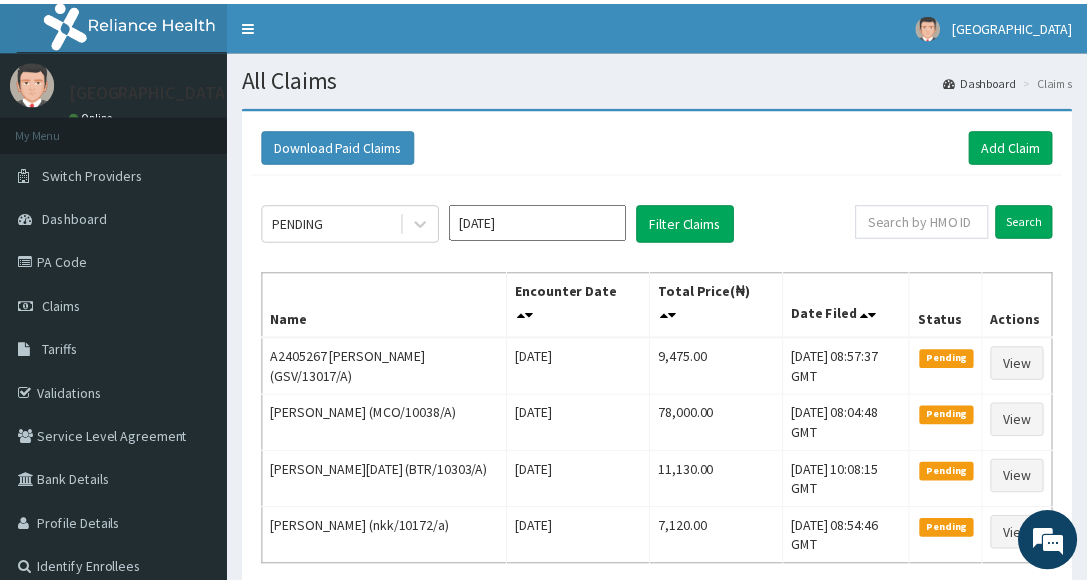 scroll, scrollTop: 0, scrollLeft: 0, axis: both 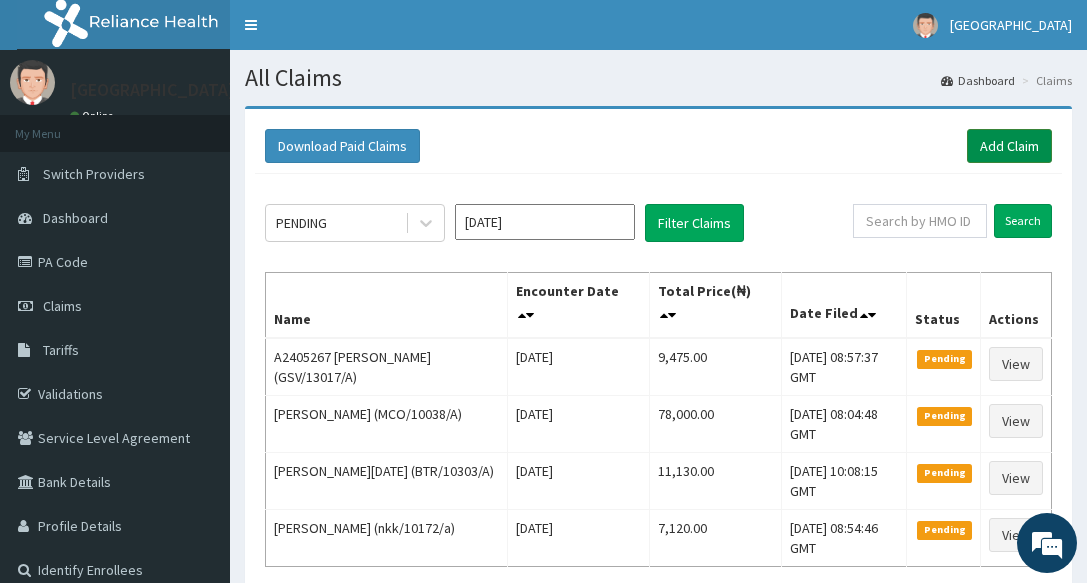 click on "Add Claim" at bounding box center [1009, 146] 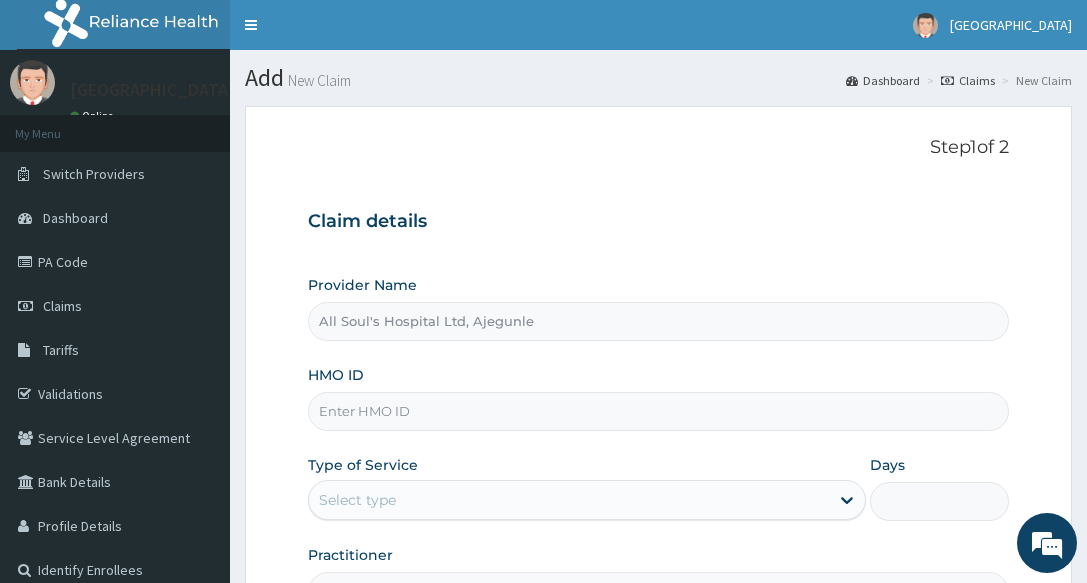scroll, scrollTop: 0, scrollLeft: 0, axis: both 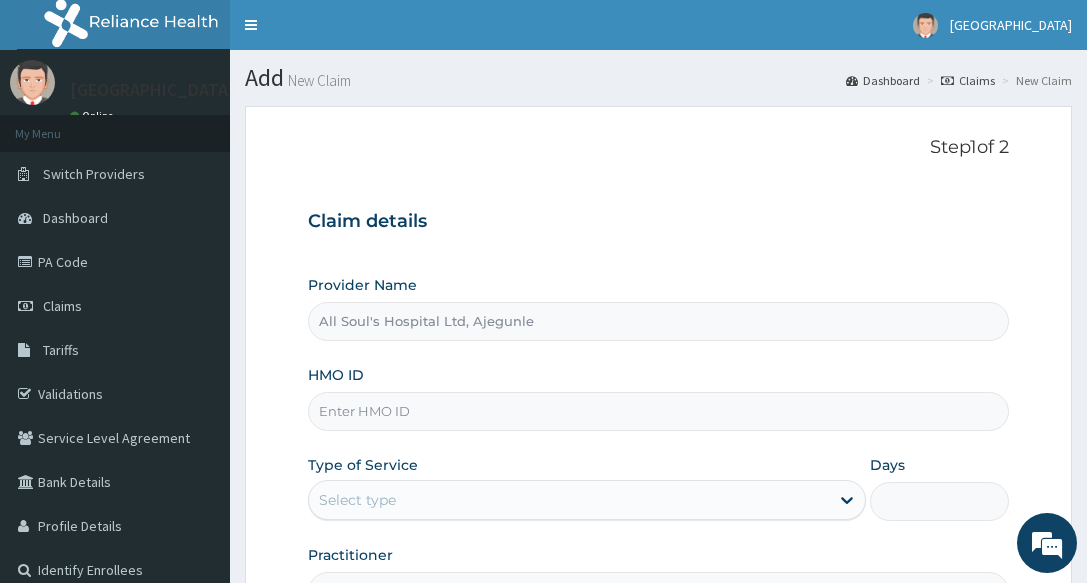 click on "Step  1  of 2 Claim details Provider Name All Soul's Hospital Ltd, Ajegunle HMO ID Type of Service Select type Days Practitioner" at bounding box center [658, 374] 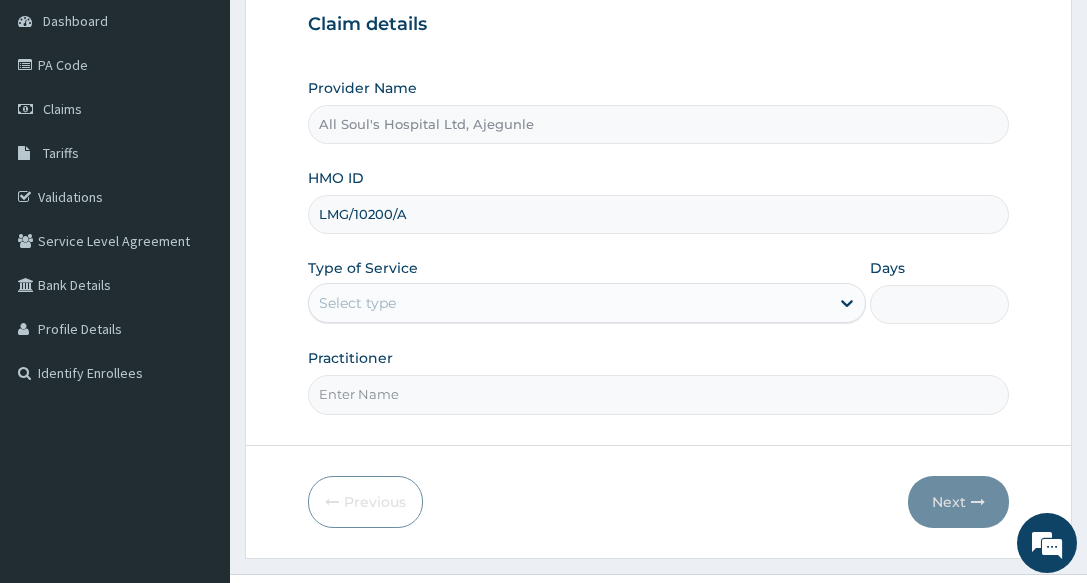 scroll, scrollTop: 200, scrollLeft: 0, axis: vertical 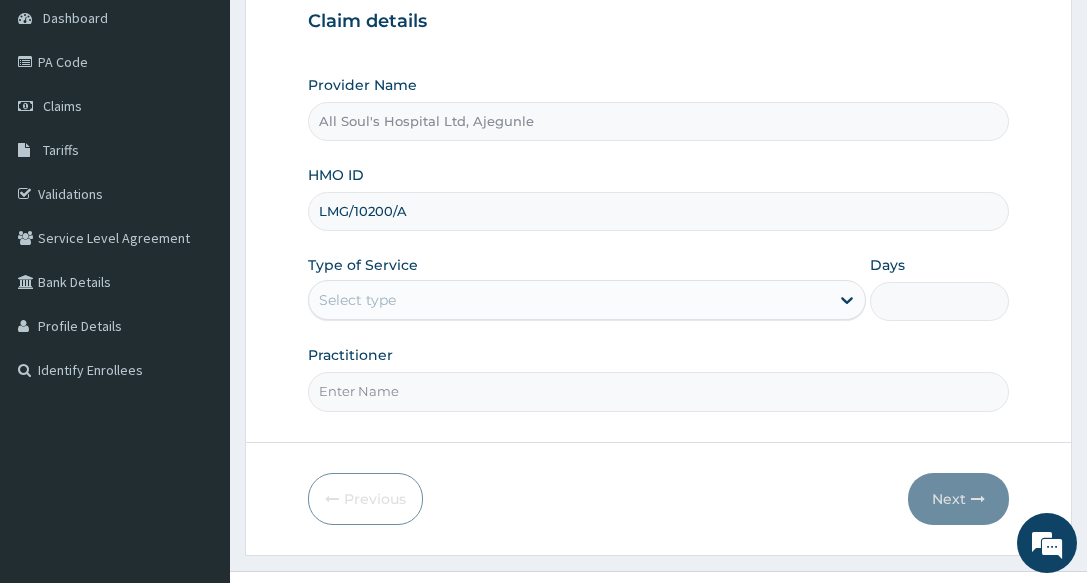 type on "LMG/10200/A" 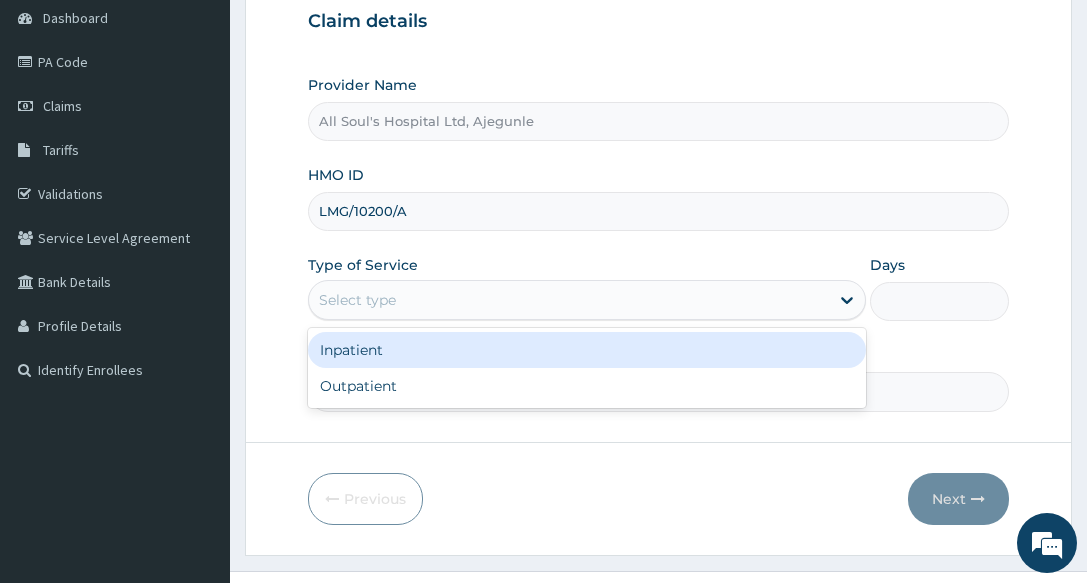 drag, startPoint x: 448, startPoint y: 306, endPoint x: 443, endPoint y: 406, distance: 100.12492 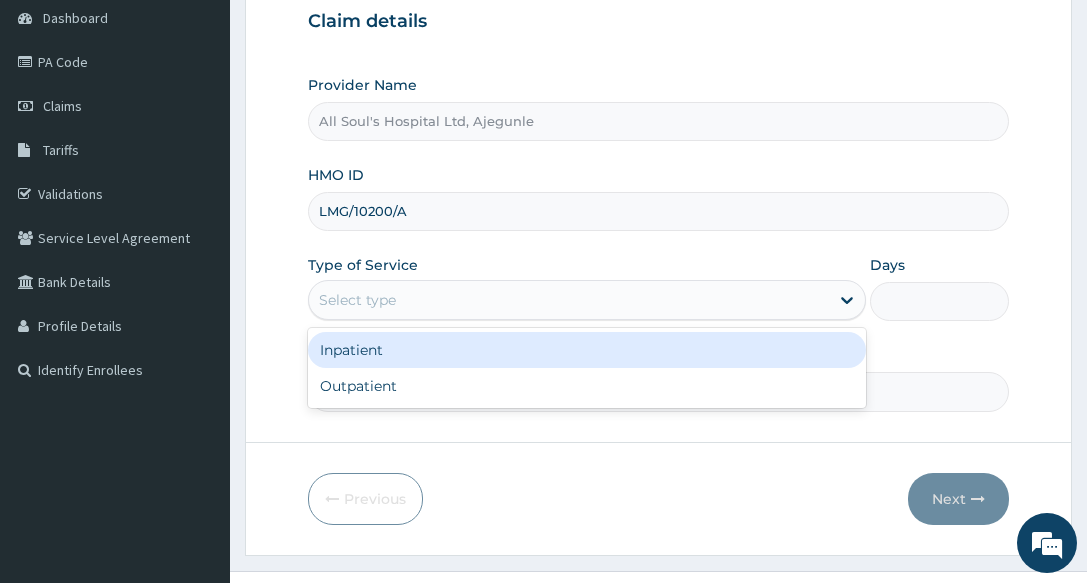 click on "Select type" at bounding box center (569, 300) 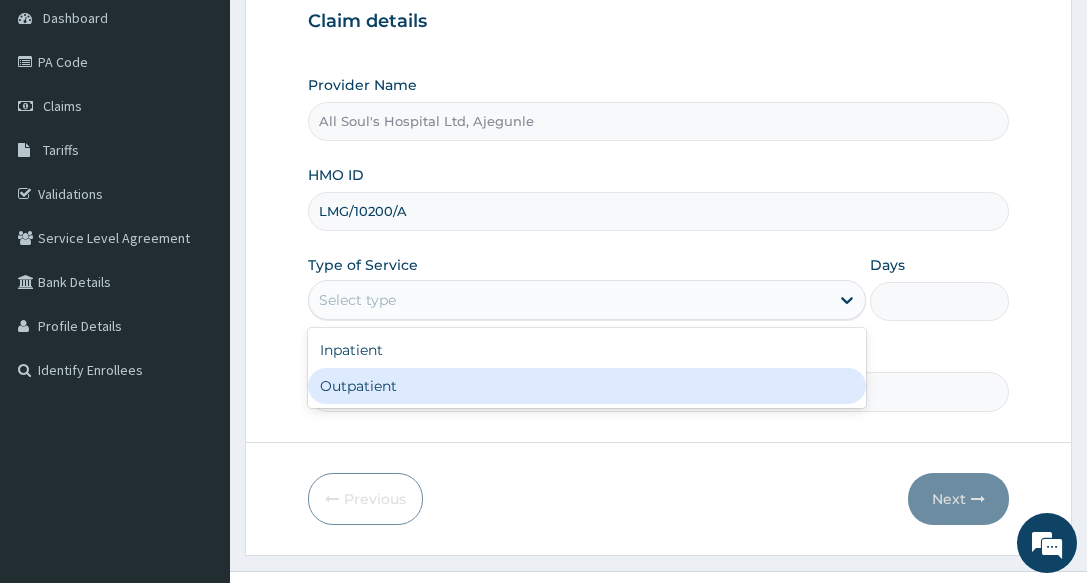 click on "Inpatient Outpatient" at bounding box center (587, 368) 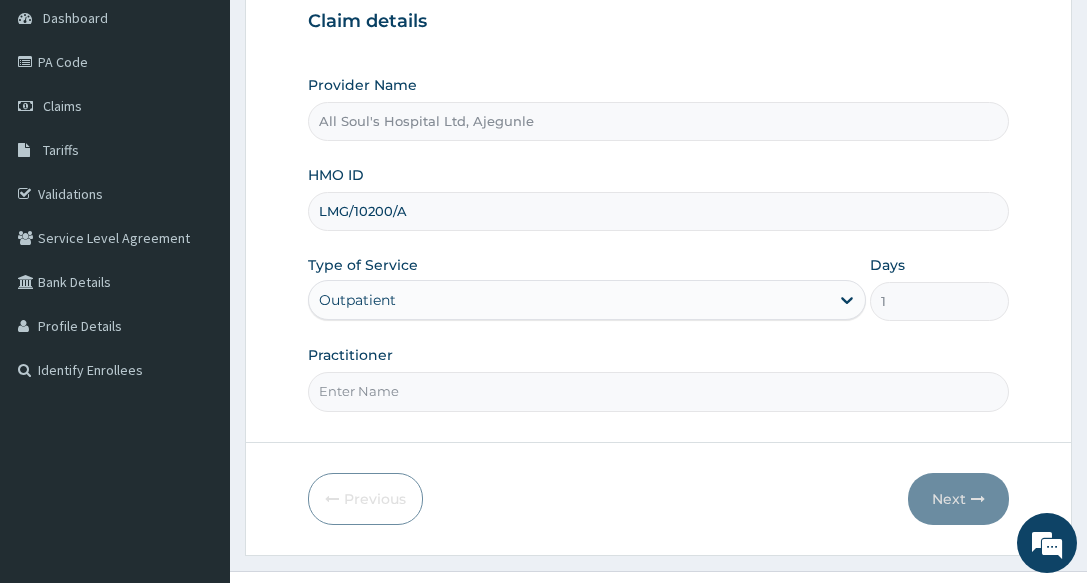 click on "Practitioner" at bounding box center [658, 391] 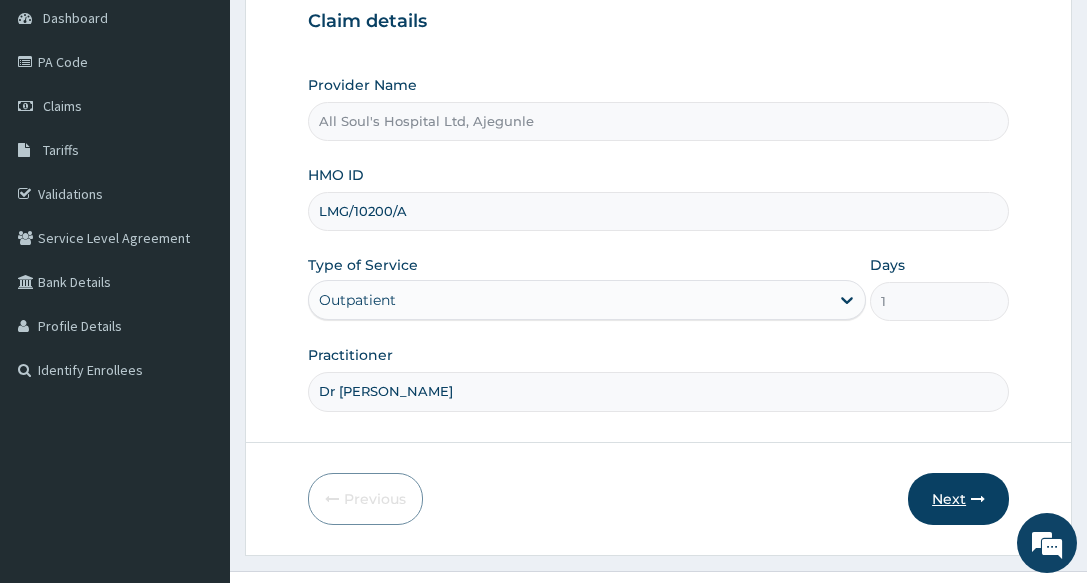 click on "Next" at bounding box center (958, 499) 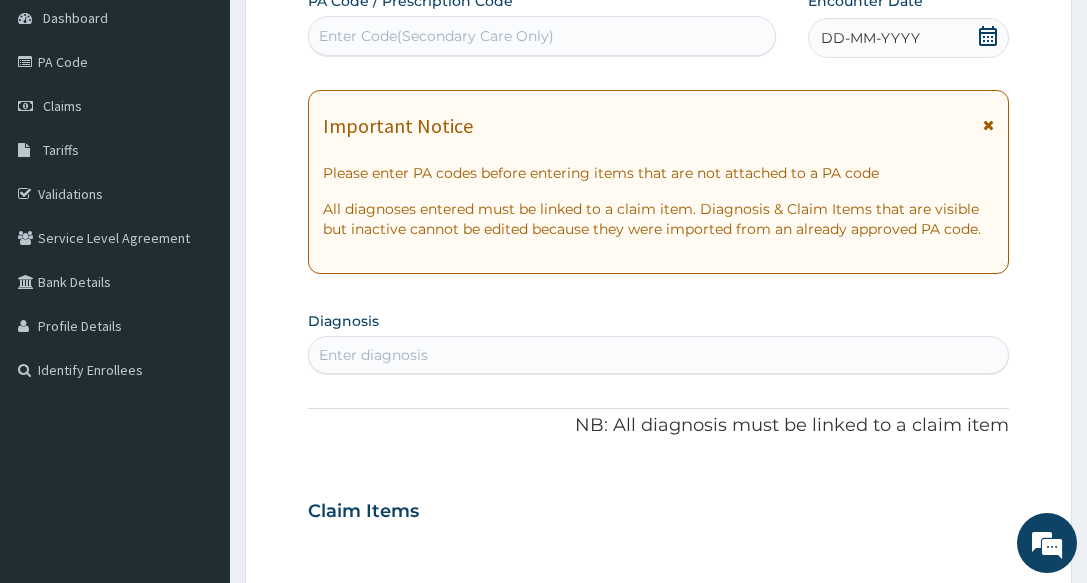 click on "Enter diagnosis" at bounding box center (658, 355) 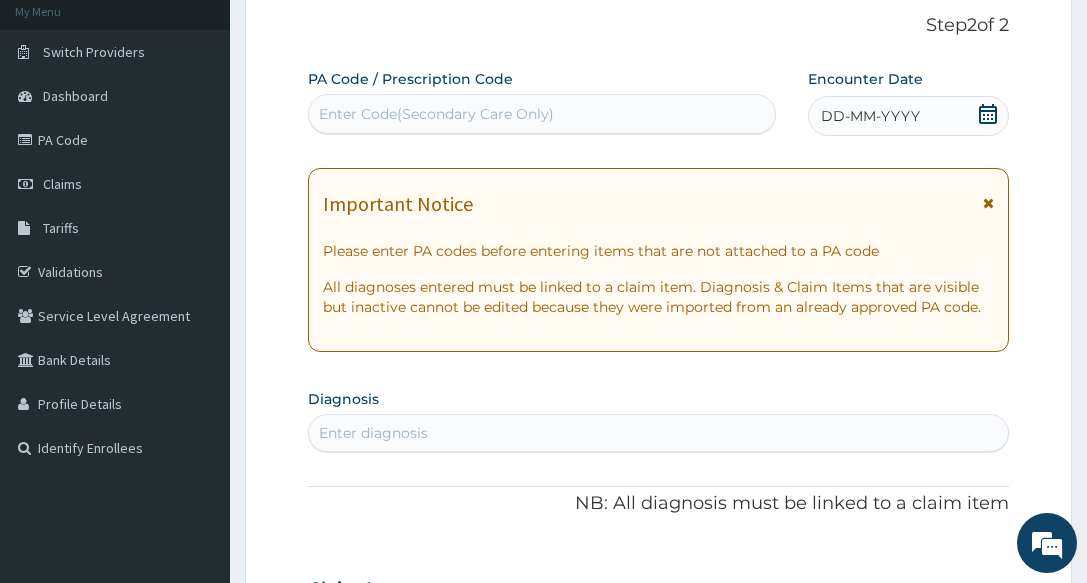 scroll, scrollTop: 100, scrollLeft: 0, axis: vertical 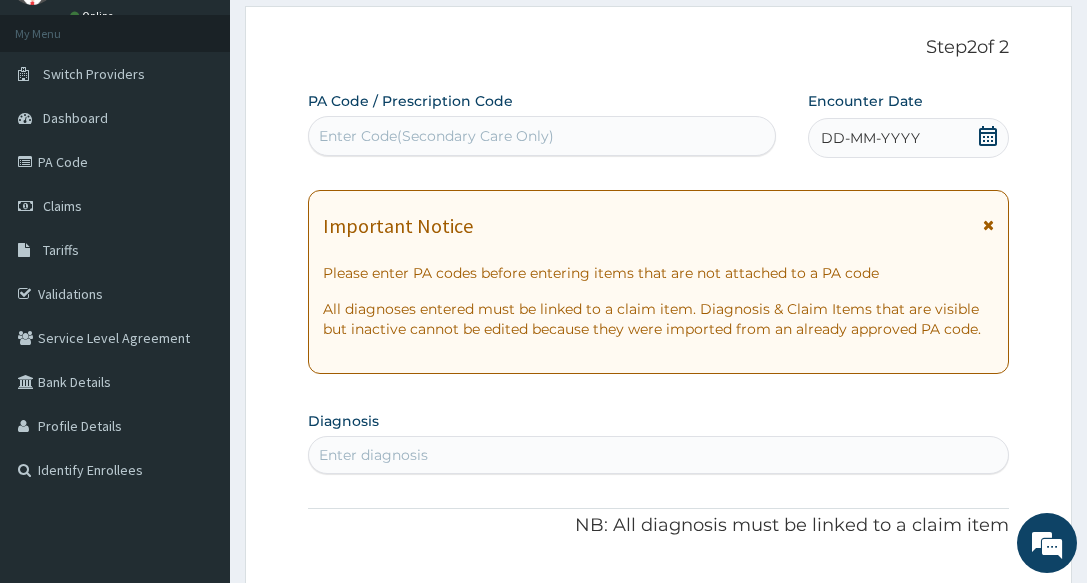 click on "Enter Code(Secondary Care Only)" at bounding box center [436, 136] 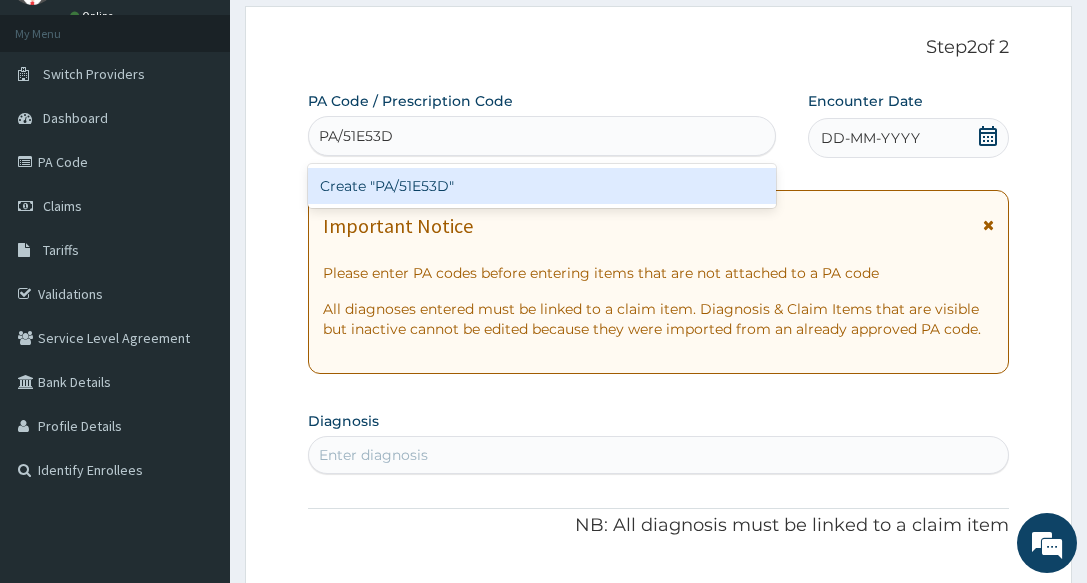 click on "Create "PA/51E53D"" at bounding box center (542, 186) 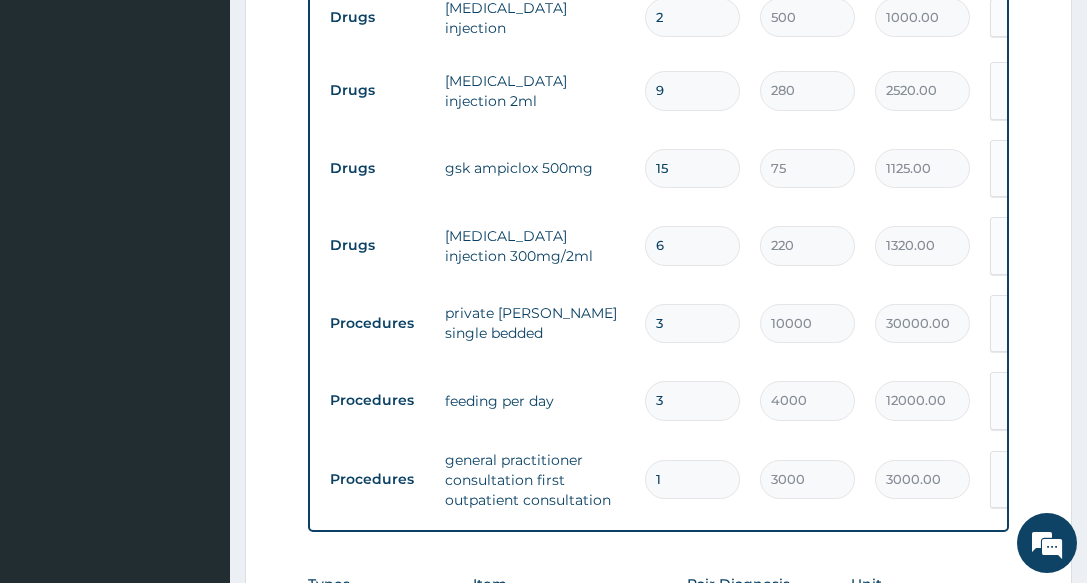 scroll, scrollTop: 1182, scrollLeft: 0, axis: vertical 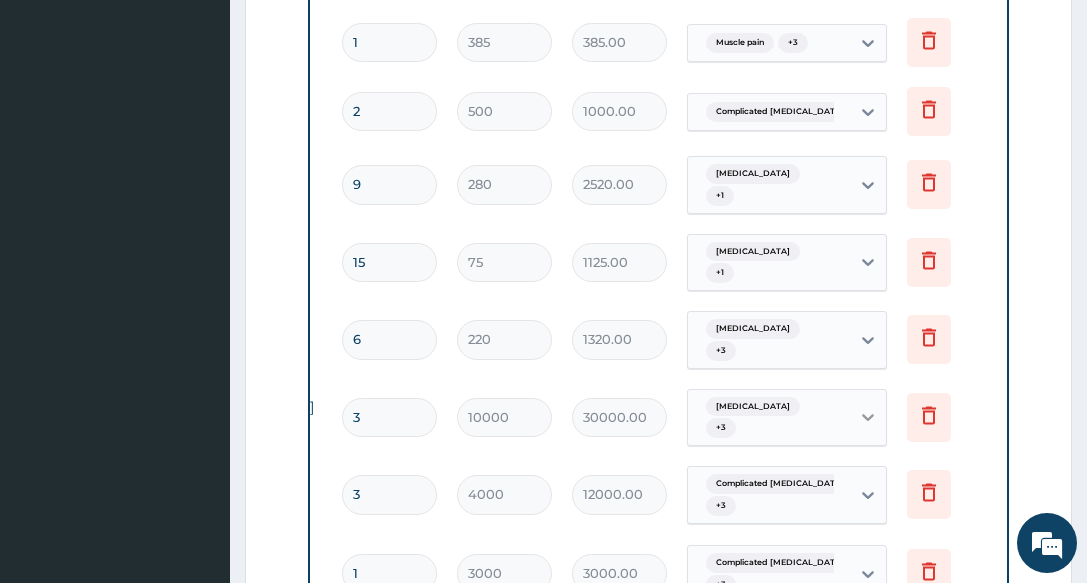 drag, startPoint x: 536, startPoint y: 384, endPoint x: 869, endPoint y: 347, distance: 335.04926 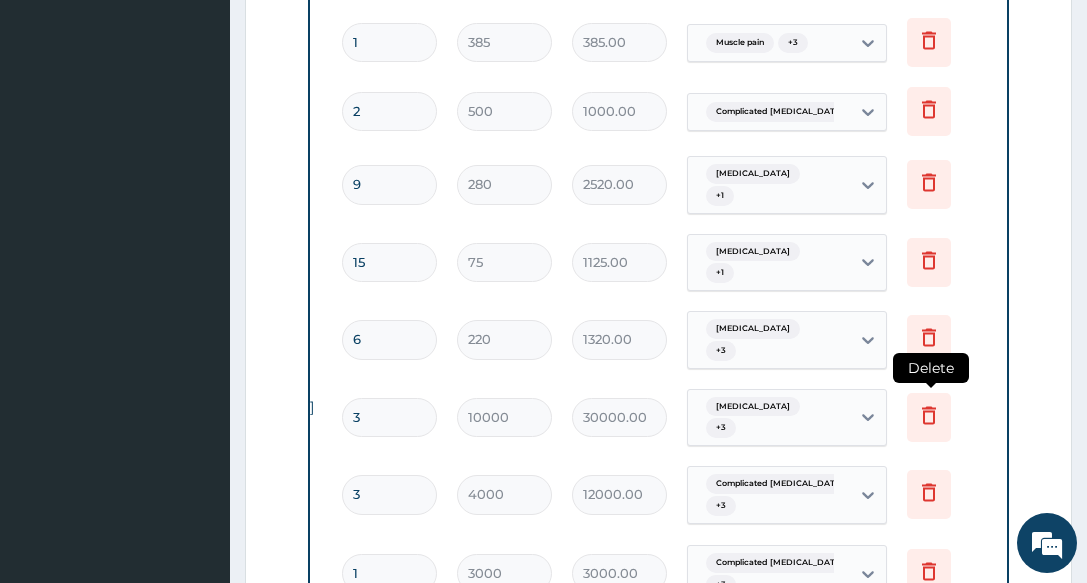 click 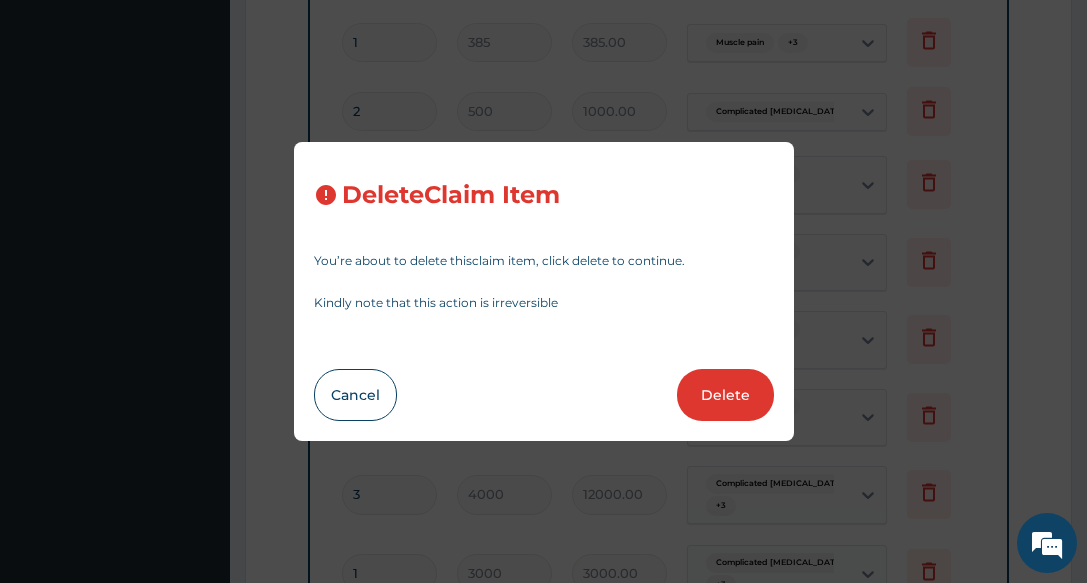 click on "Delete" at bounding box center [725, 395] 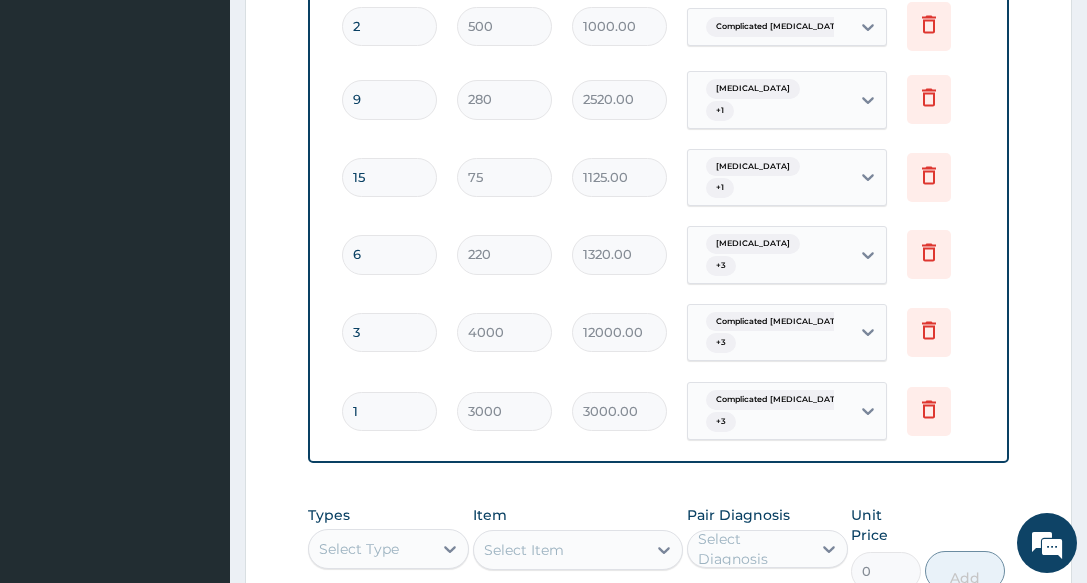 scroll, scrollTop: 1382, scrollLeft: 0, axis: vertical 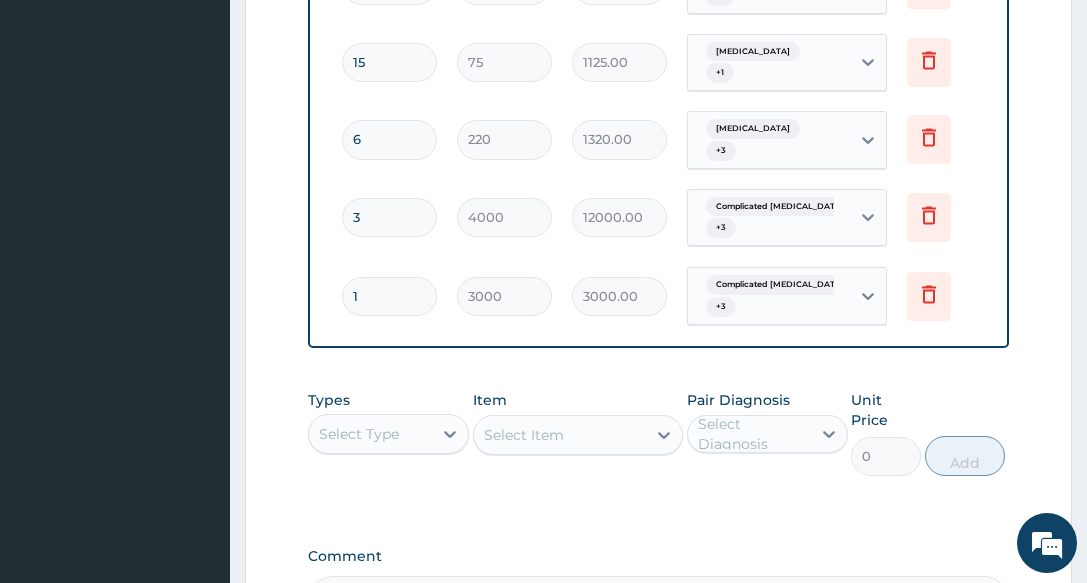drag, startPoint x: 366, startPoint y: 378, endPoint x: 381, endPoint y: 397, distance: 24.207438 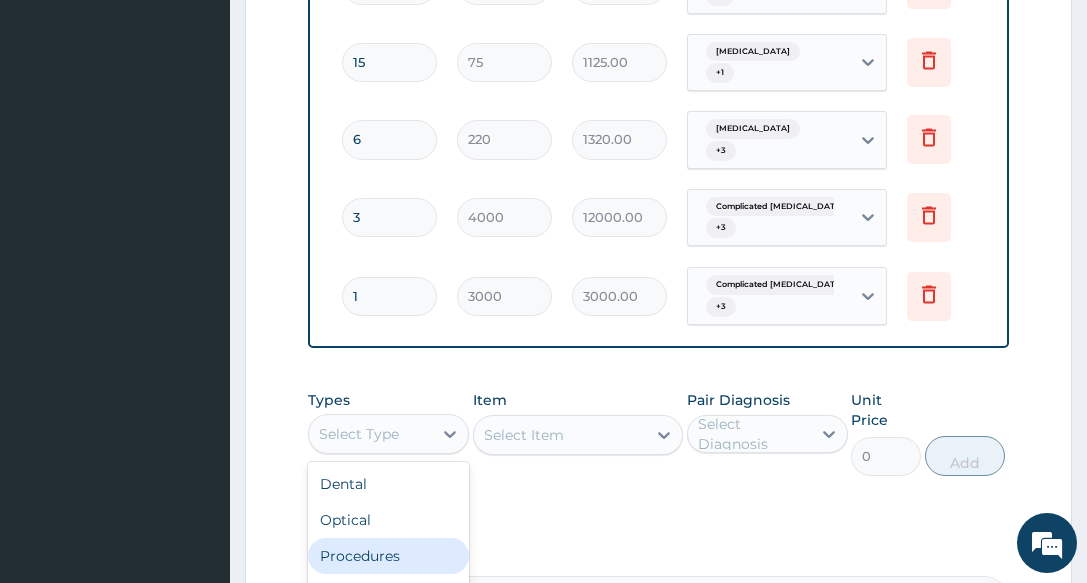 click on "Procedures" at bounding box center (388, 556) 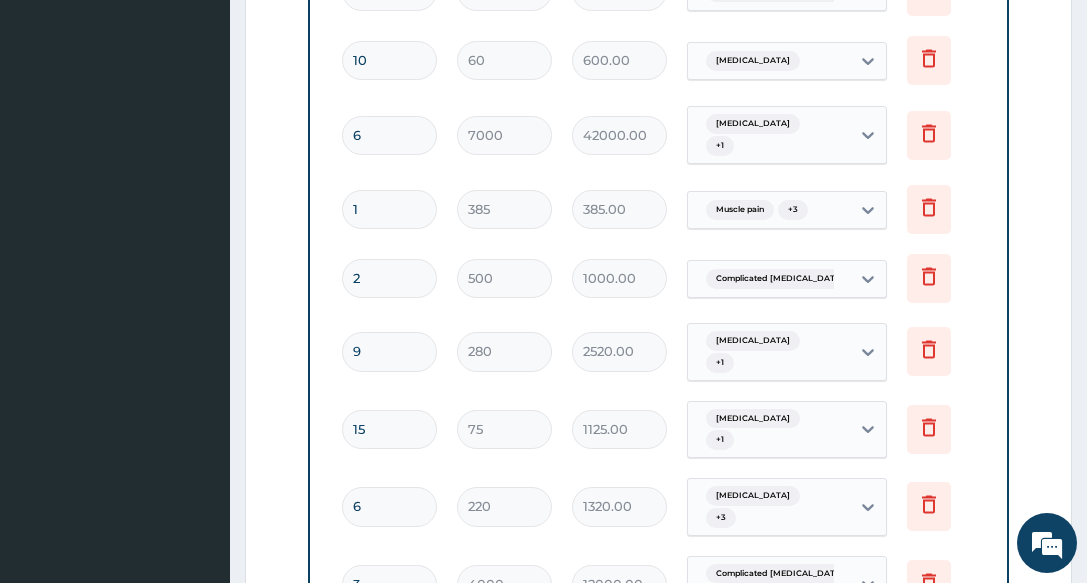 scroll, scrollTop: 982, scrollLeft: 0, axis: vertical 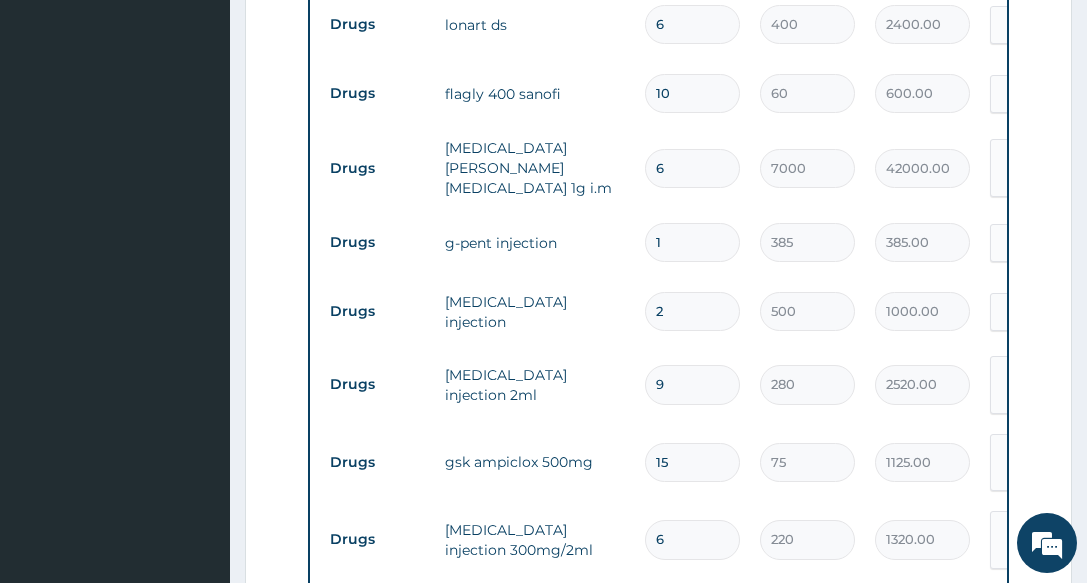 drag, startPoint x: 829, startPoint y: 367, endPoint x: 562, endPoint y: 372, distance: 267.0468 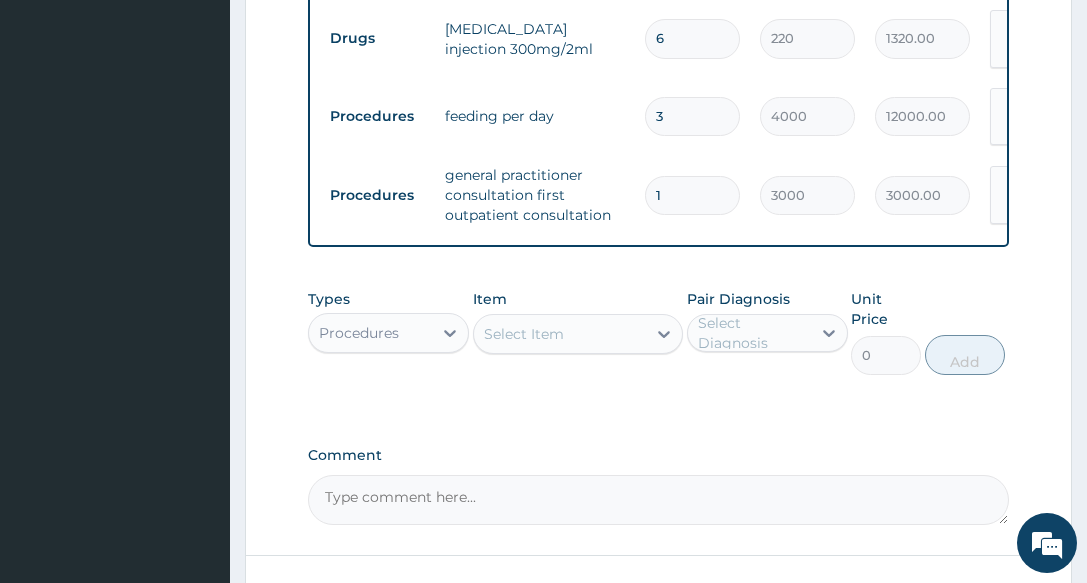 scroll, scrollTop: 1557, scrollLeft: 0, axis: vertical 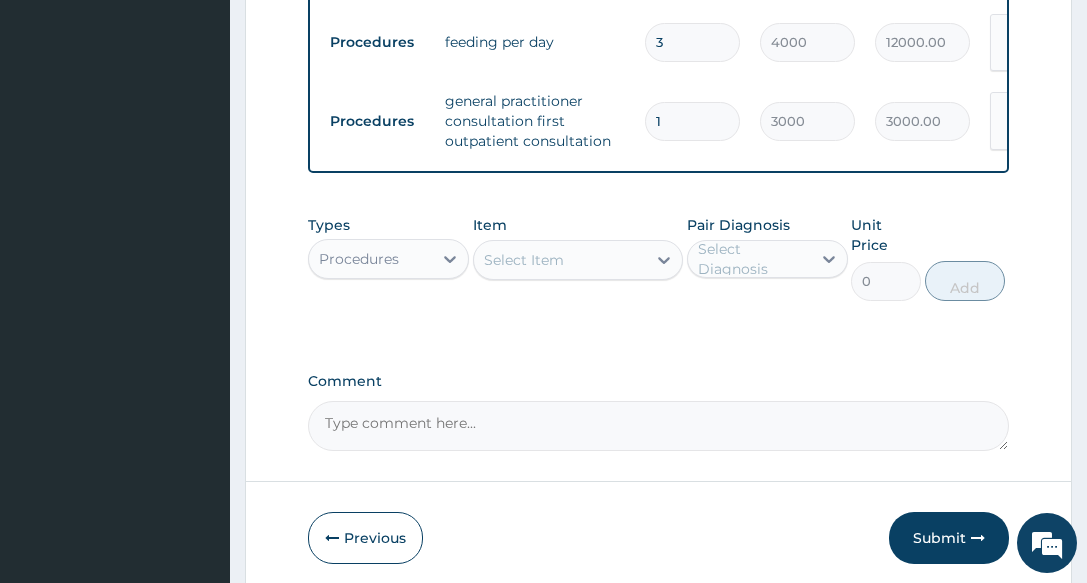 click on "Select Item" at bounding box center (560, 260) 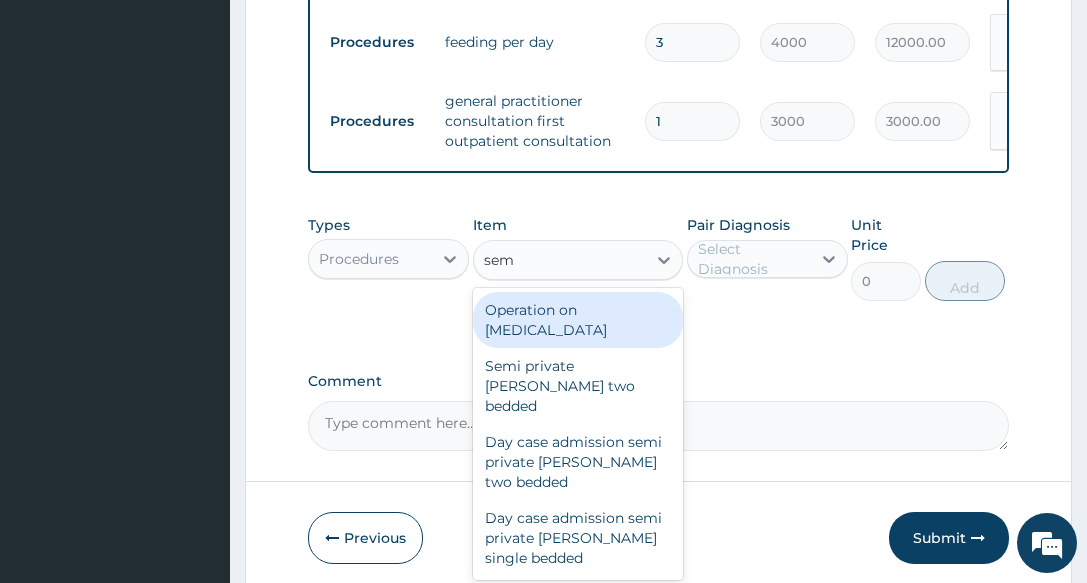 type on "semi" 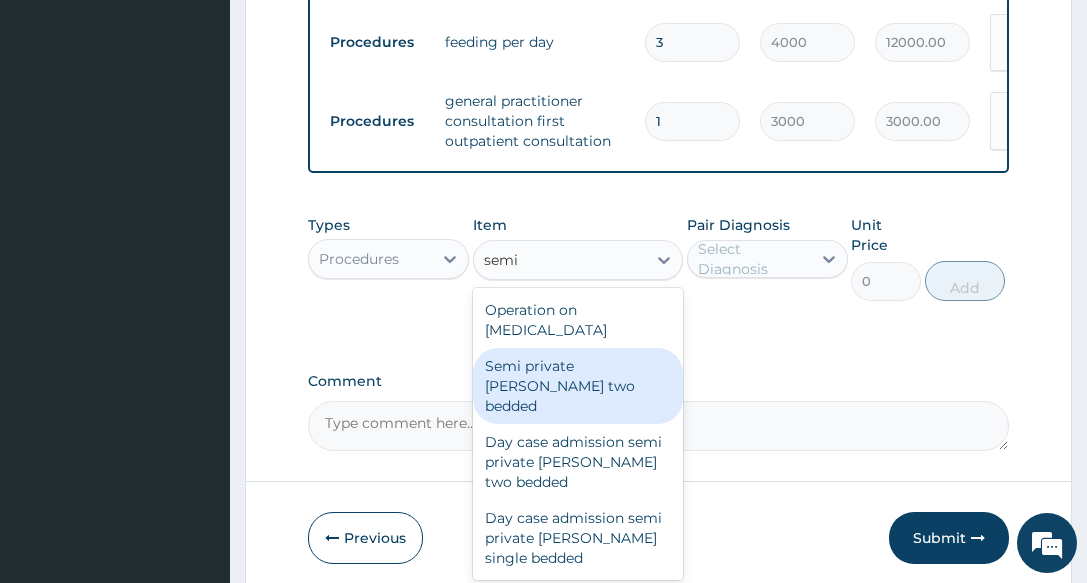 drag, startPoint x: 564, startPoint y: 326, endPoint x: 658, endPoint y: 269, distance: 109.9318 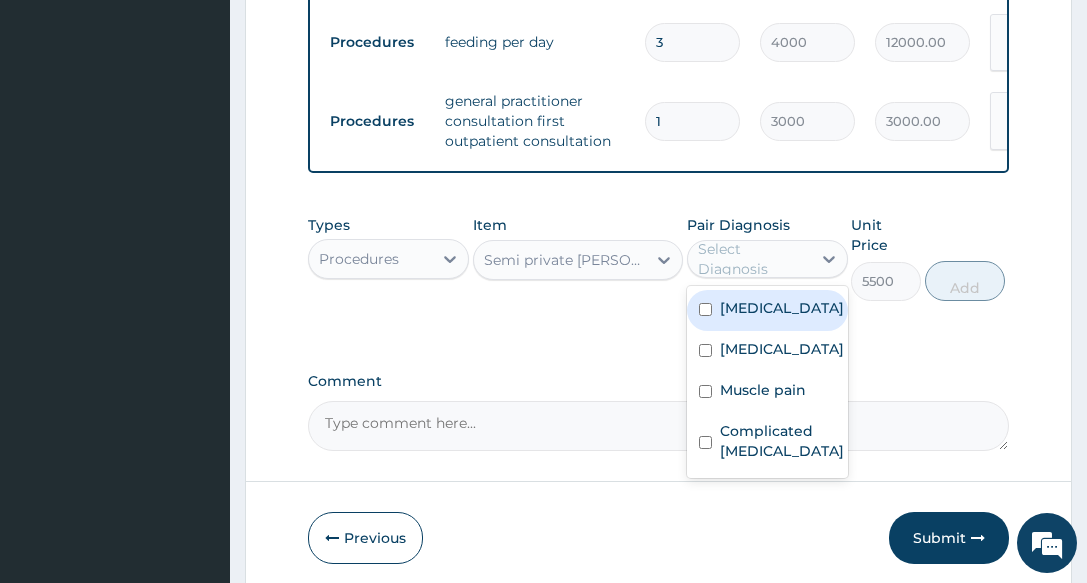 click on "Select Diagnosis" at bounding box center [753, 259] 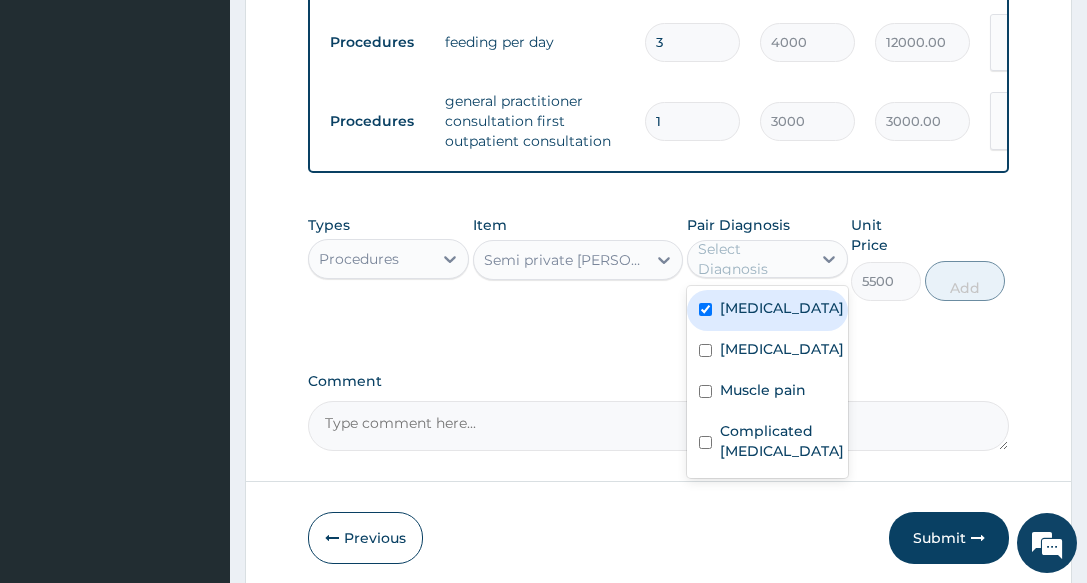 checkbox on "true" 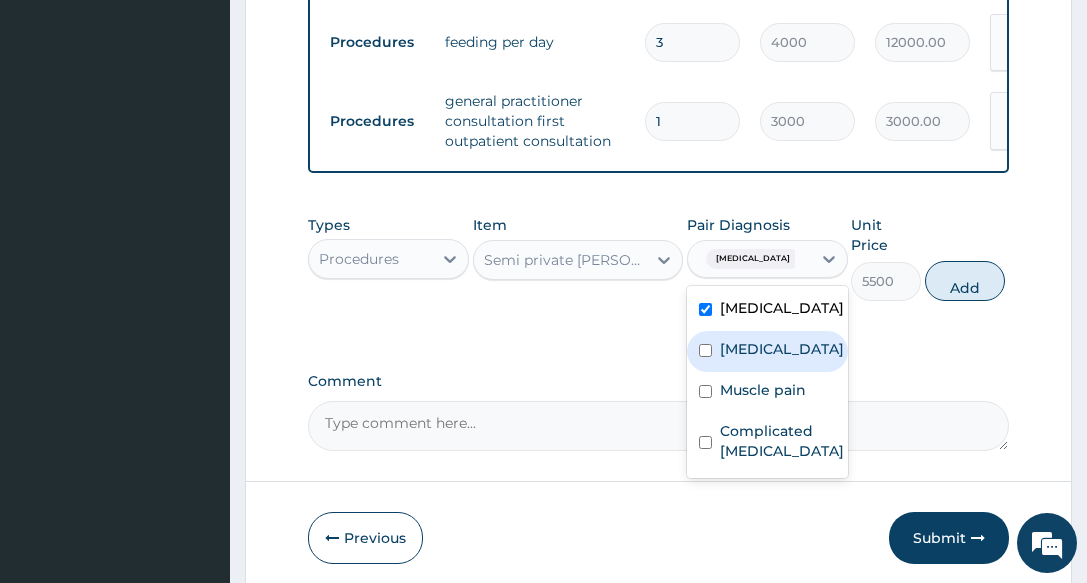 click on "[MEDICAL_DATA]" at bounding box center (782, 349) 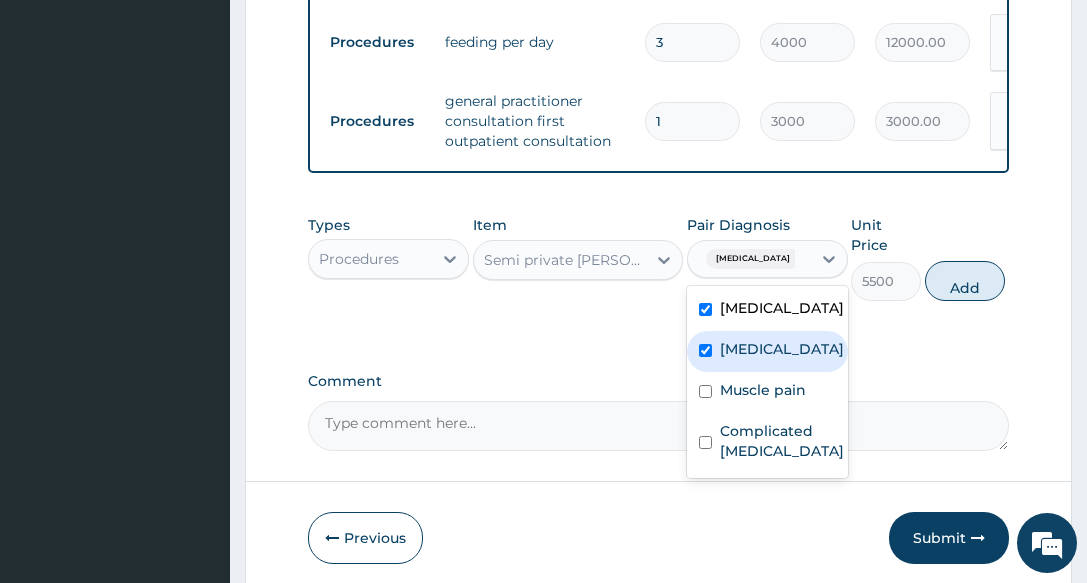 checkbox on "true" 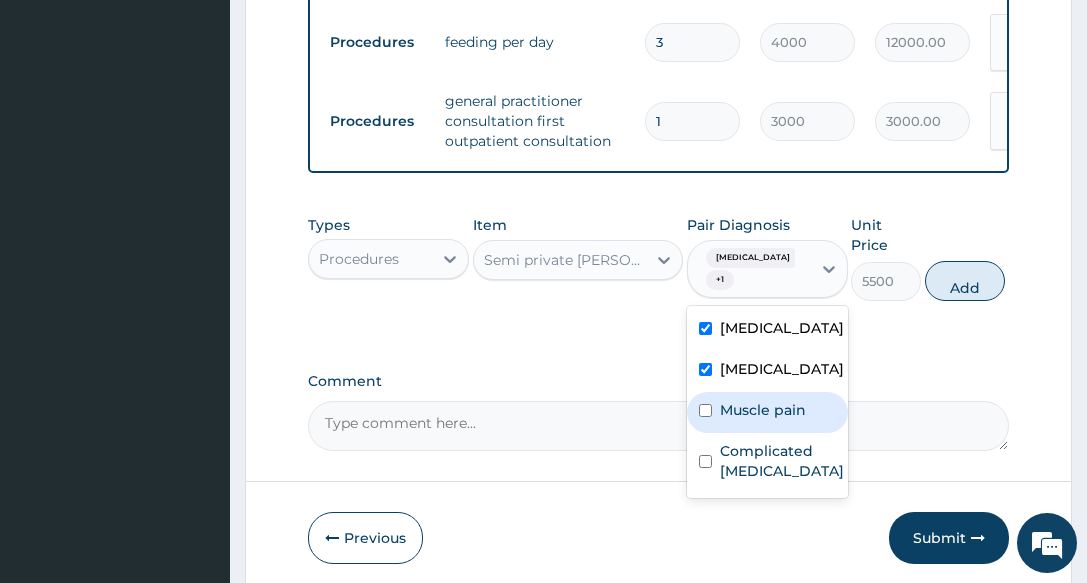 click on "Muscle pain" at bounding box center (763, 410) 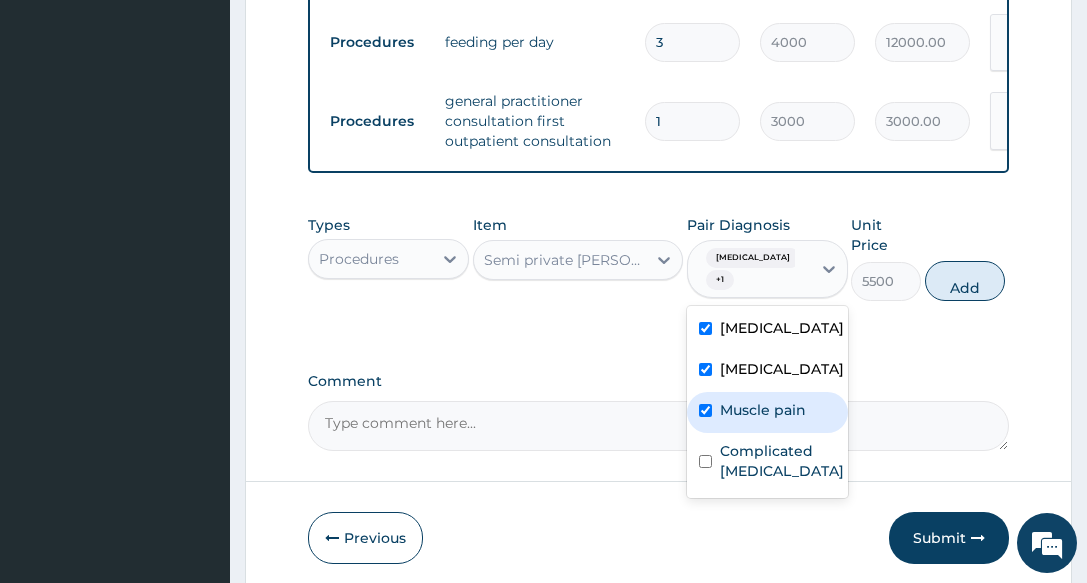 checkbox on "true" 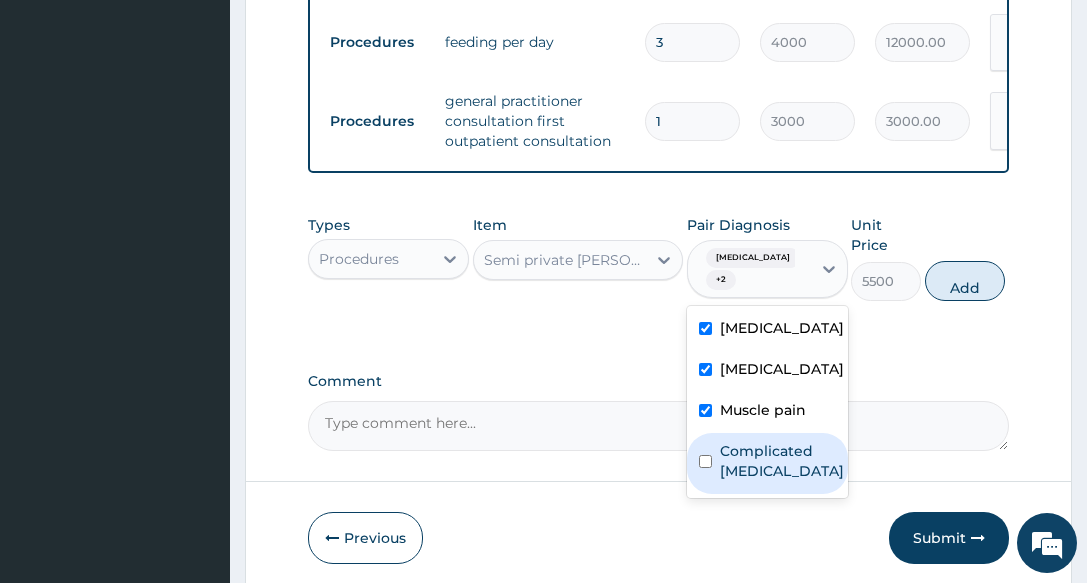 click on "Complicated [MEDICAL_DATA]" at bounding box center (782, 461) 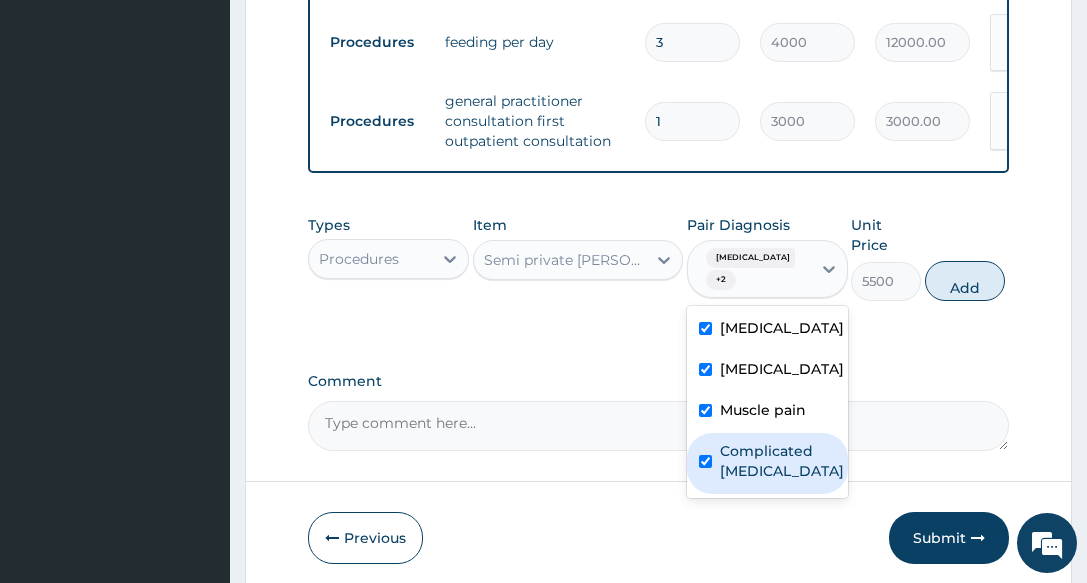 checkbox on "true" 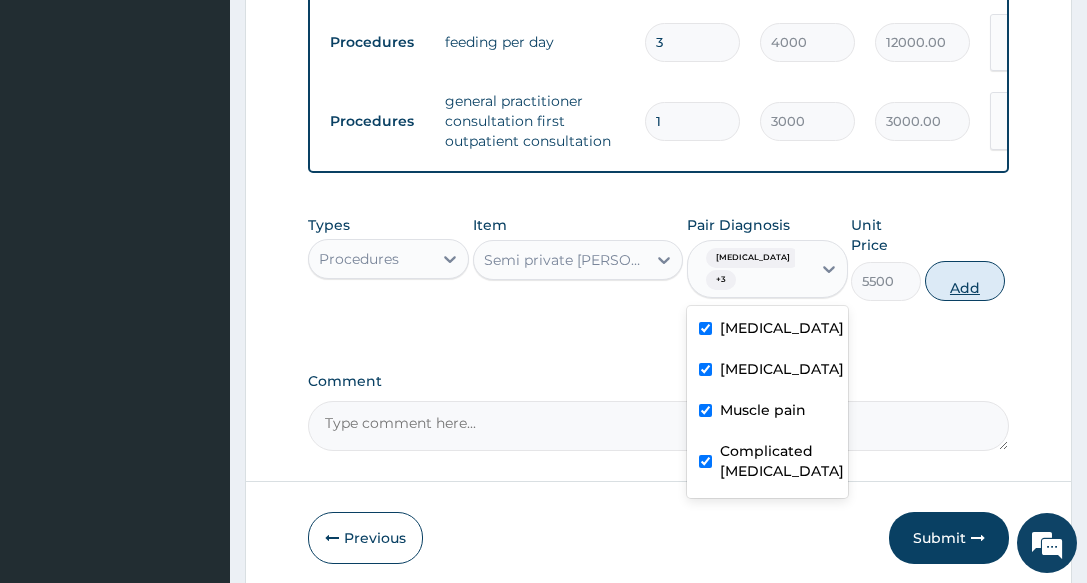 click on "Add" at bounding box center (965, 281) 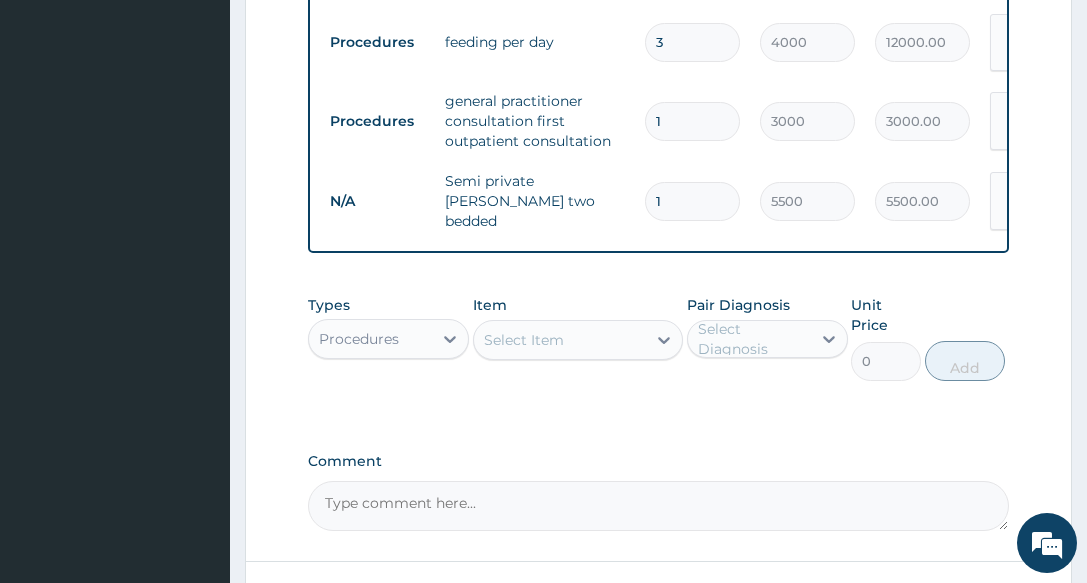type 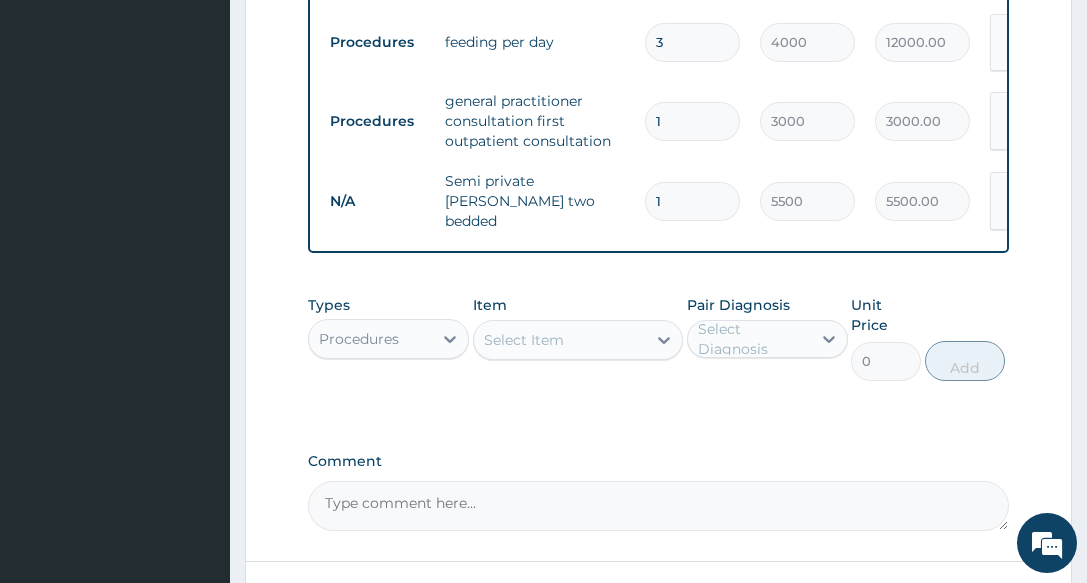 type on "0.00" 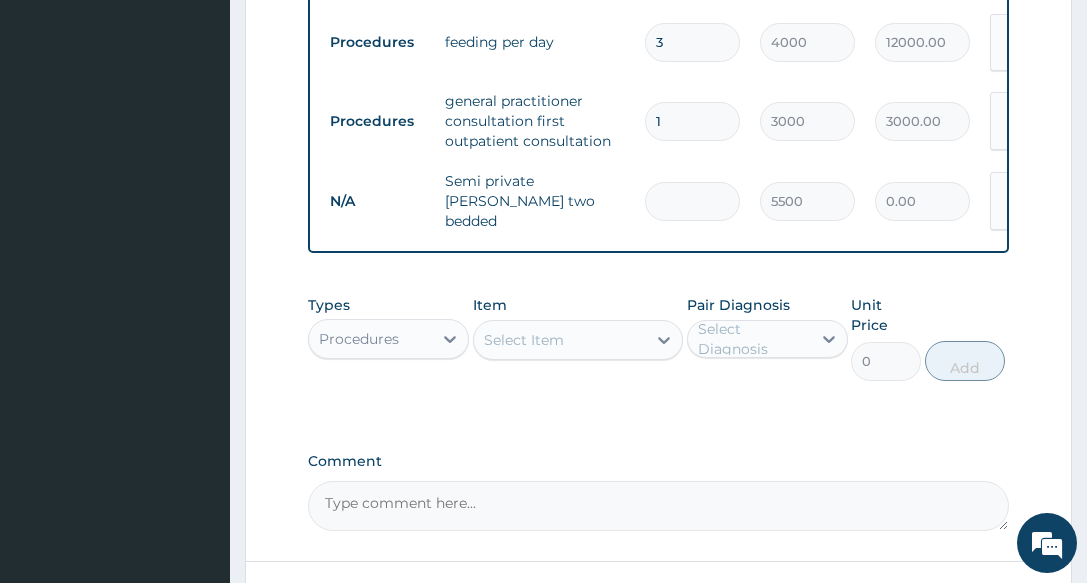 type on "3" 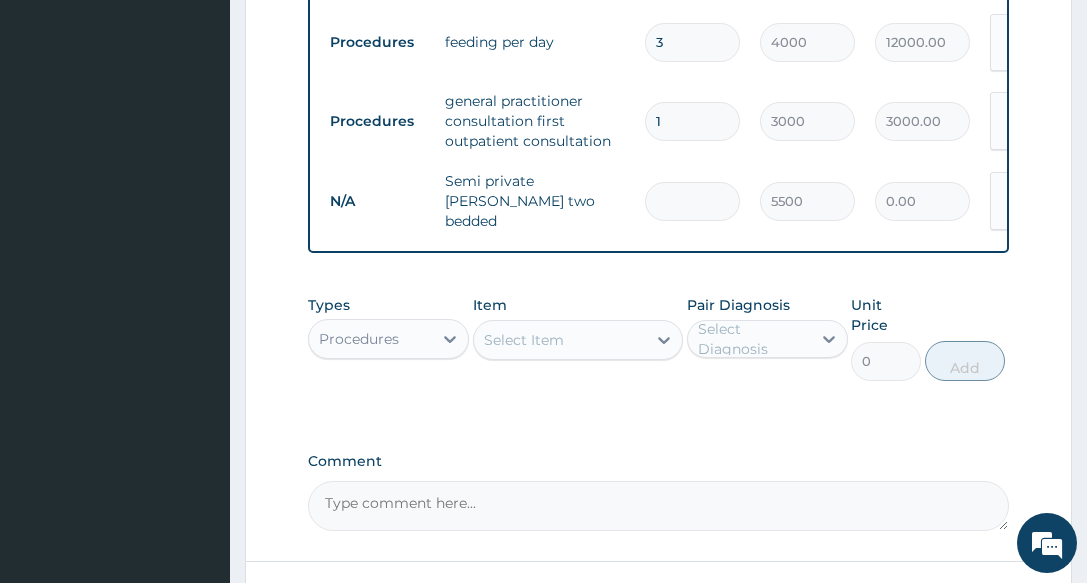 type on "16500.00" 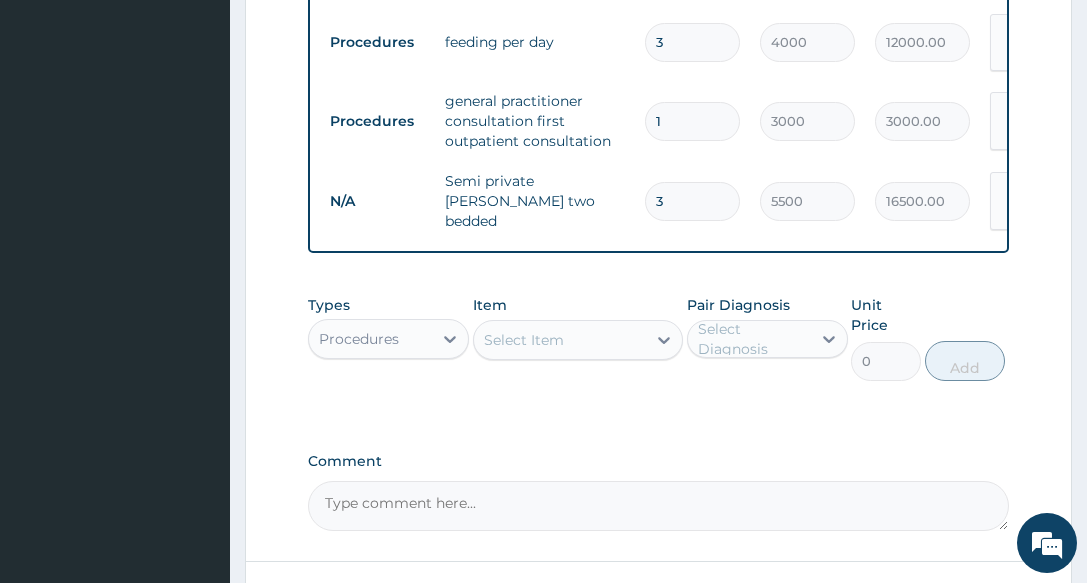 type on "3" 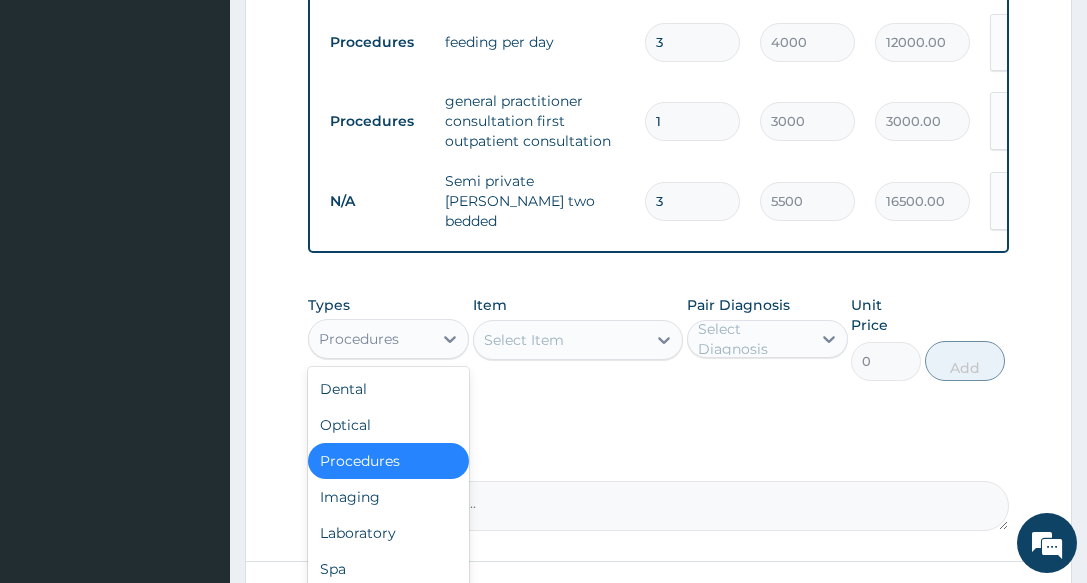 click on "Procedures" at bounding box center (359, 339) 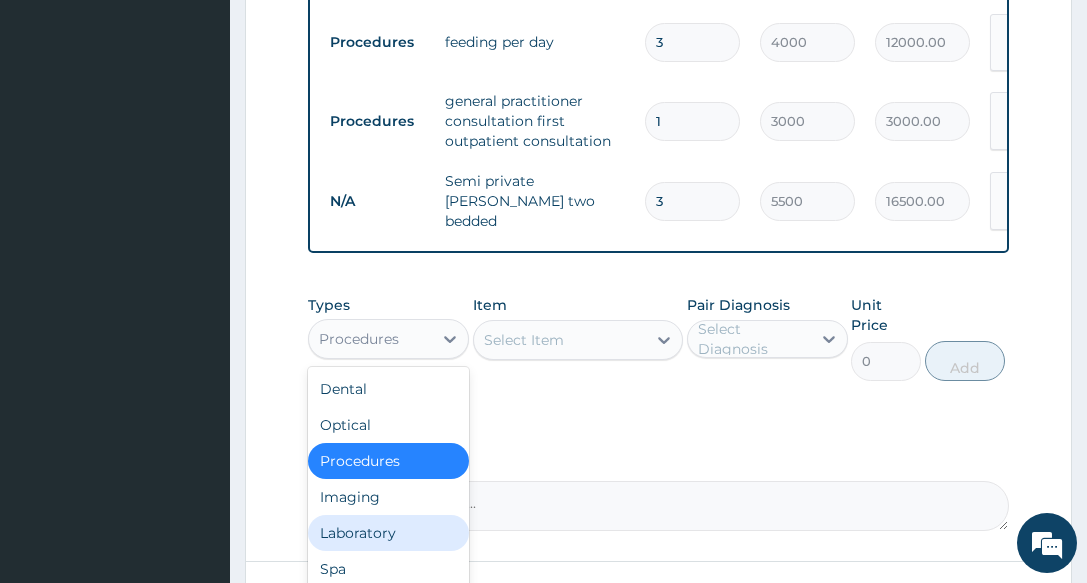 click on "Laboratory" at bounding box center [388, 533] 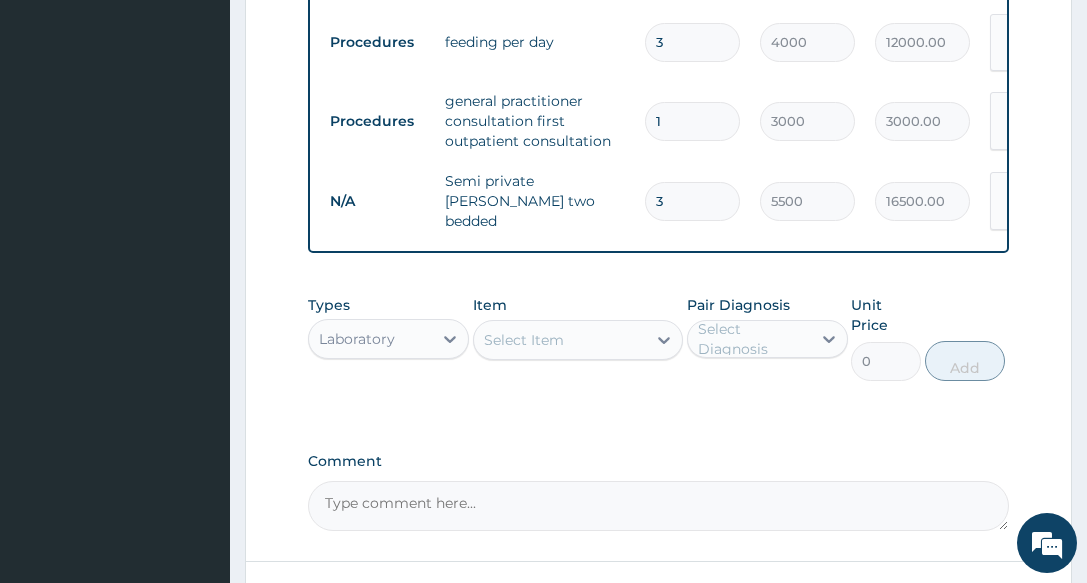 click on "Select Item" at bounding box center [560, 340] 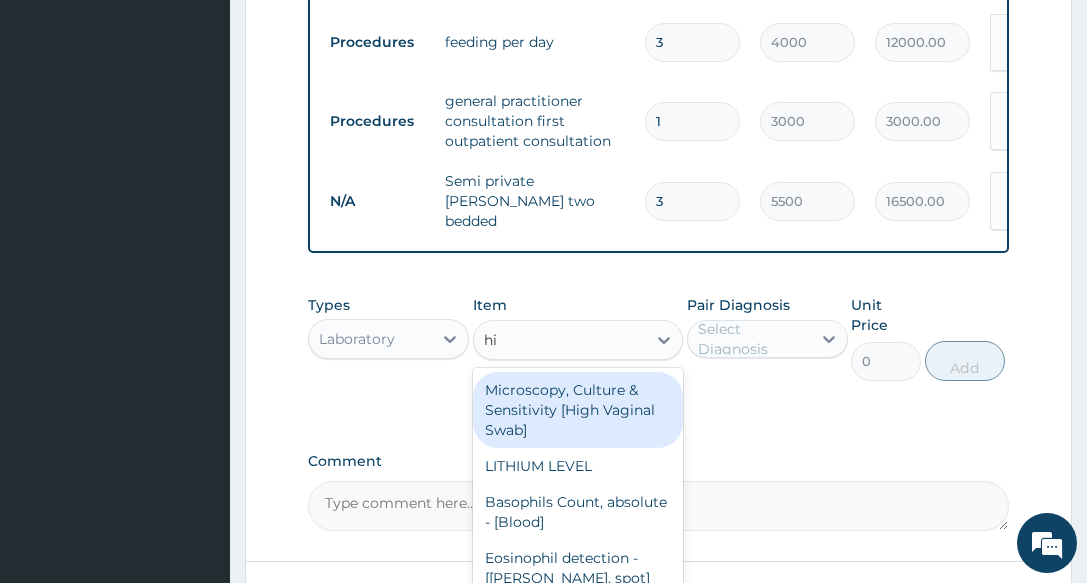 type on "hiv" 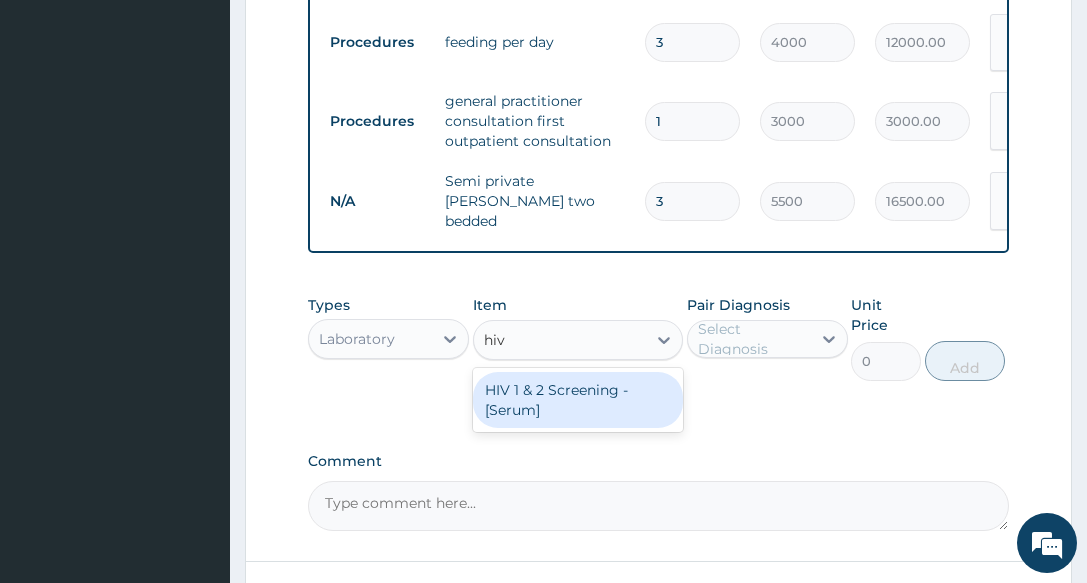 click on "HIV 1 & 2 Screening - [Serum]" at bounding box center [578, 400] 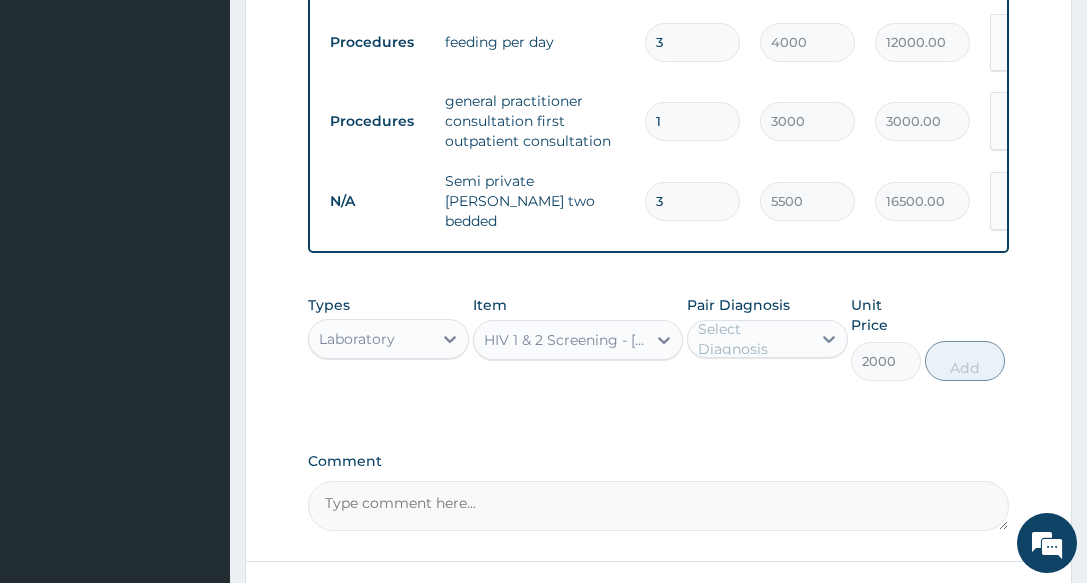 click on "Select Diagnosis" at bounding box center (753, 339) 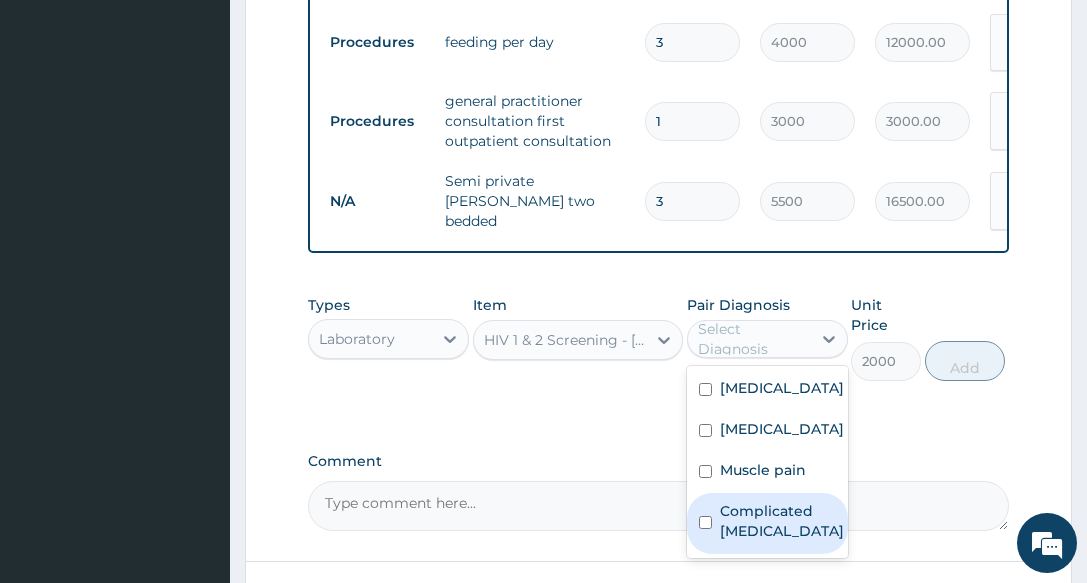 click on "PA Code / Prescription Code PA/51E53D Encounter Date 07-07-2025 Important Notice Please enter PA codes before entering items that are not attached to a PA code   All diagnoses entered must be linked to a claim item. Diagnosis & Claim Items that are visible but inactive cannot be edited because they were imported from an already approved PA code. Diagnosis Gastroenteritis query Sepsis query Muscle pain confirmed Complicated malaria query NB: All diagnosis must be linked to a claim item Claim Items Type Name Quantity Unit Price Total Price Pair Diagnosis Actions Drugs emzor paracetamol 500mg 18 20 360.00 Gastroenteritis  + 3 Delete Drugs 5% dextrose saline (fidson) 2 1500 3000.00 Muscle pain  + 3 Delete Drugs lonart ds 6 400 2400.00 Complicated malaria Delete Drugs flagly 400 sanofi 10 60 600.00 Gastroenteritis Delete Drugs rocephin ceftriaxone 1g i.m 6 7000 42000.00 Gastroenteritis  + 1 Delete Drugs g-pent injection 1 385 385.00 Muscle pain  + 3 Delete Drugs quinine injection 2 500 1000.00 Complicated malaria" at bounding box center [658, -418] 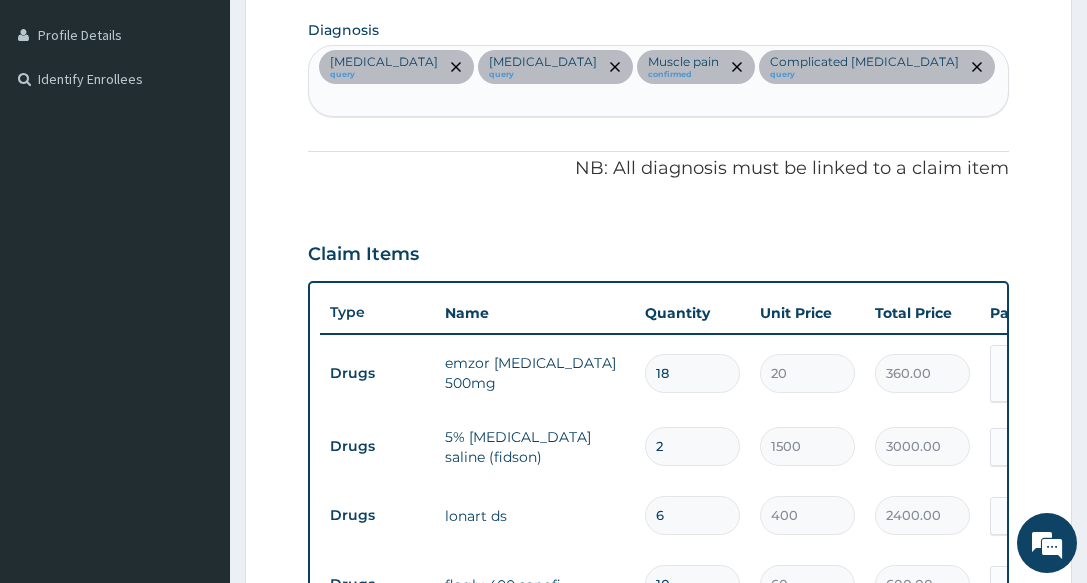 scroll, scrollTop: 457, scrollLeft: 0, axis: vertical 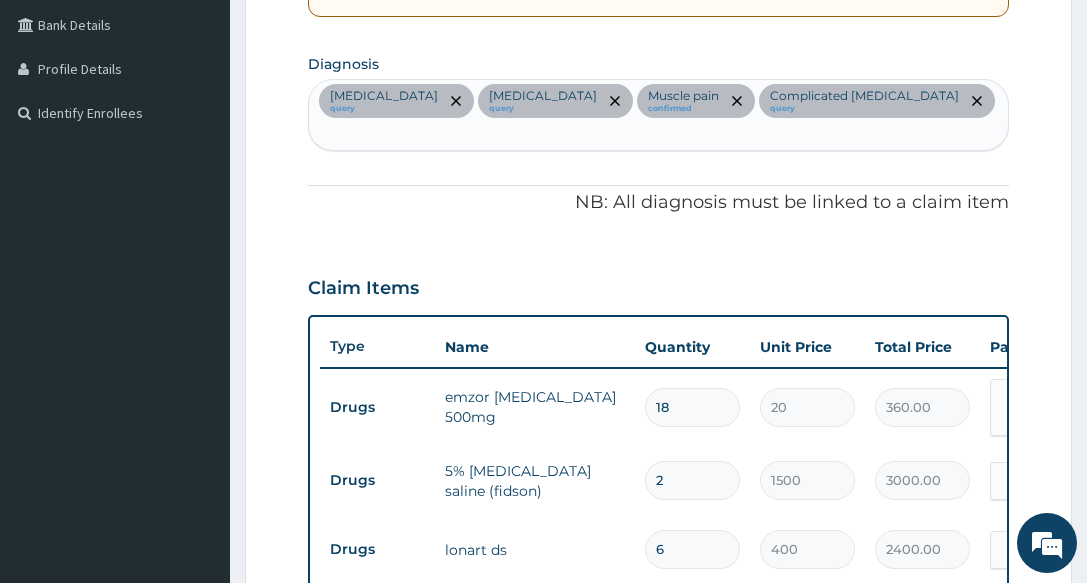 click on "Gastroenteritis query Sepsis query Muscle pain confirmed Complicated malaria query" at bounding box center [658, 115] 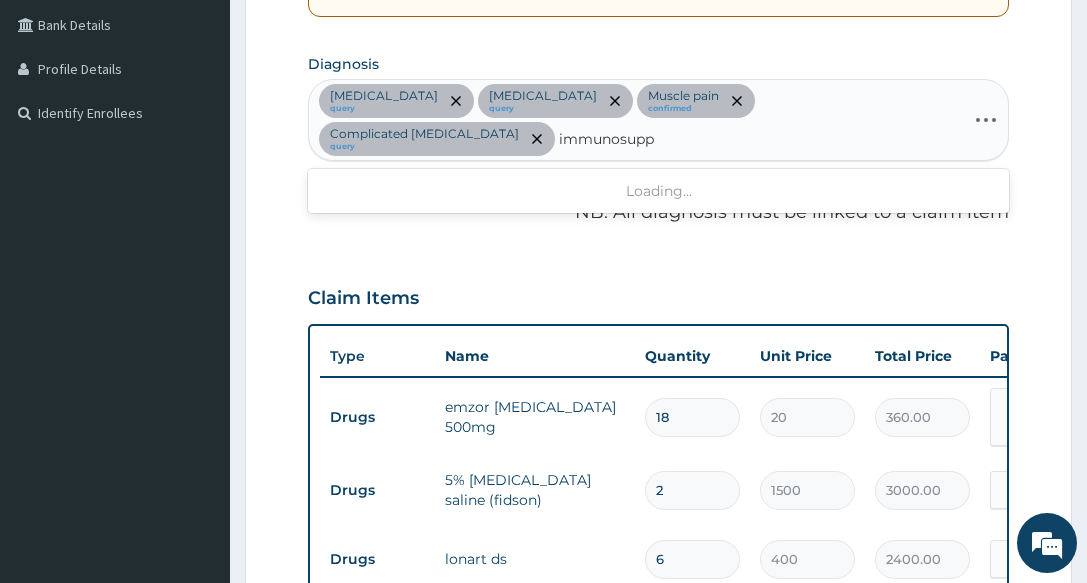 type on "immunosuppr" 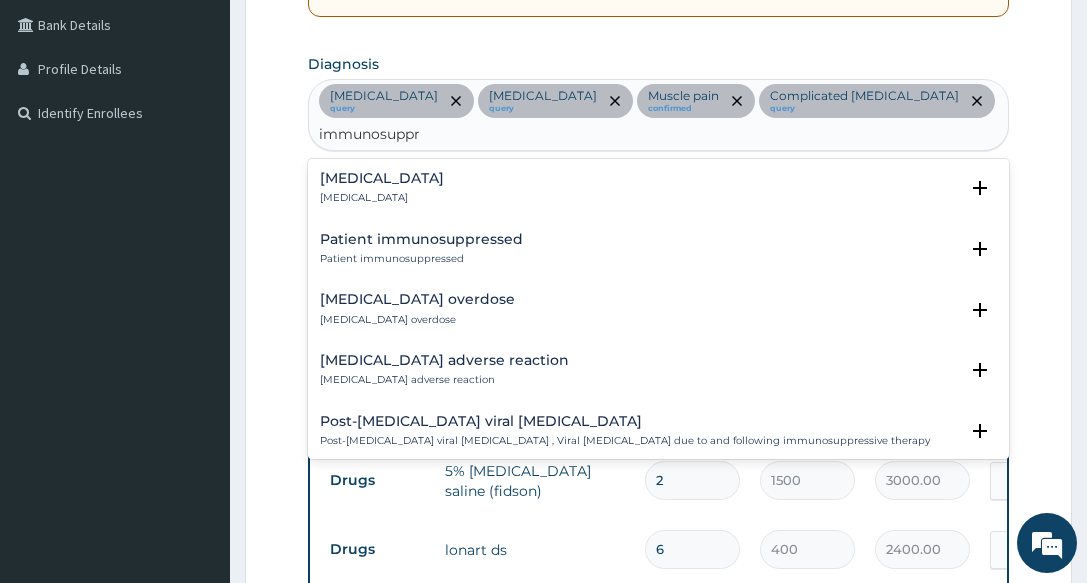 click on "Immunosuppression Immunosuppression" at bounding box center [382, 188] 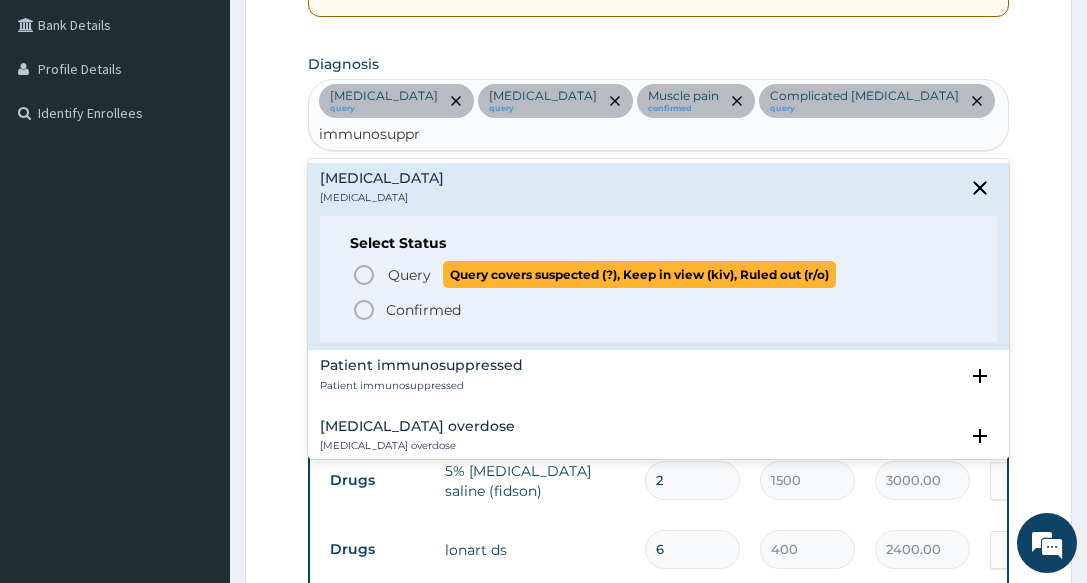 click on "Query" at bounding box center (409, 275) 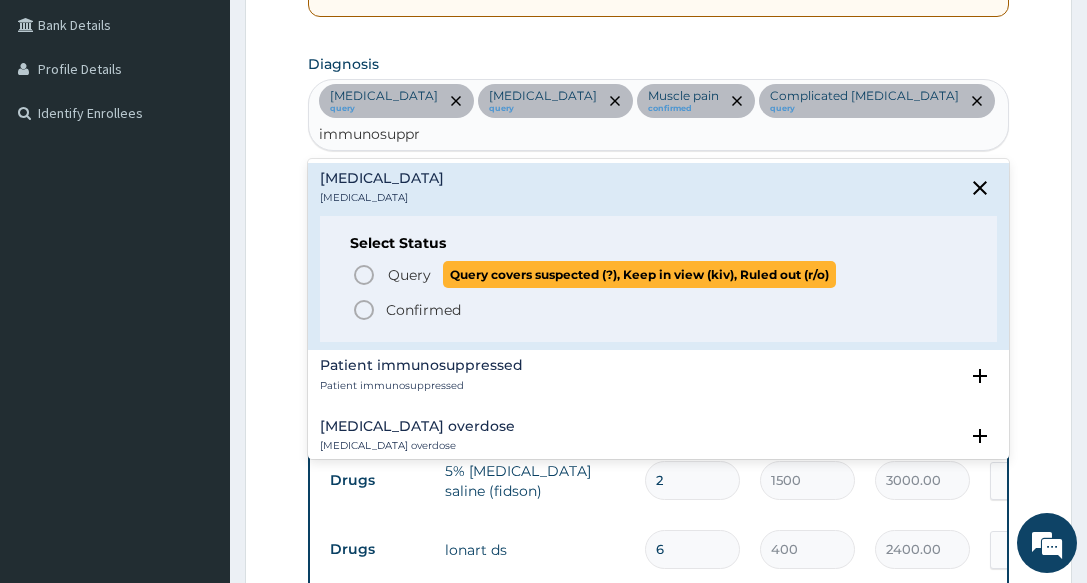 type 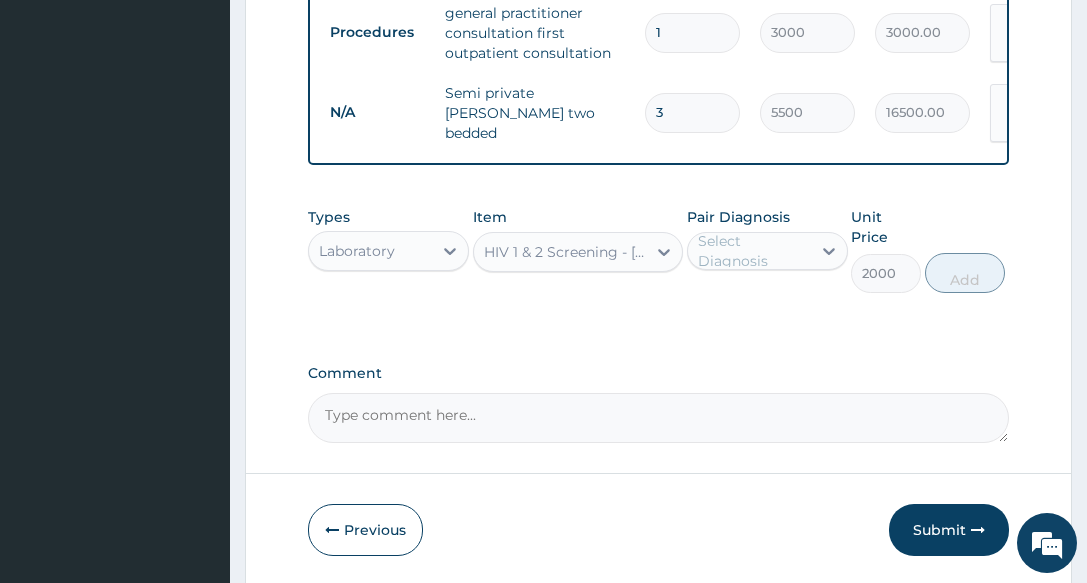 scroll, scrollTop: 1657, scrollLeft: 0, axis: vertical 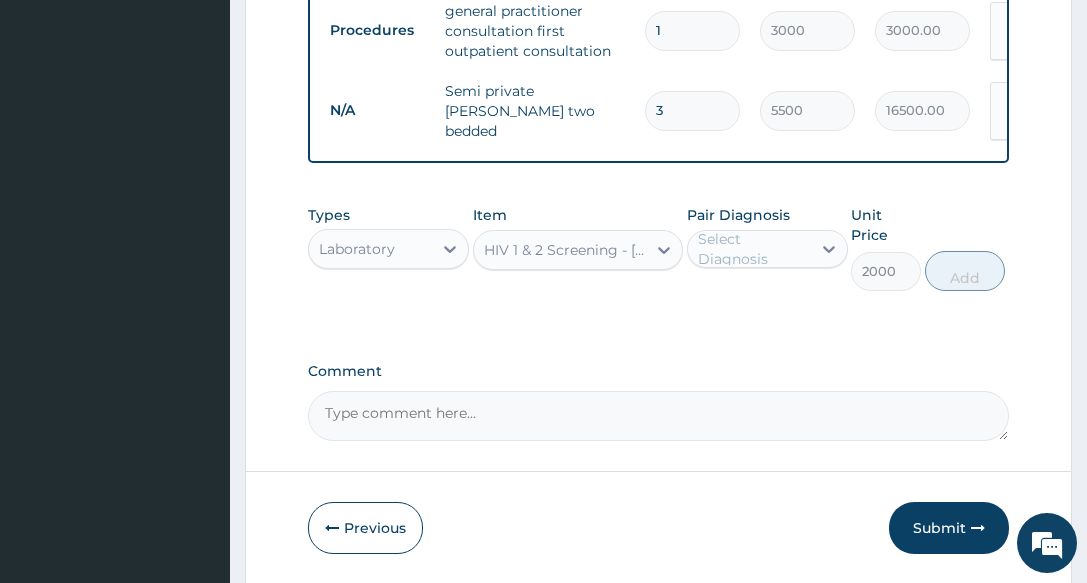 click on "Select Diagnosis" at bounding box center [753, 249] 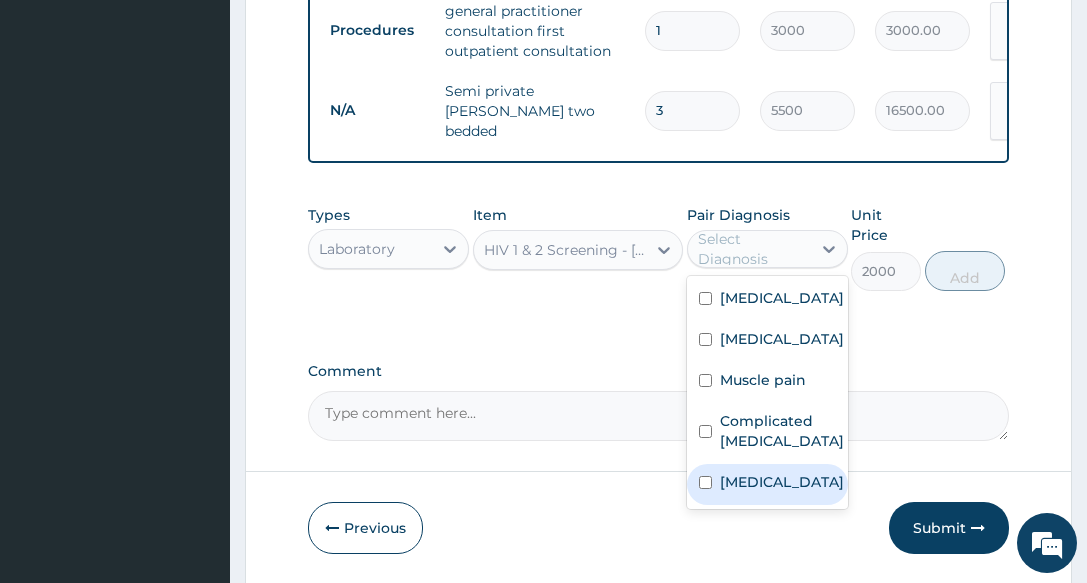 click on "Immunosuppression" at bounding box center [782, 482] 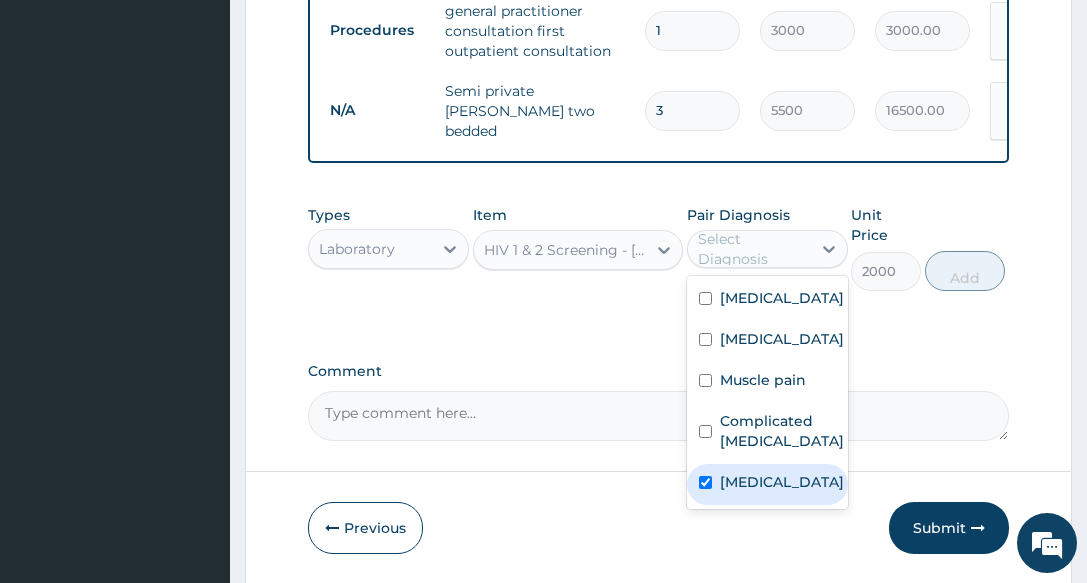 checkbox on "true" 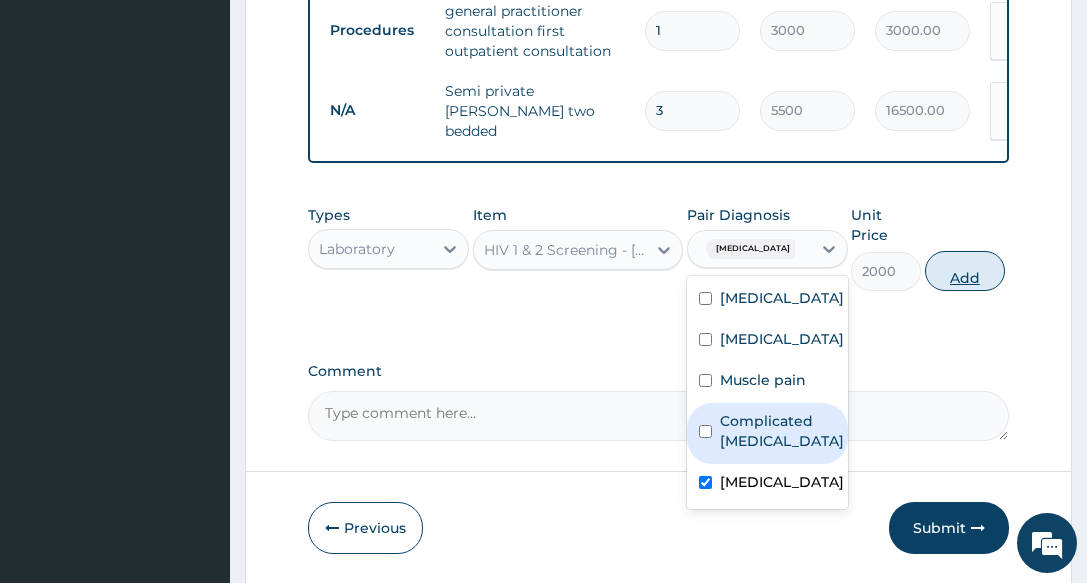 click on "Add" at bounding box center (965, 271) 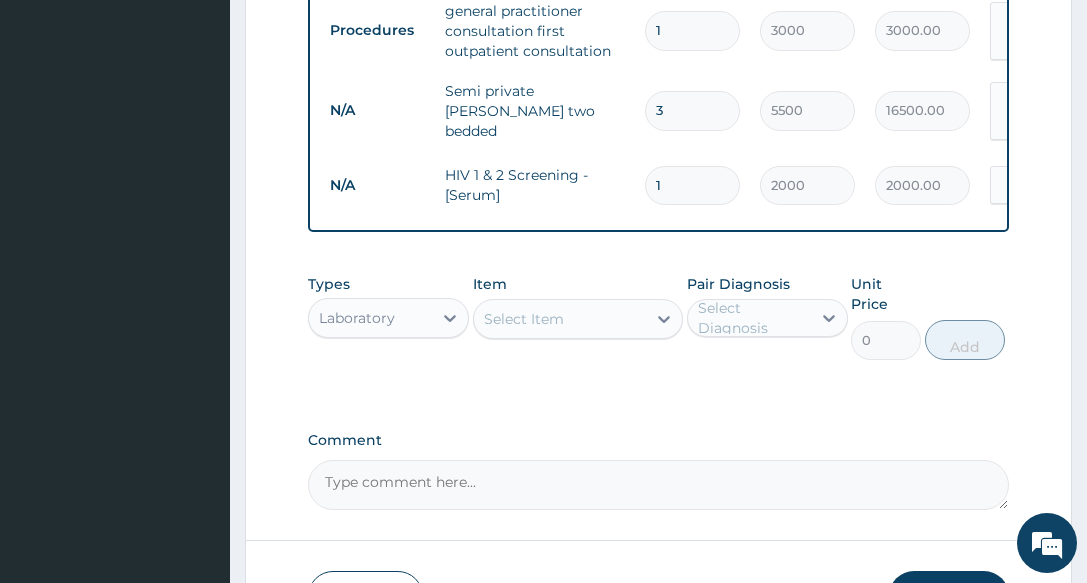 click on "Laboratory" at bounding box center (370, 318) 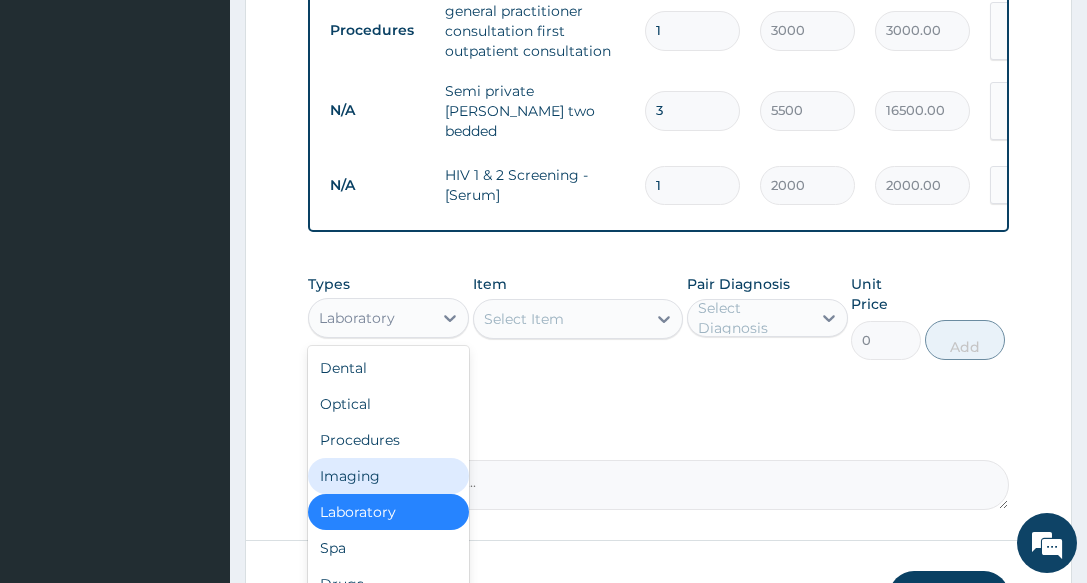 click on "PA Code / Prescription Code PA/51E53D Encounter Date 07-07-2025 Important Notice Please enter PA codes before entering items that are not attached to a PA code   All diagnoses entered must be linked to a claim item. Diagnosis & Claim Items that are visible but inactive cannot be edited because they were imported from an already approved PA code. Diagnosis Gastroenteritis query Sepsis query Muscle pain confirmed Complicated malaria query Immunosuppression Query NB: All diagnosis must be linked to a claim item Claim Items Type Name Quantity Unit Price Total Price Pair Diagnosis Actions Drugs emzor paracetamol 500mg 18 20 360.00 Gastroenteritis  + 3 Delete Drugs 5% dextrose saline (fidson) 2 1500 3000.00 Muscle pain  + 3 Delete Drugs lonart ds 6 400 2400.00 Complicated malaria Delete Drugs flagly 400 sanofi 10 60 600.00 Gastroenteritis Delete Drugs rocephin ceftriaxone 1g i.m 6 7000 42000.00 Gastroenteritis  + 1 Delete Drugs g-pent injection 1 385 385.00 Muscle pain  + 3 Delete Drugs quinine injection 2 500 9  +" at bounding box center [658, -478] 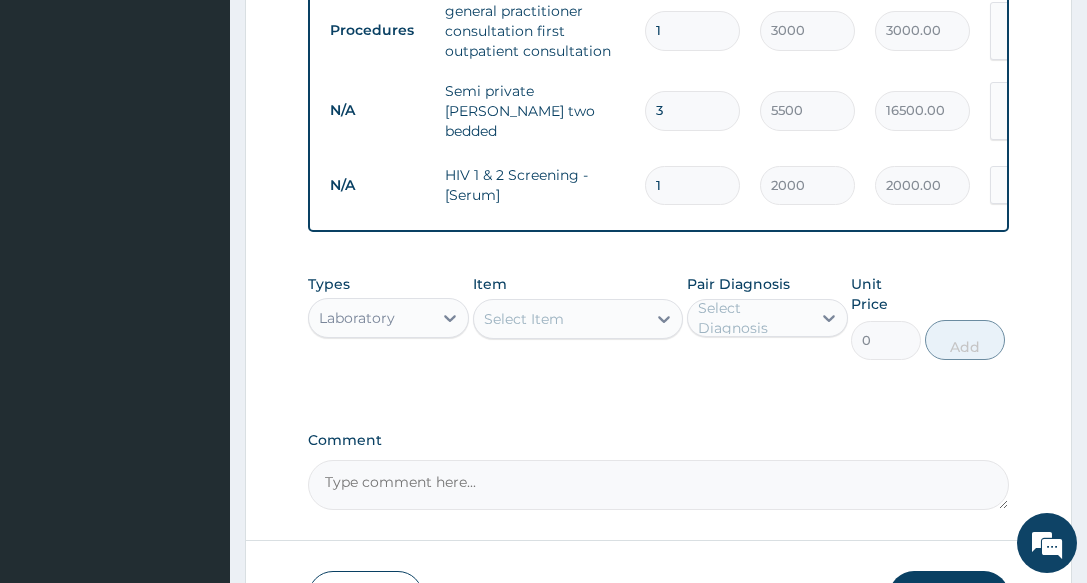 click on "Select Item" at bounding box center (560, 319) 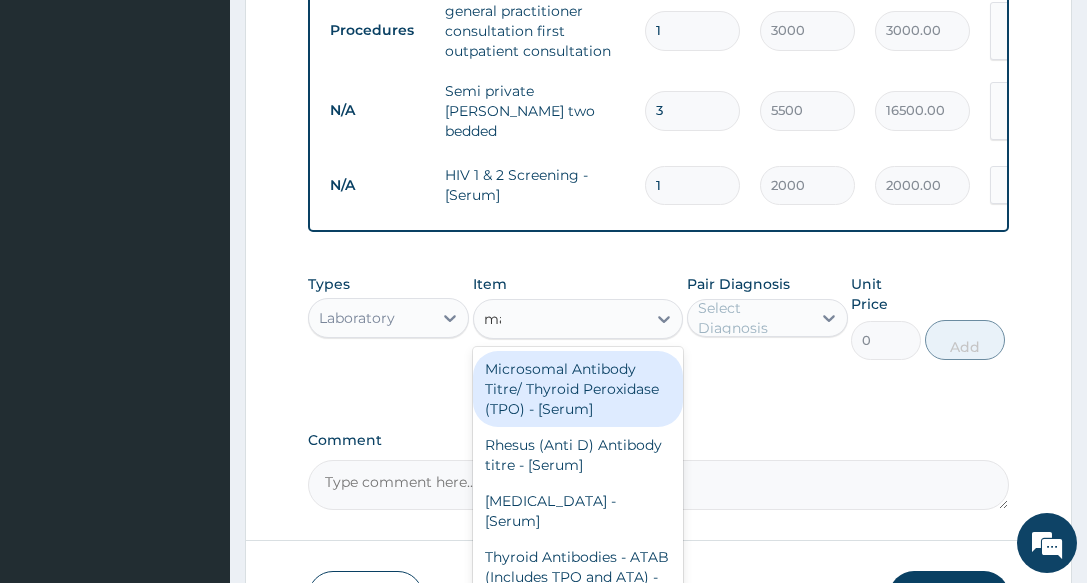 type on "mala" 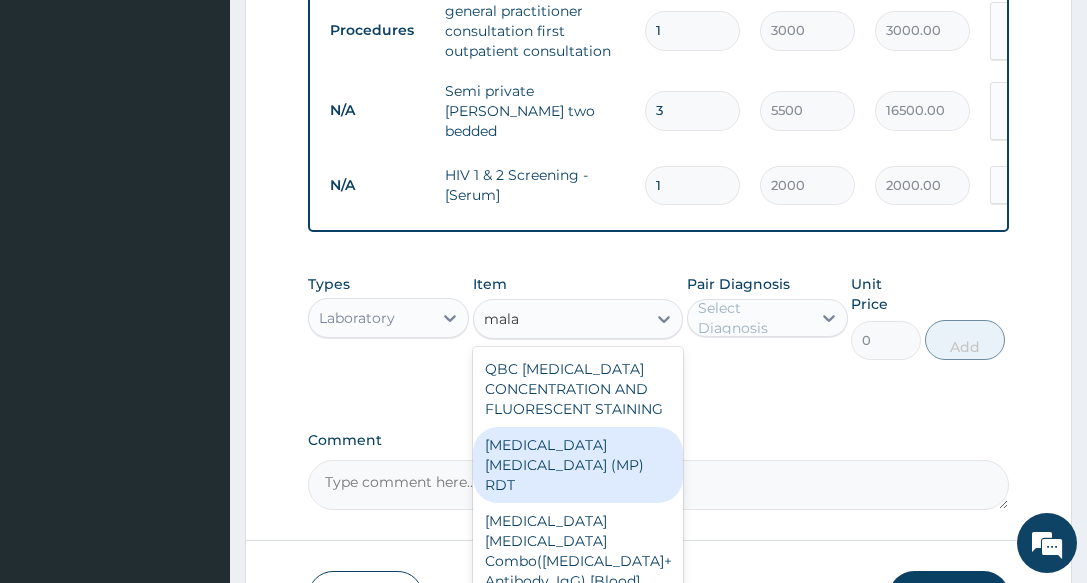click on "MALARIA PARASITE (MP) RDT" at bounding box center (578, 465) 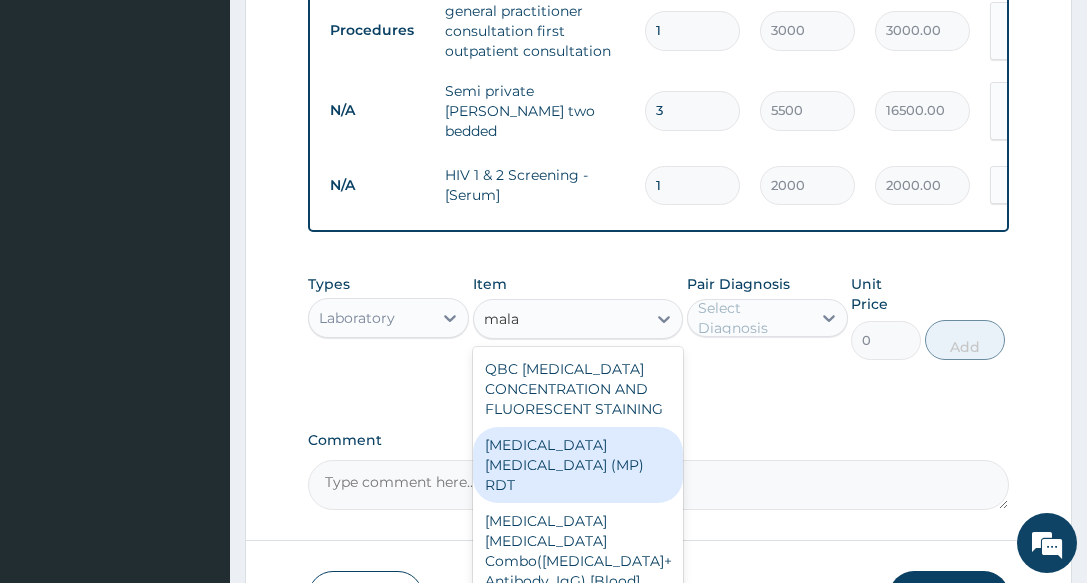 type 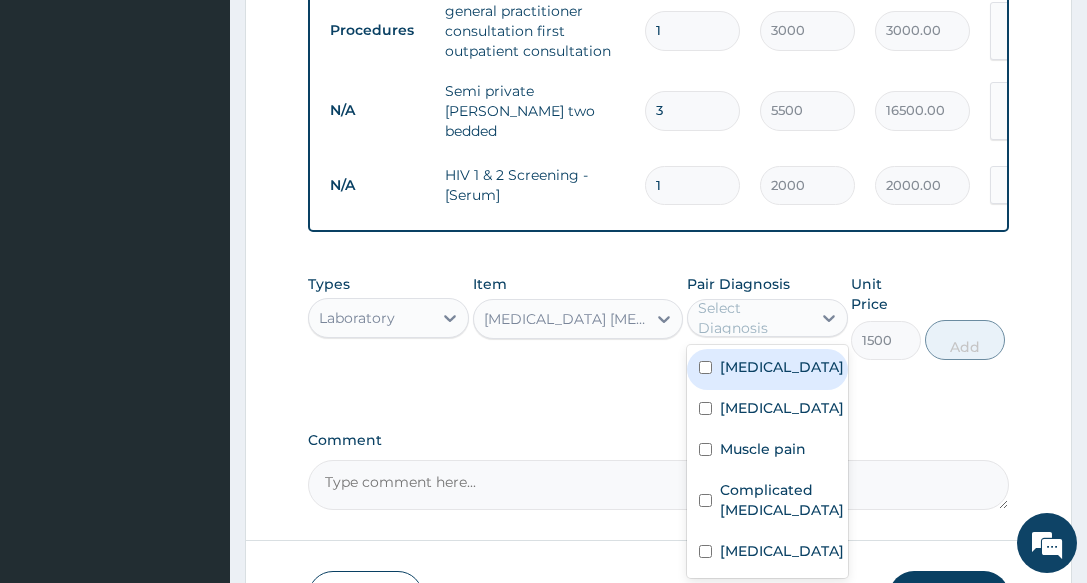 click on "Select Diagnosis" at bounding box center [753, 318] 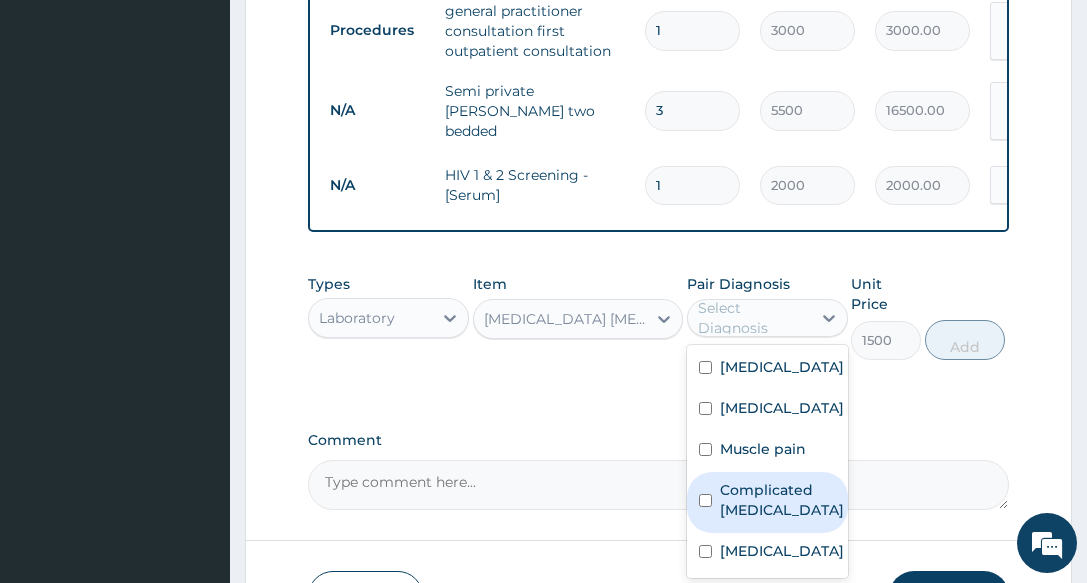 drag, startPoint x: 747, startPoint y: 464, endPoint x: 813, endPoint y: 411, distance: 84.646324 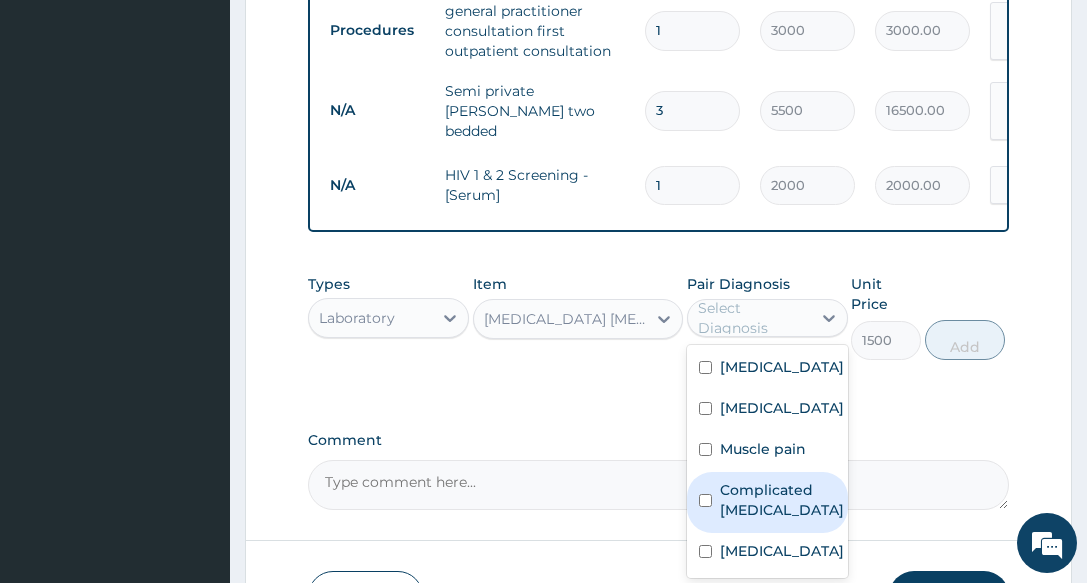 click on "Complicated malaria" at bounding box center (782, 500) 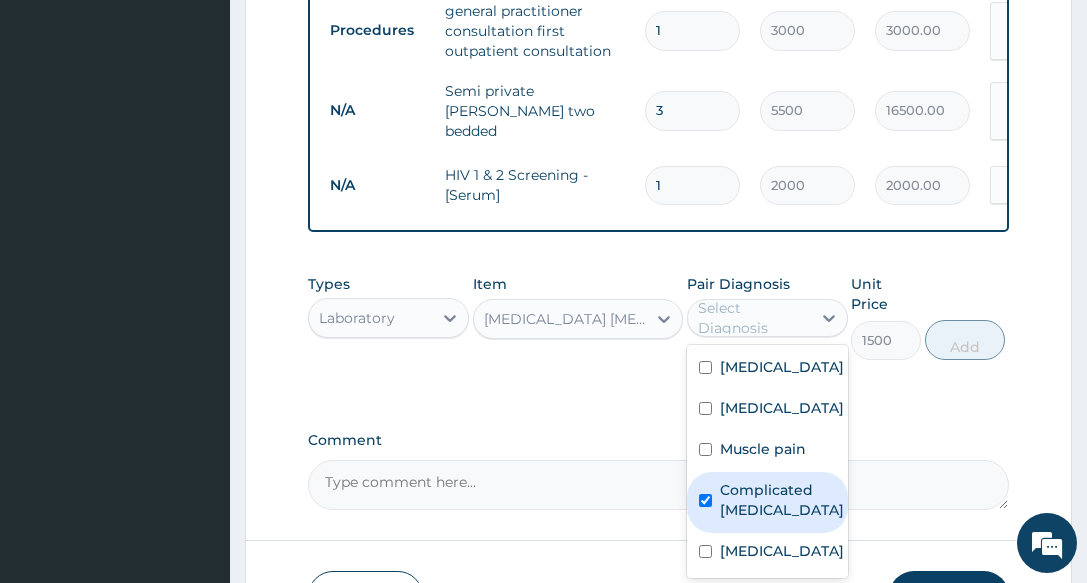 checkbox on "true" 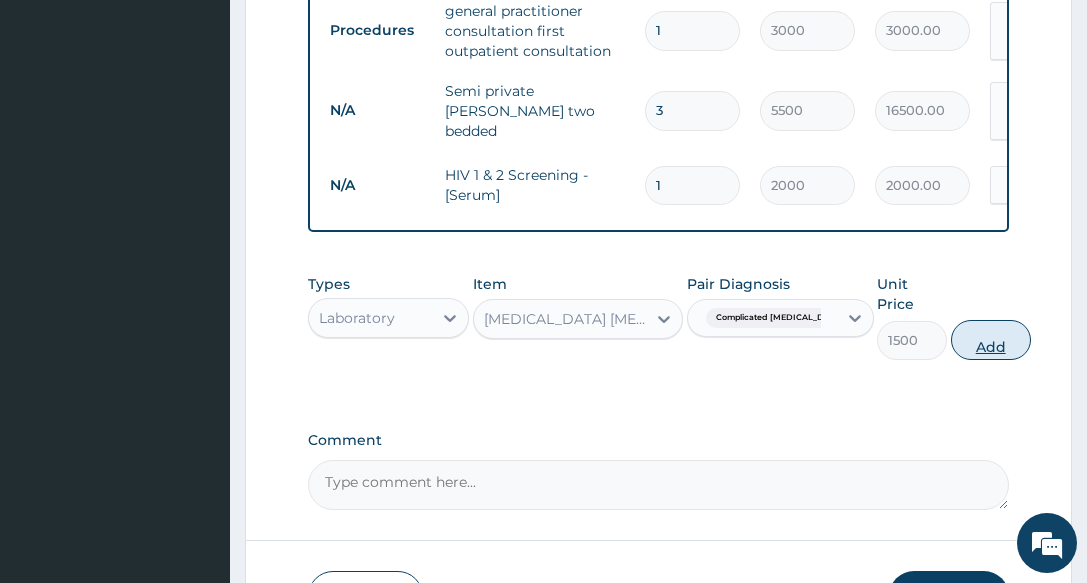 click on "Add" at bounding box center (991, 340) 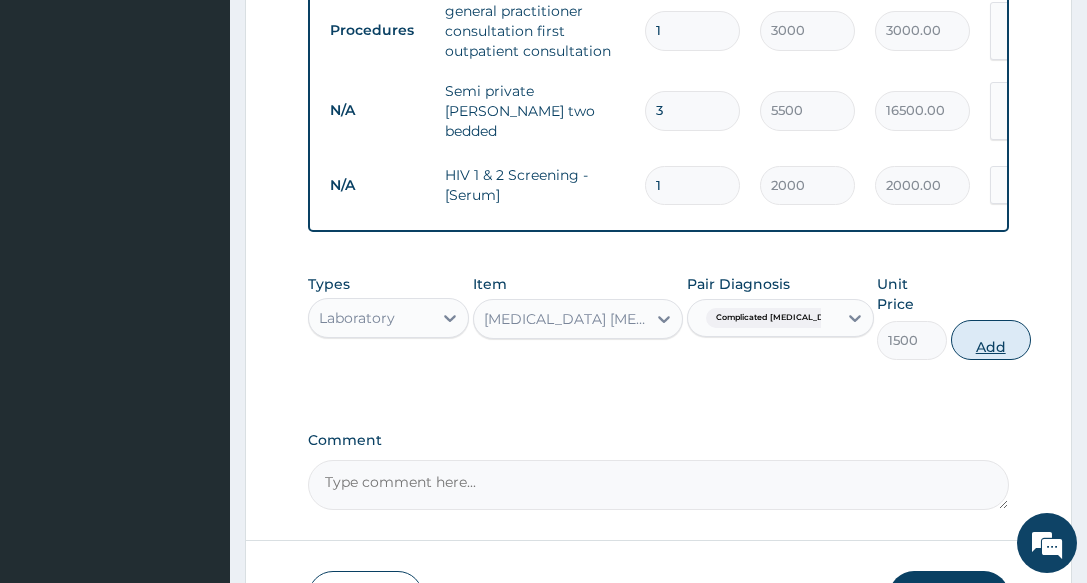 type on "0" 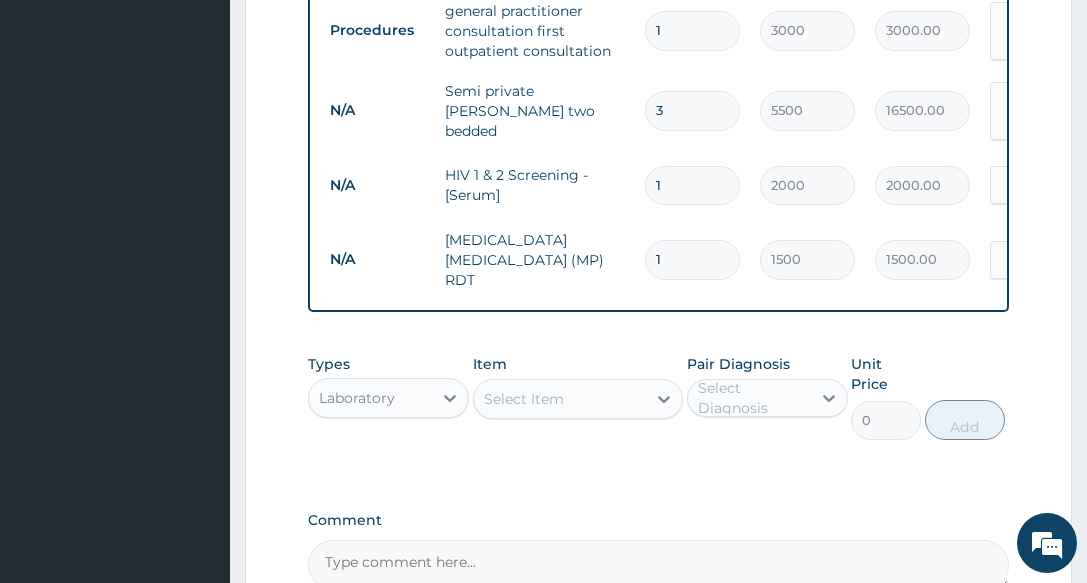 click on "Select Item" at bounding box center (578, 399) 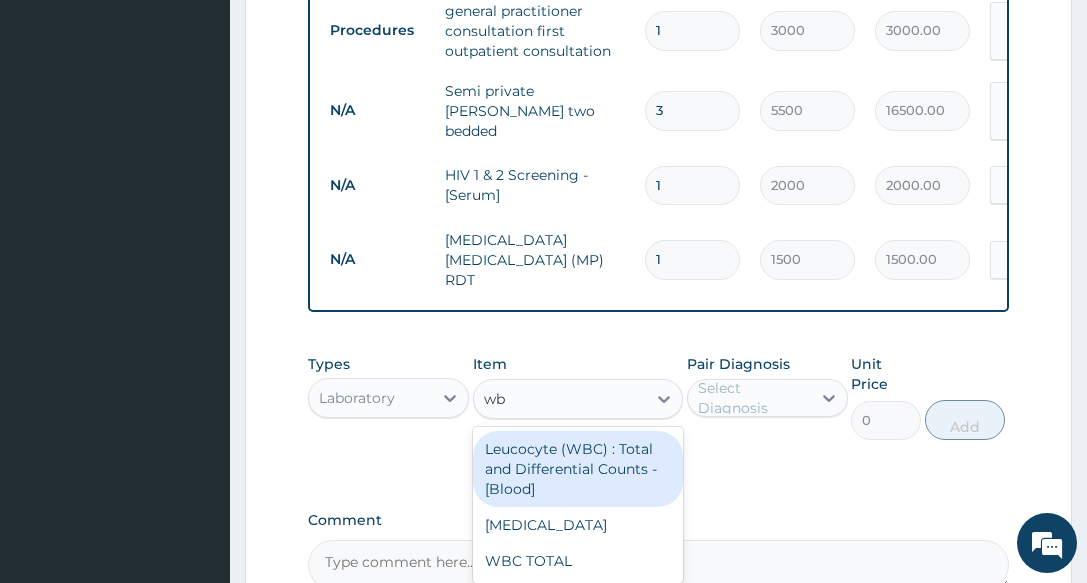 type on "wbc" 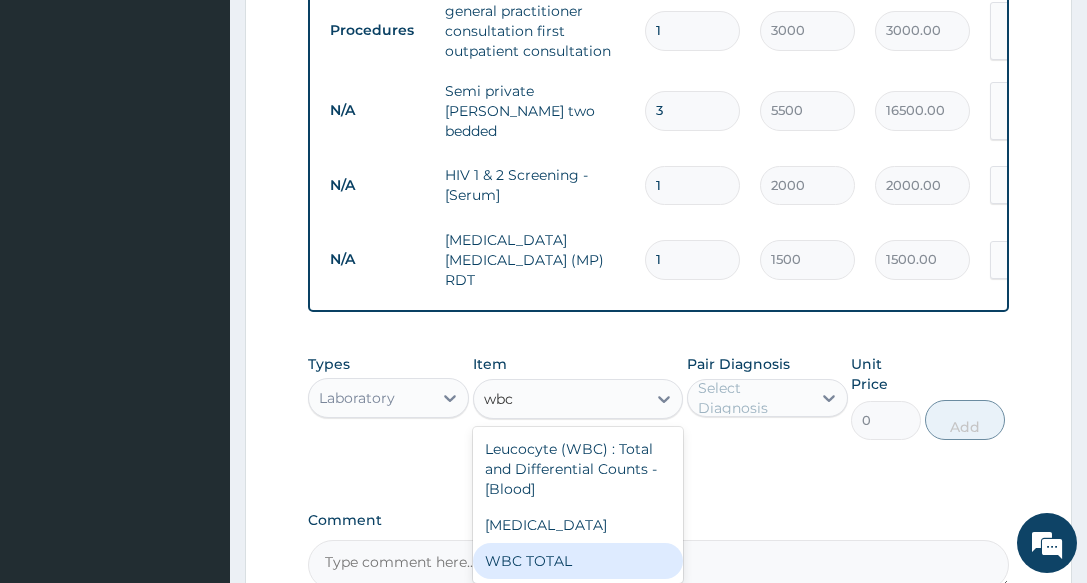 click on "WBC TOTAL" at bounding box center [578, 561] 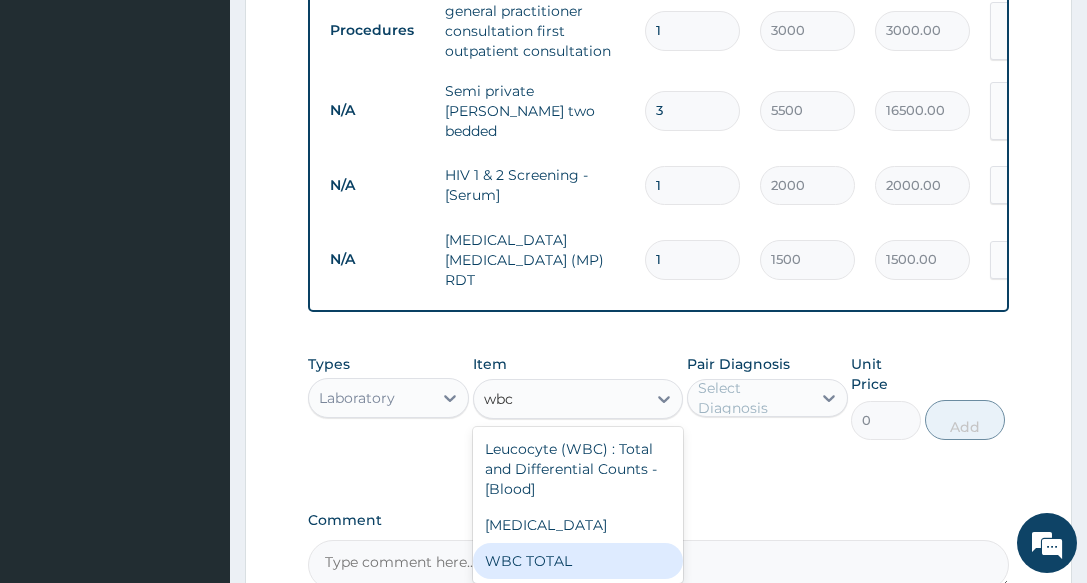 type 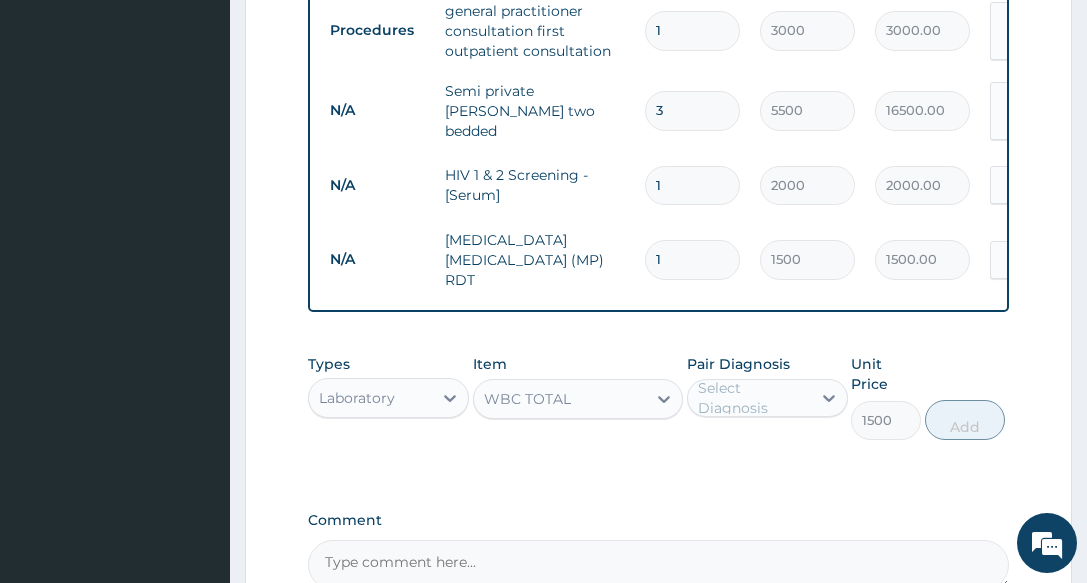 click on "Pair Diagnosis Select Diagnosis" at bounding box center (767, 397) 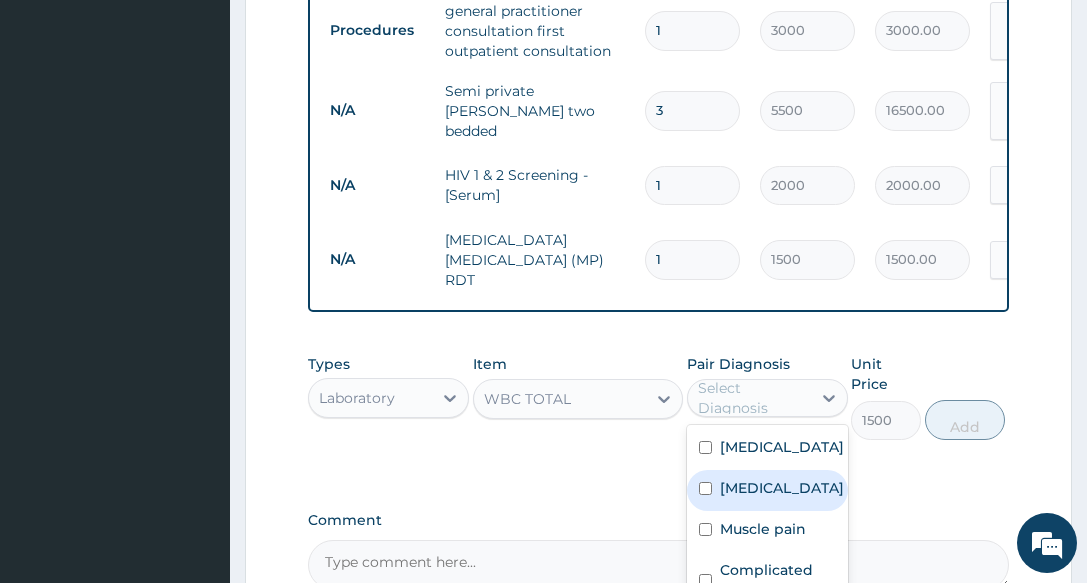 click on "Sepsis" at bounding box center [782, 488] 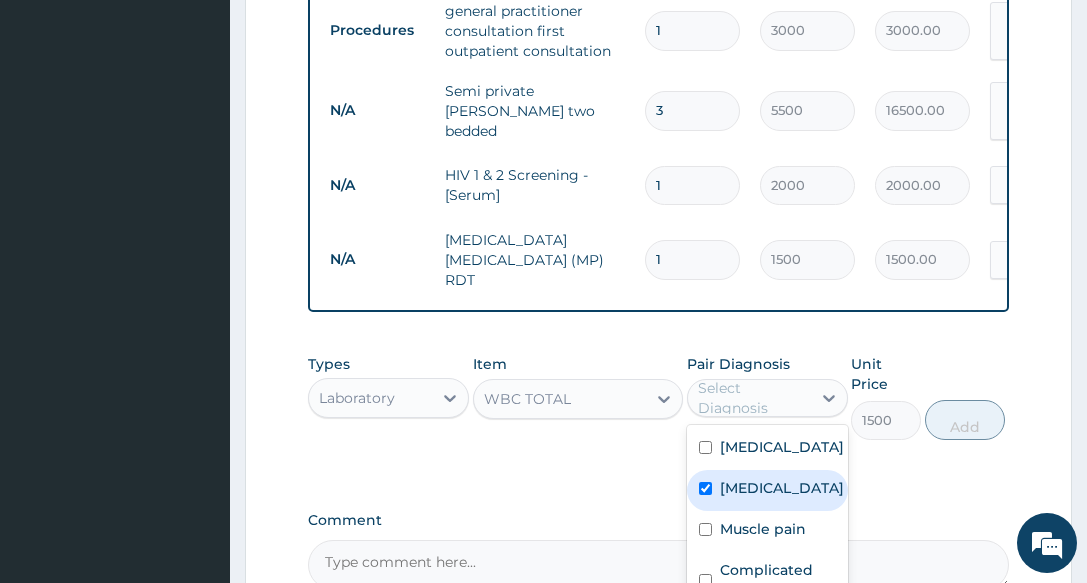 checkbox on "true" 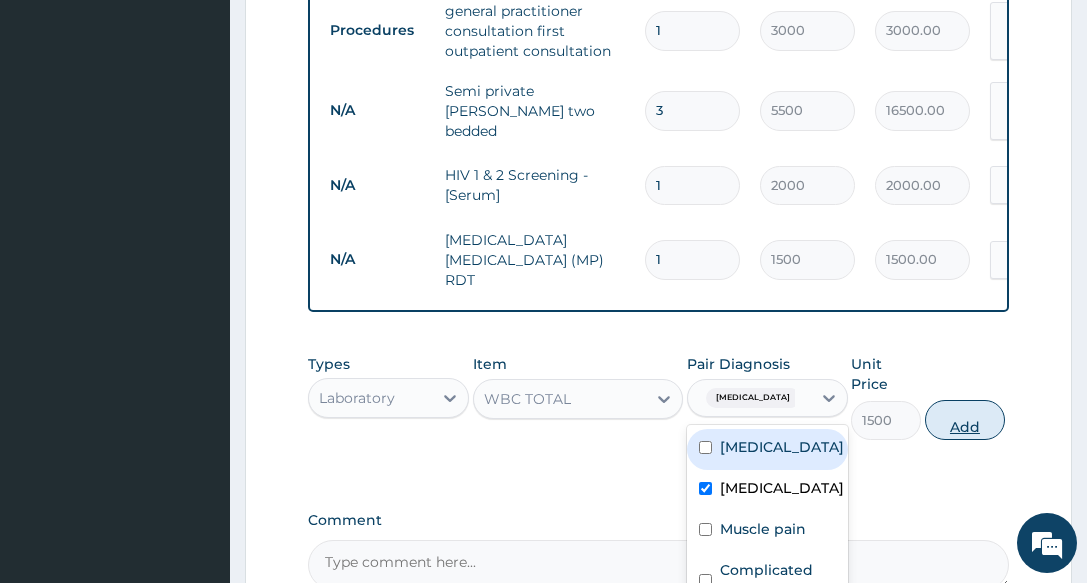 click on "Add" at bounding box center [965, 420] 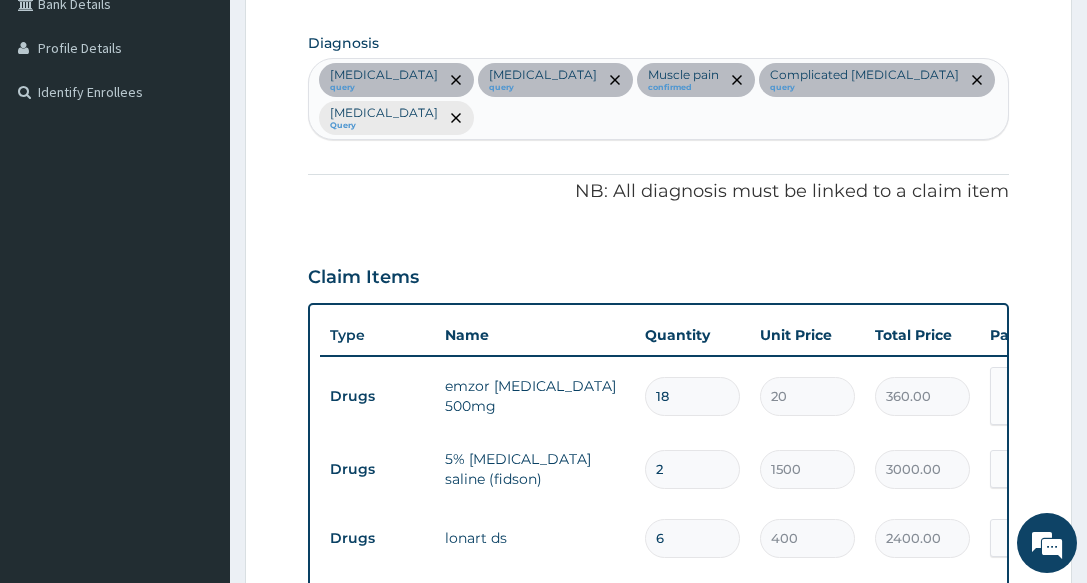 scroll, scrollTop: 457, scrollLeft: 0, axis: vertical 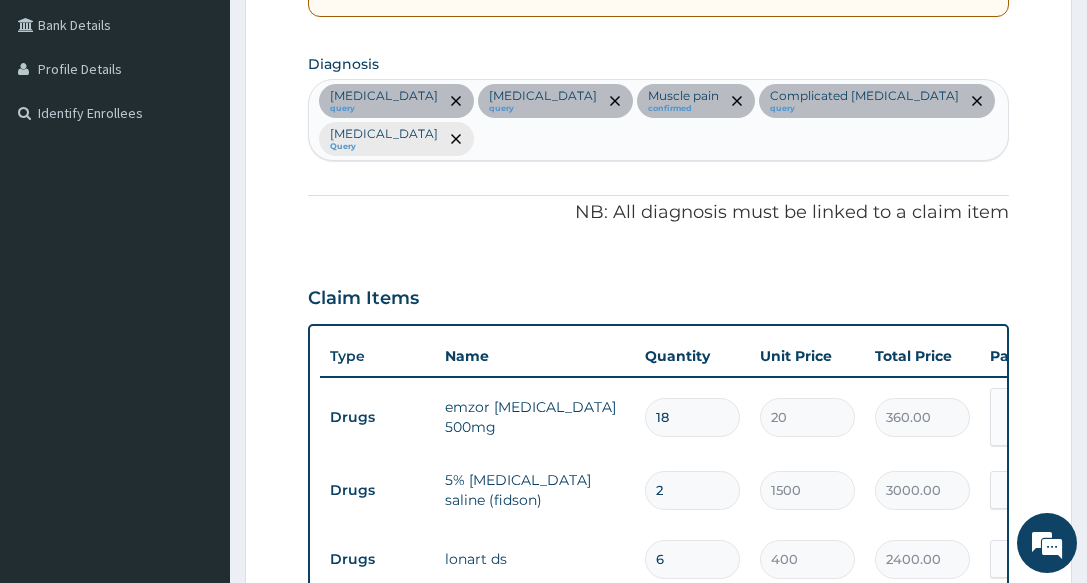 click on "Gastroenteritis query Sepsis query Muscle pain confirmed Complicated malaria query Immunosuppression Query" at bounding box center (658, 120) 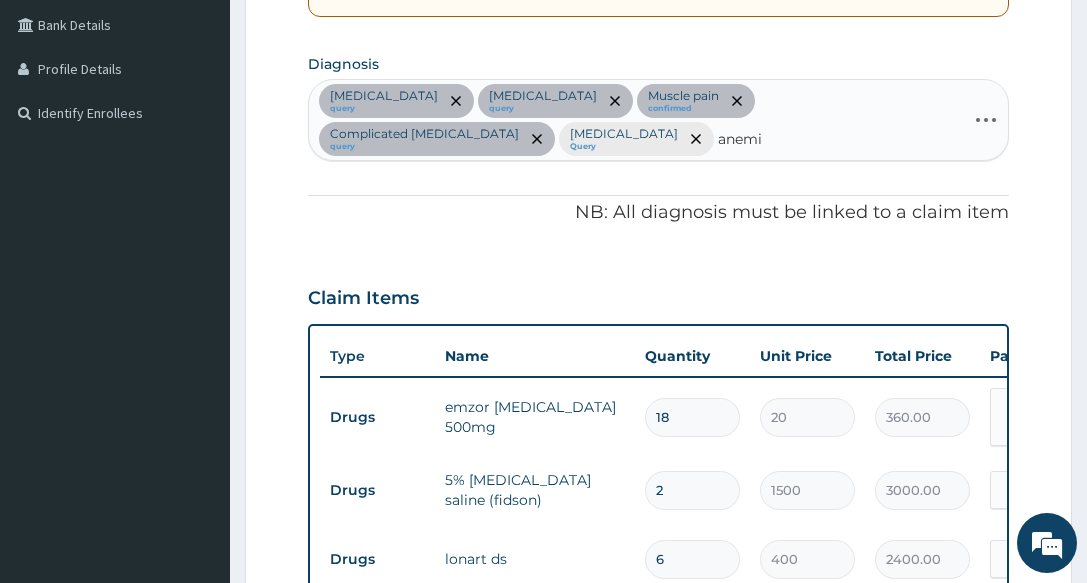 type on "anemia" 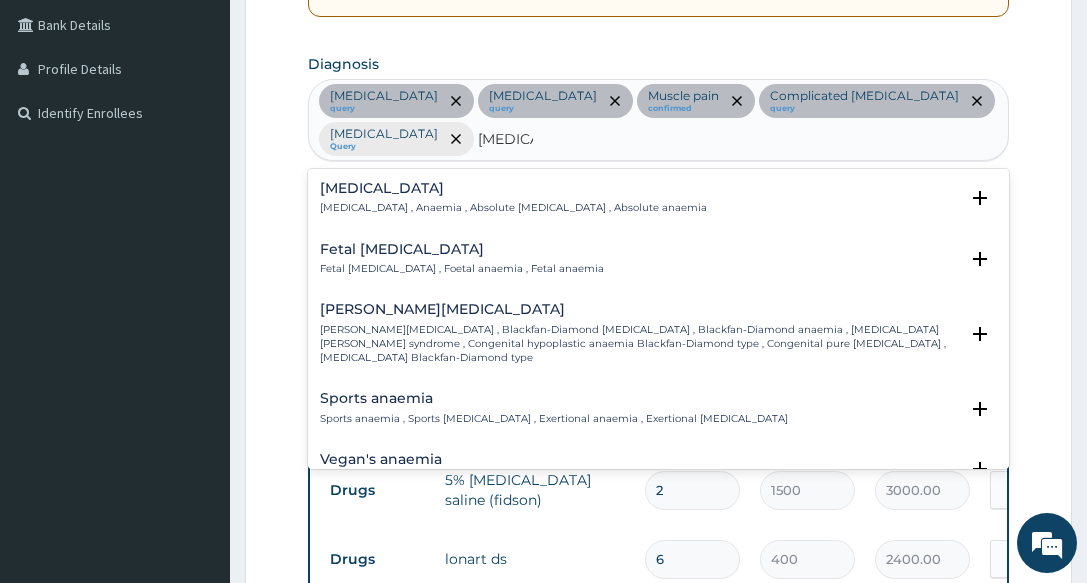 click on "Anemia Anemia , Anaemia , Absolute anemia , Absolute anaemia" at bounding box center (513, 198) 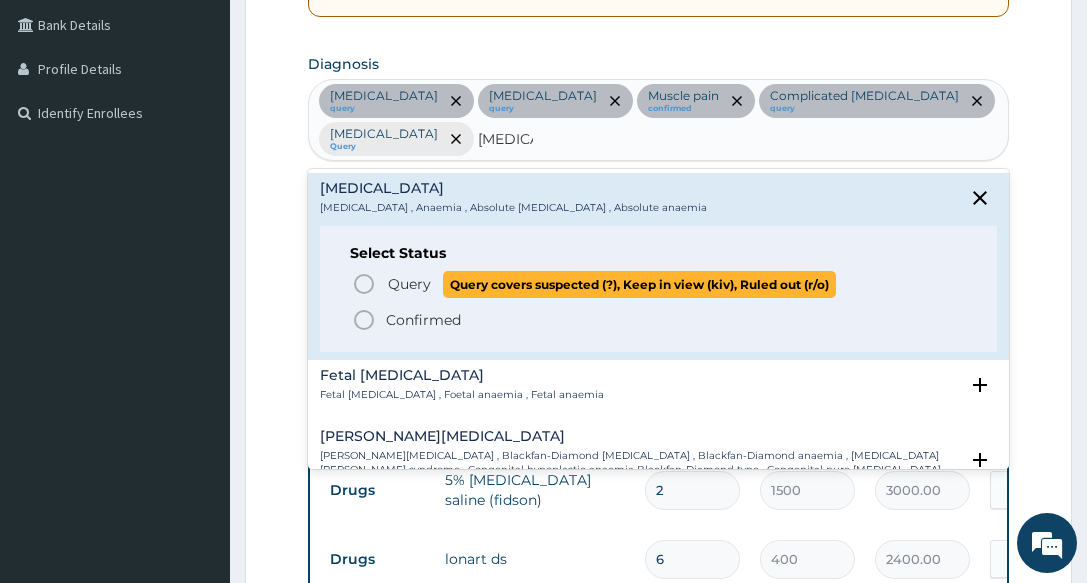 drag, startPoint x: 387, startPoint y: 279, endPoint x: 546, endPoint y: 240, distance: 163.71317 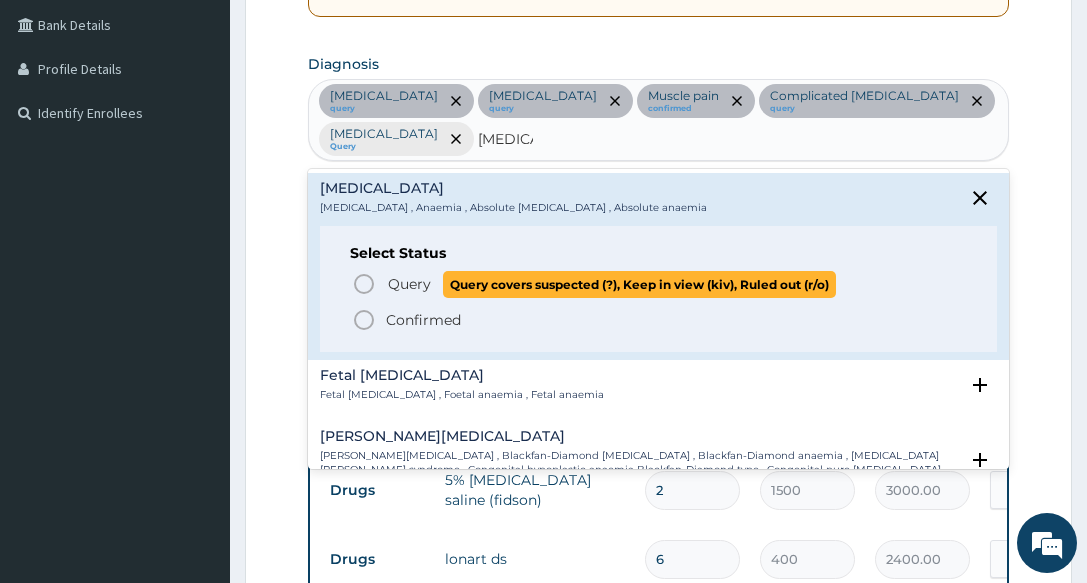 click on "Query" at bounding box center (409, 284) 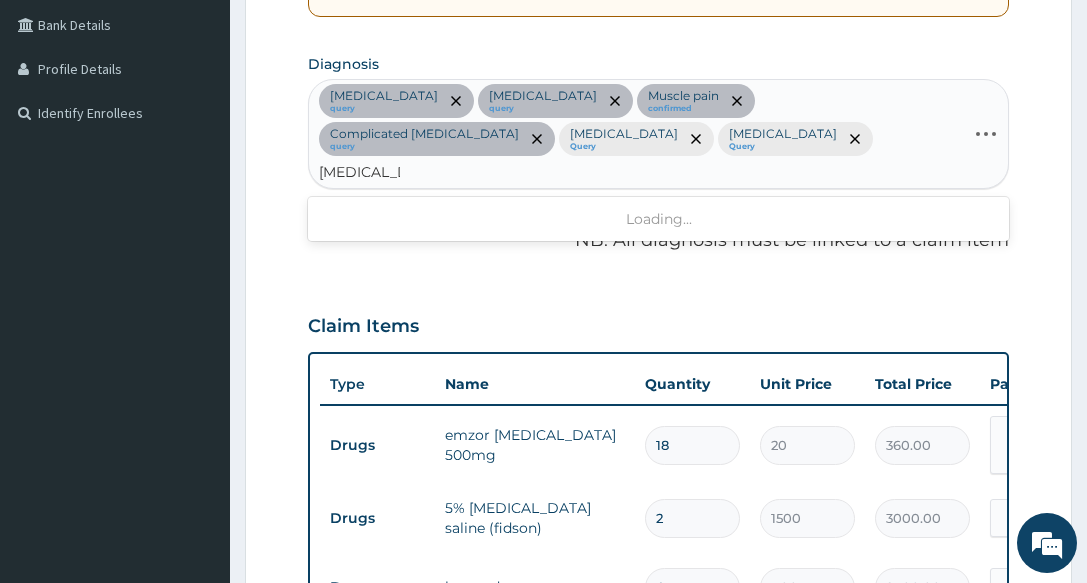 type on "diabetes me" 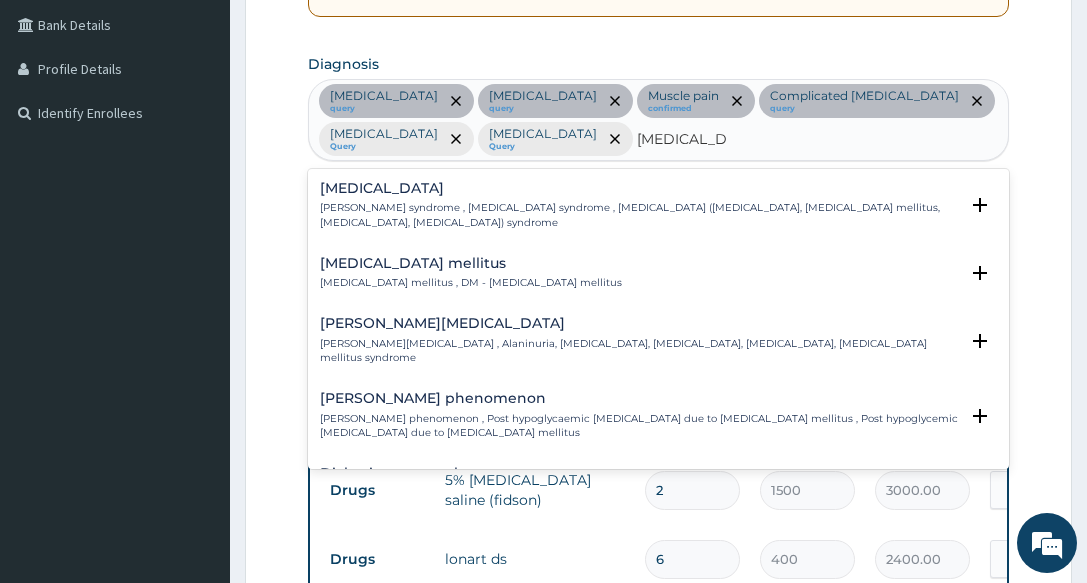 click on "Diabetes mellitus , DM - Diabetes mellitus" at bounding box center [471, 283] 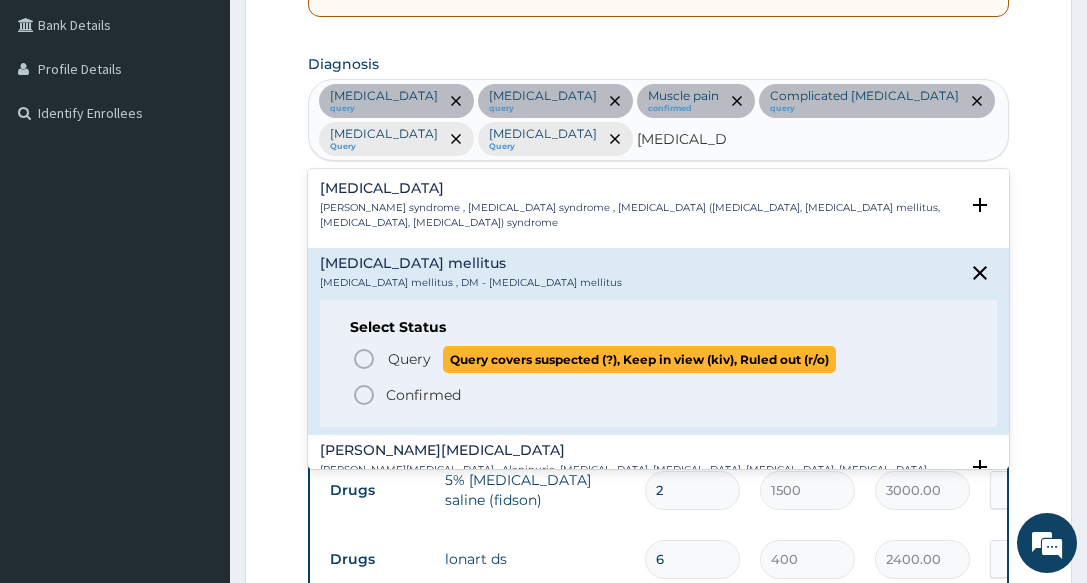 click on "Query Query covers suspected (?), Keep in view (kiv), Ruled out (r/o)" at bounding box center [611, 359] 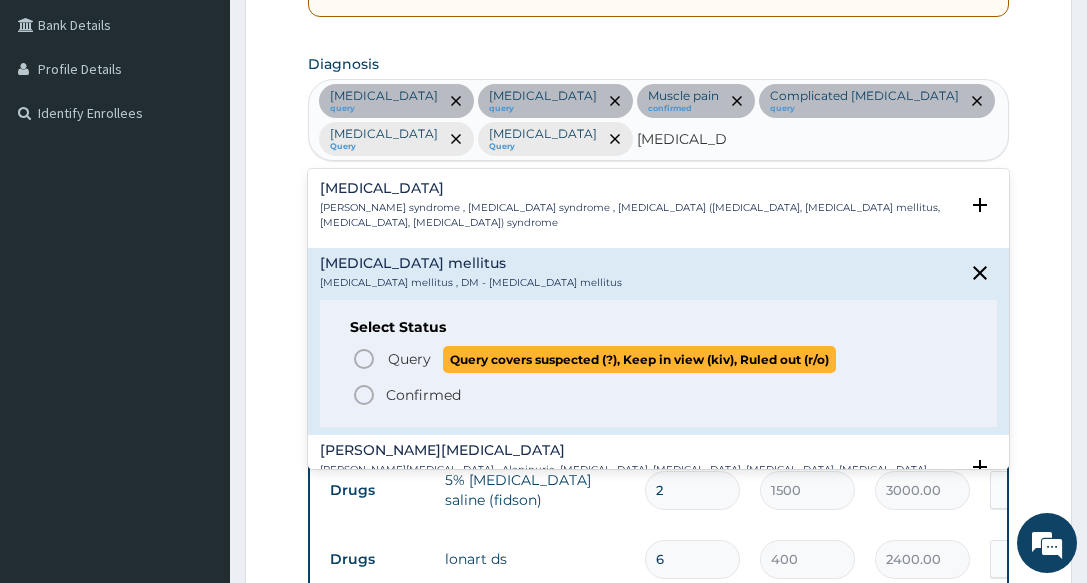 type 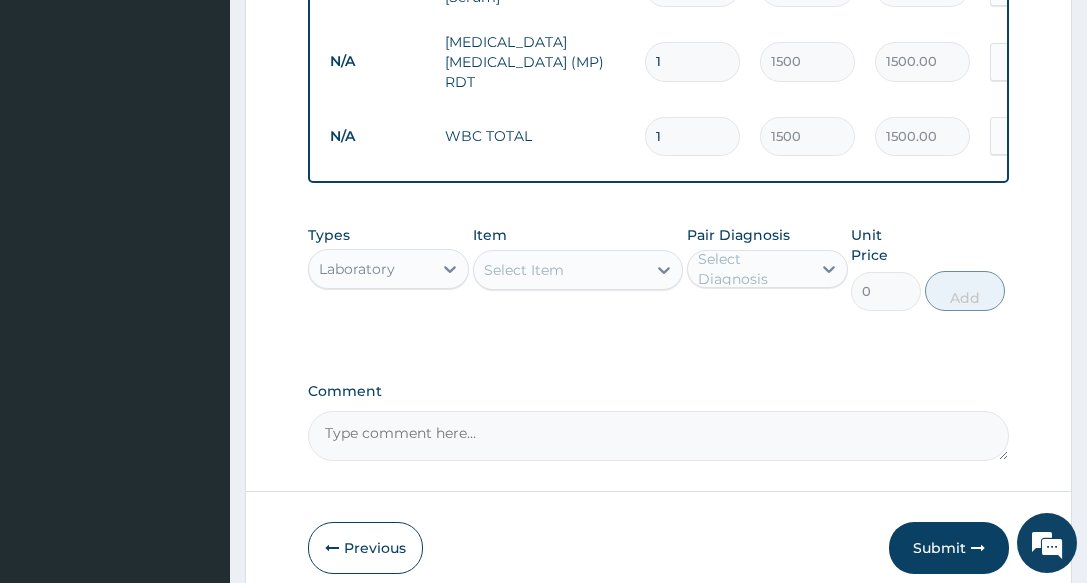 scroll, scrollTop: 1857, scrollLeft: 0, axis: vertical 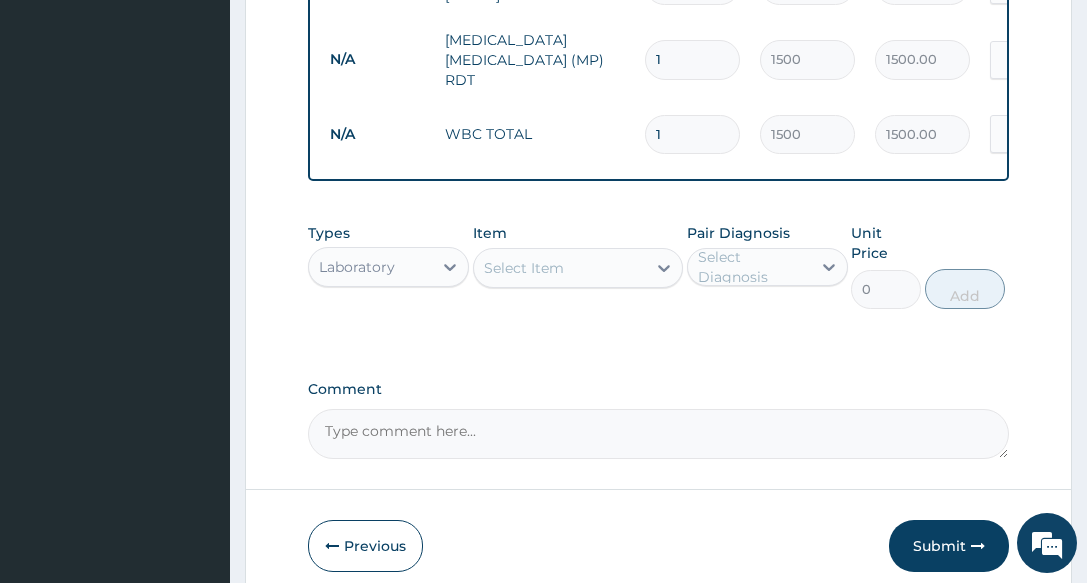 click on "Select Item" at bounding box center [560, 268] 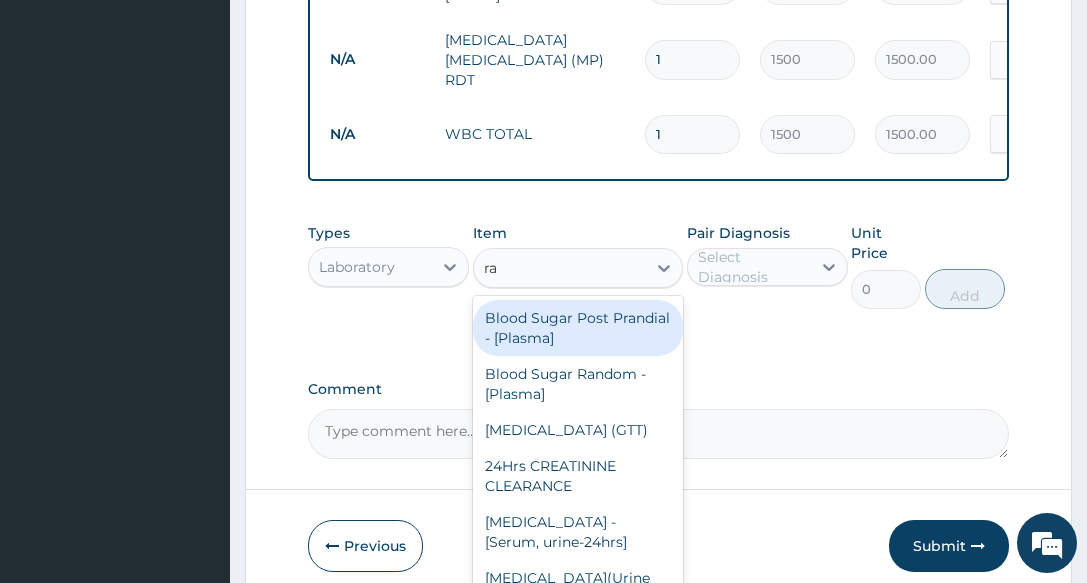 type on "ran" 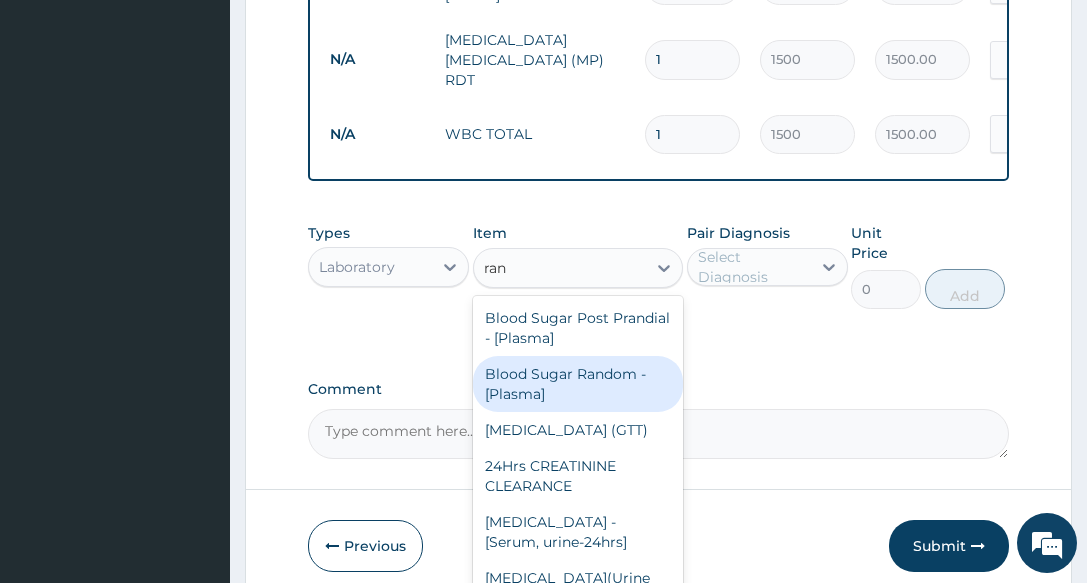 click on "Blood Sugar Random - [Plasma]" at bounding box center (578, 384) 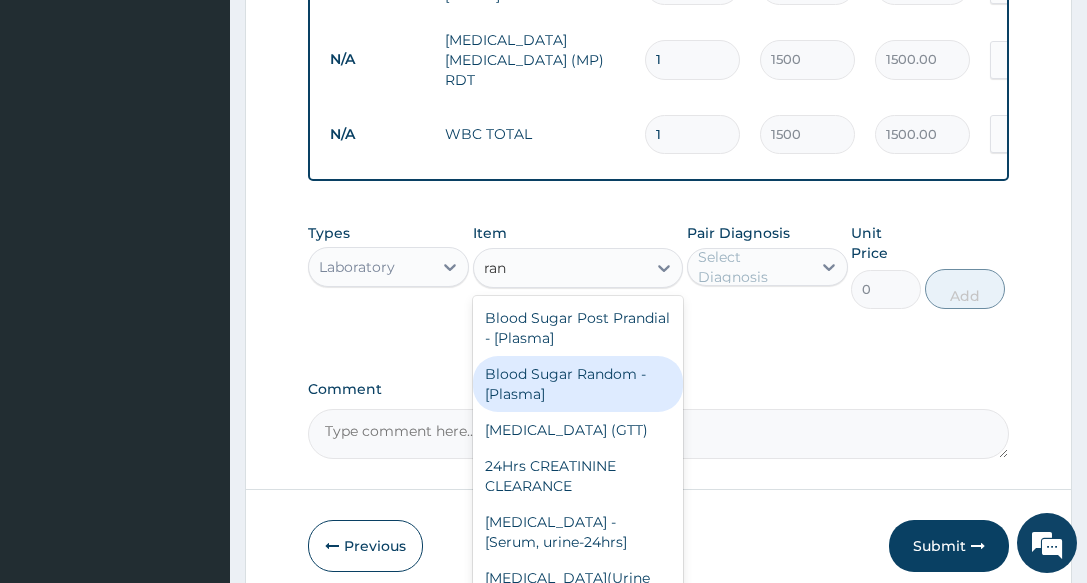 type 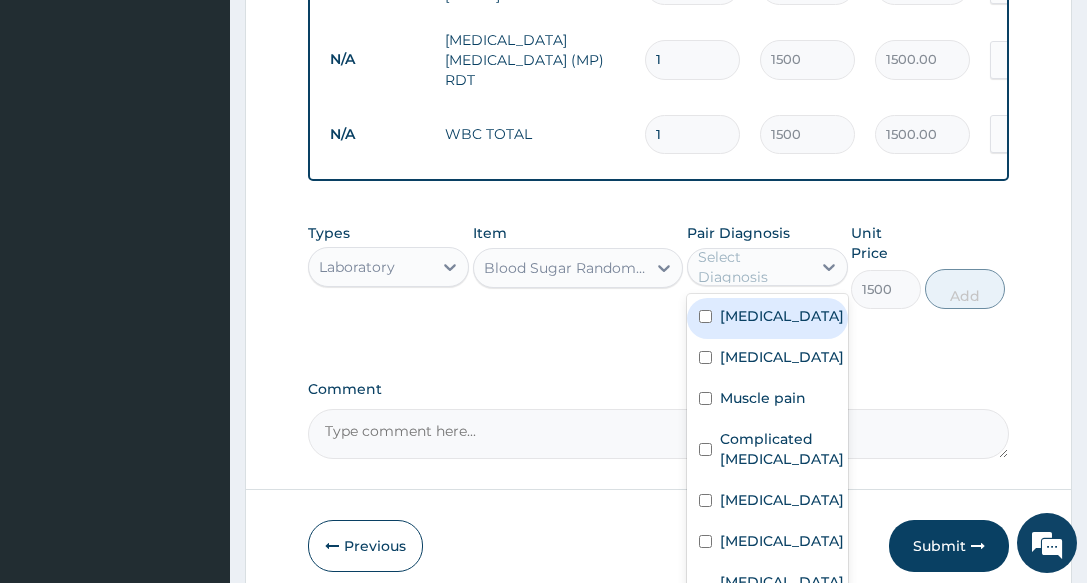 click on "Select Diagnosis" at bounding box center [753, 267] 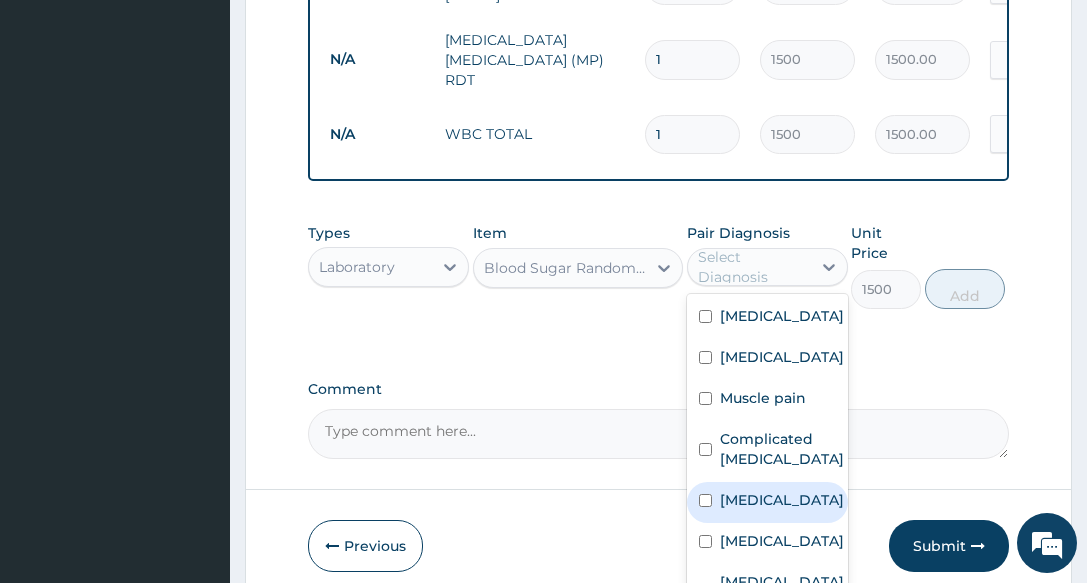 scroll, scrollTop: 50, scrollLeft: 0, axis: vertical 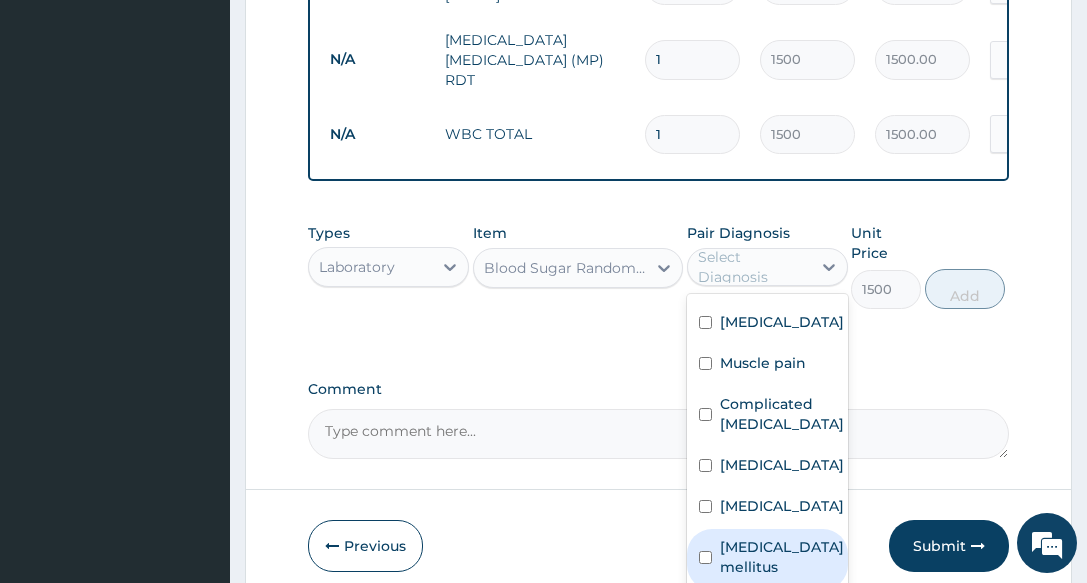 click on "Diabetes mellitus" at bounding box center [782, 557] 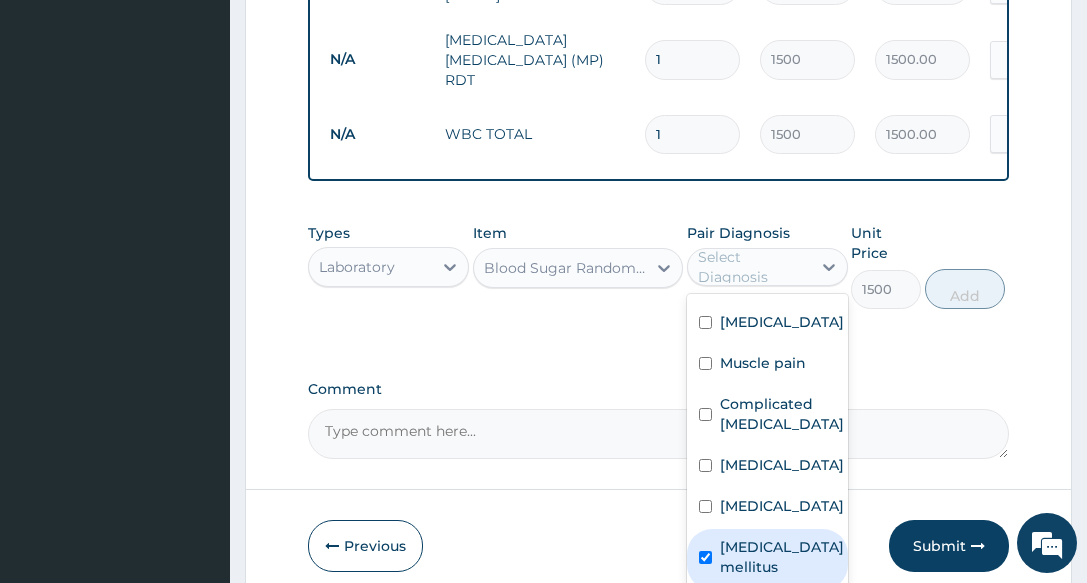 checkbox on "true" 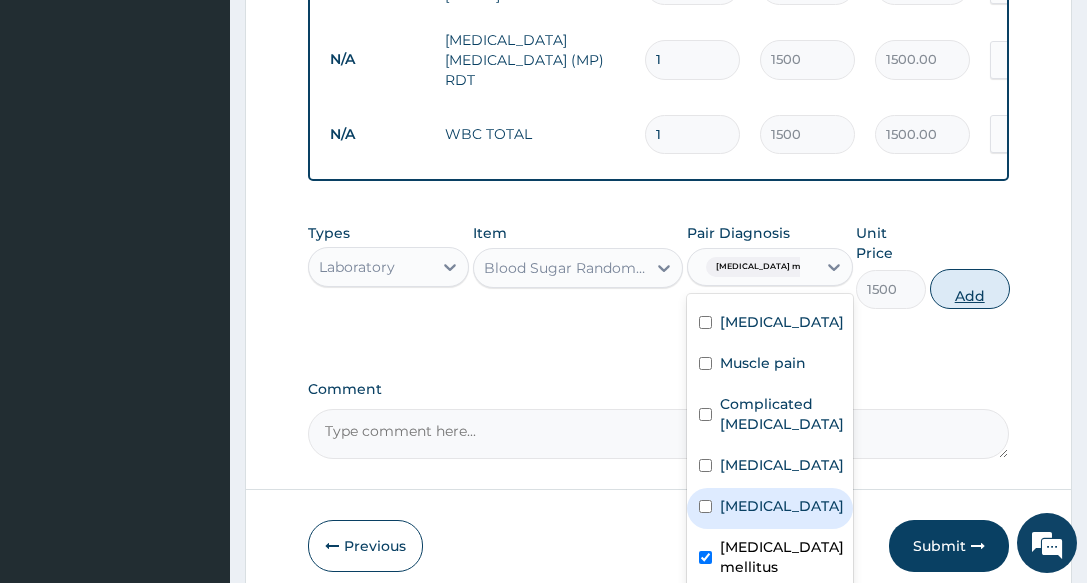click on "Add" at bounding box center [970, 289] 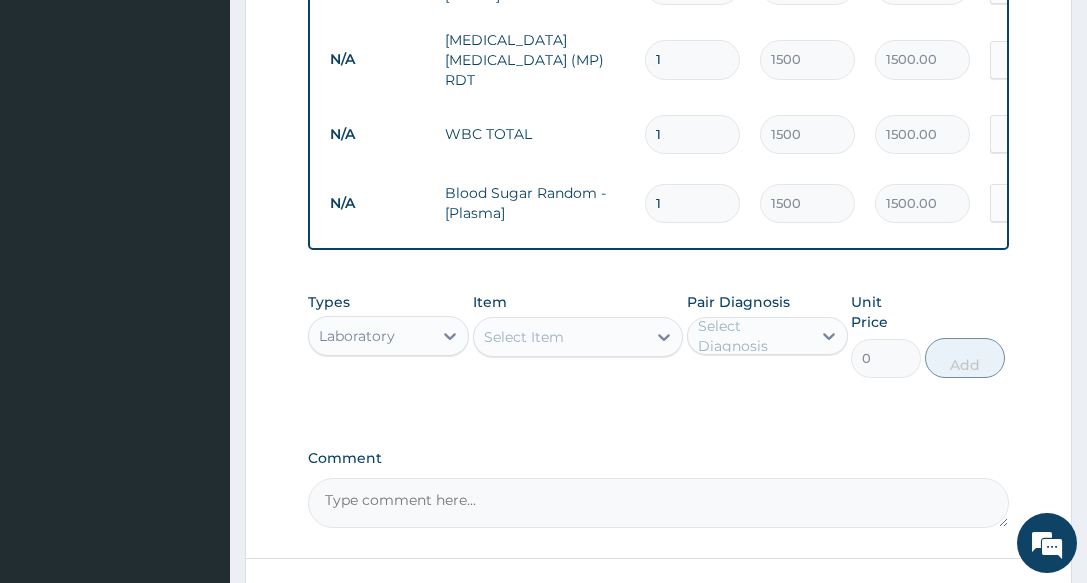 click on "Select Item" at bounding box center [560, 337] 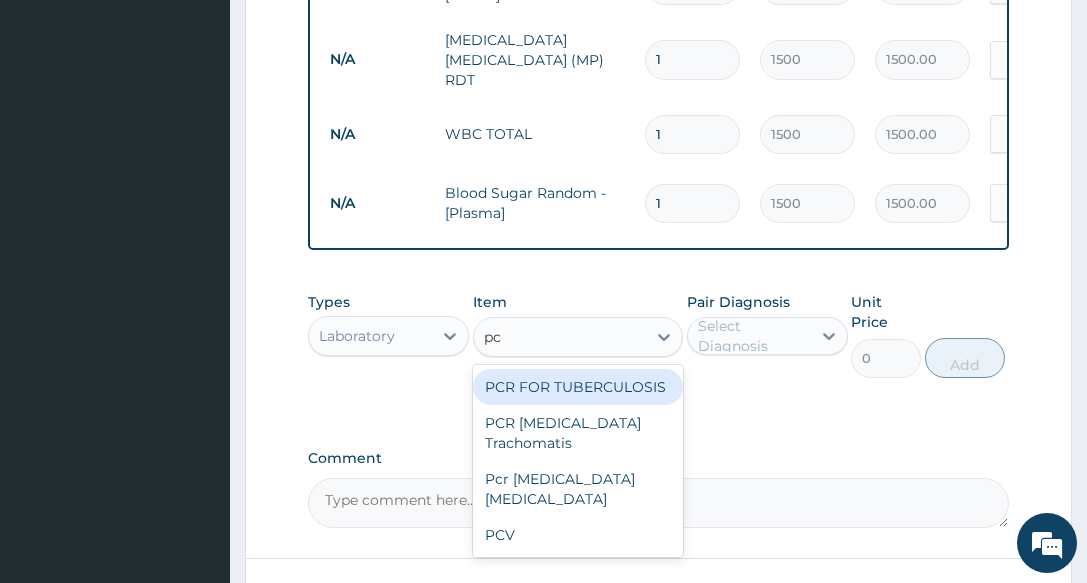type on "pcv" 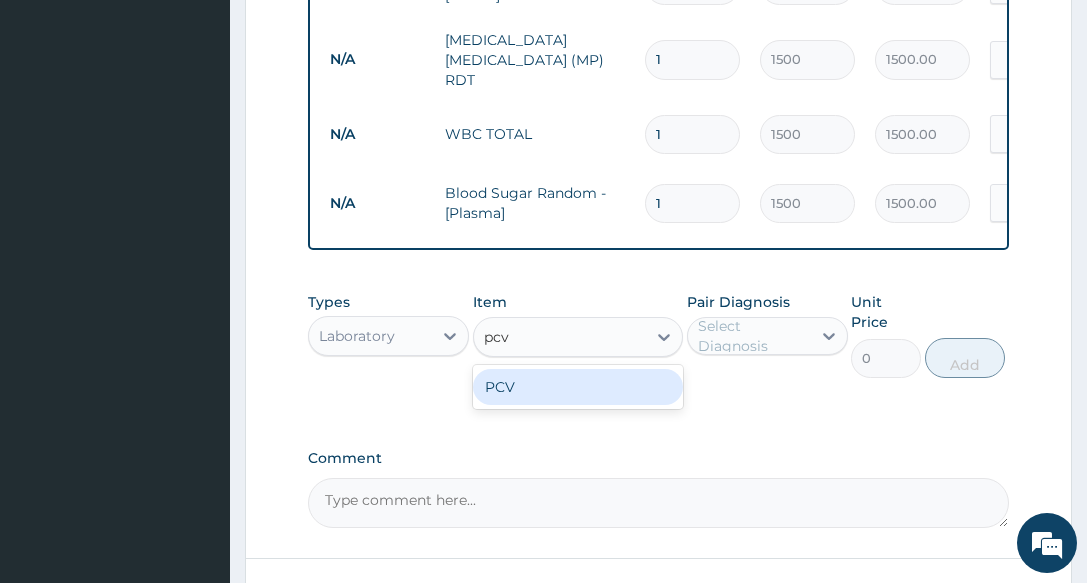 click on "PCV" at bounding box center (578, 387) 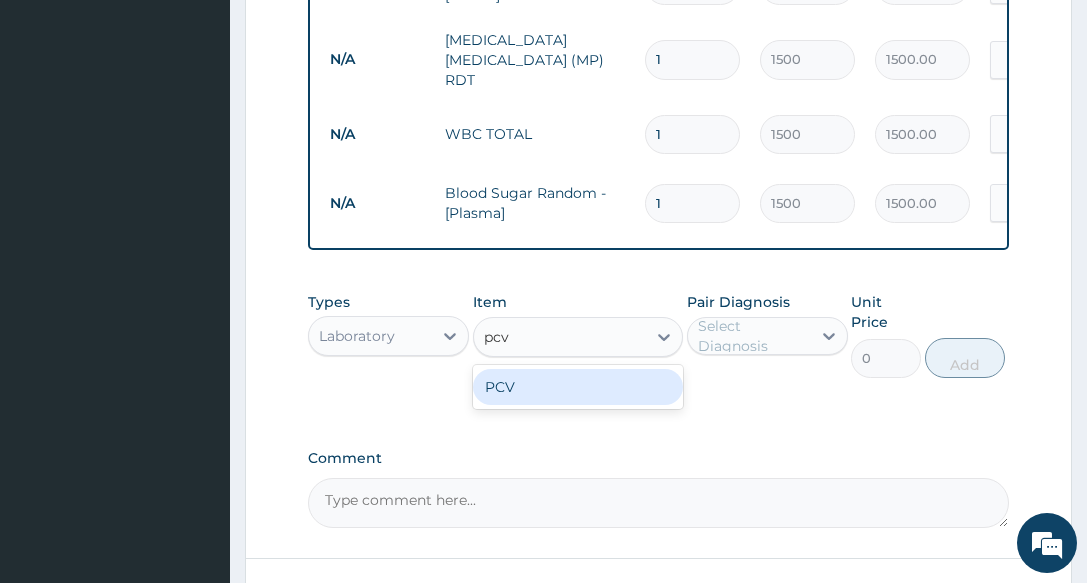 type 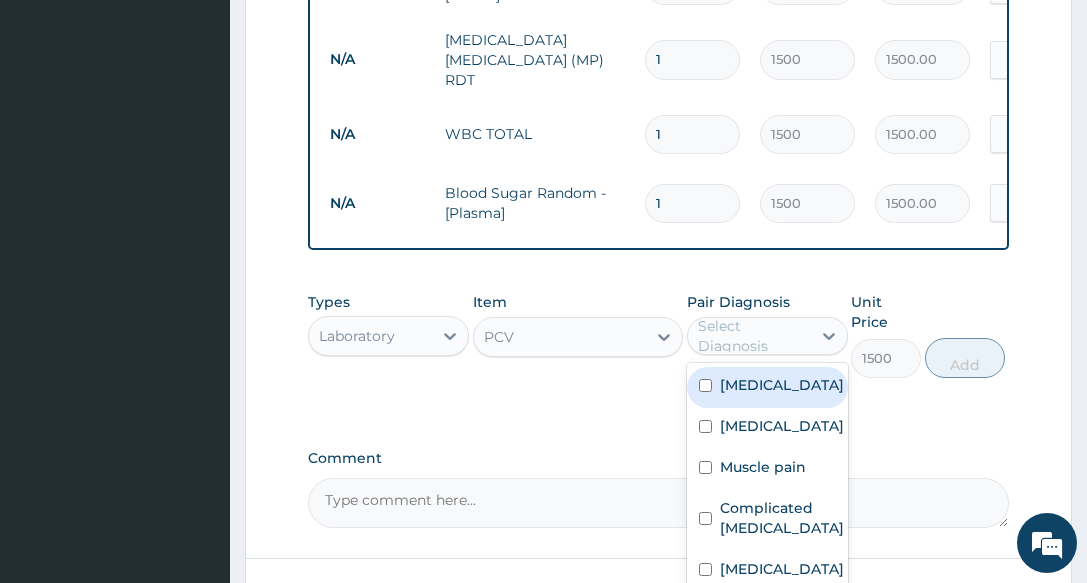 click on "Select Diagnosis" at bounding box center (753, 336) 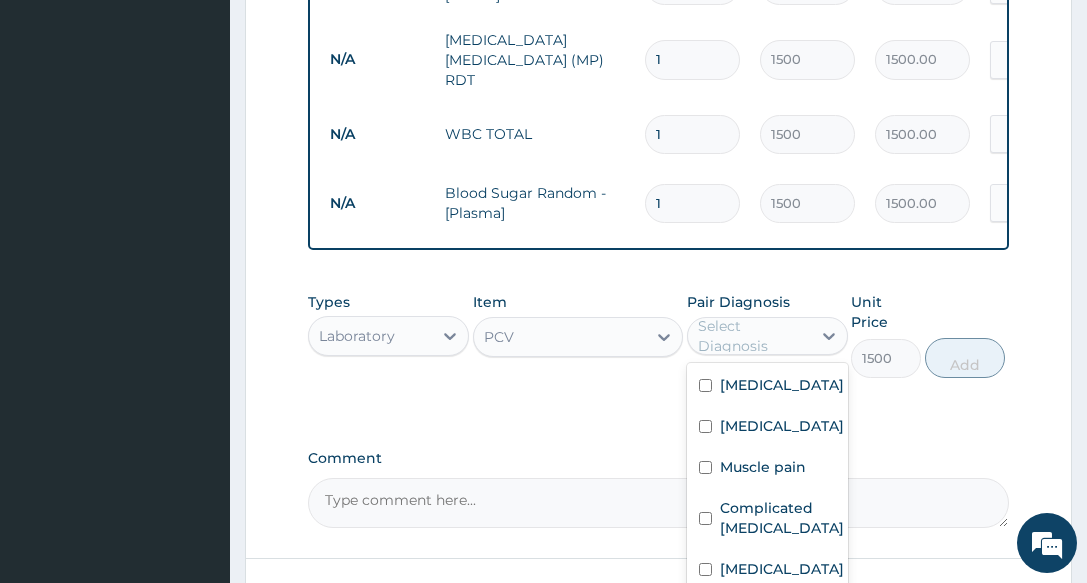 click on "Anemia" at bounding box center [782, 610] 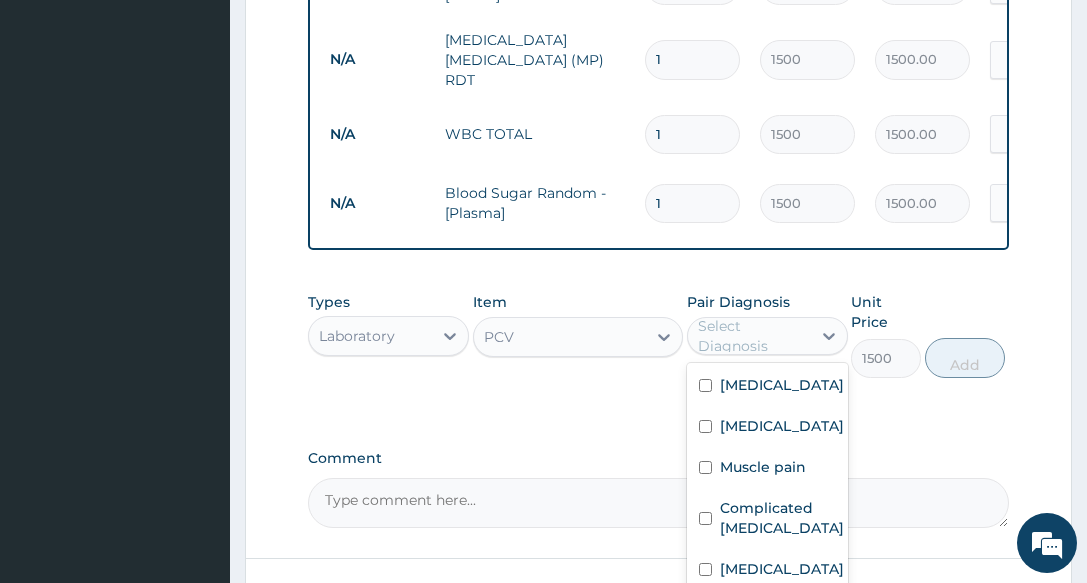 checkbox on "true" 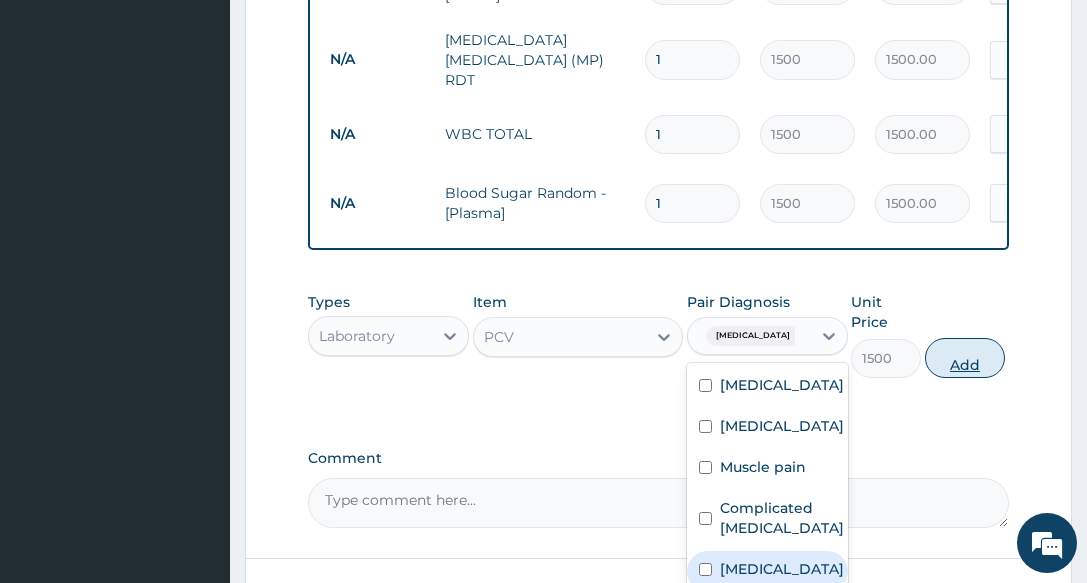click on "Add" at bounding box center (965, 358) 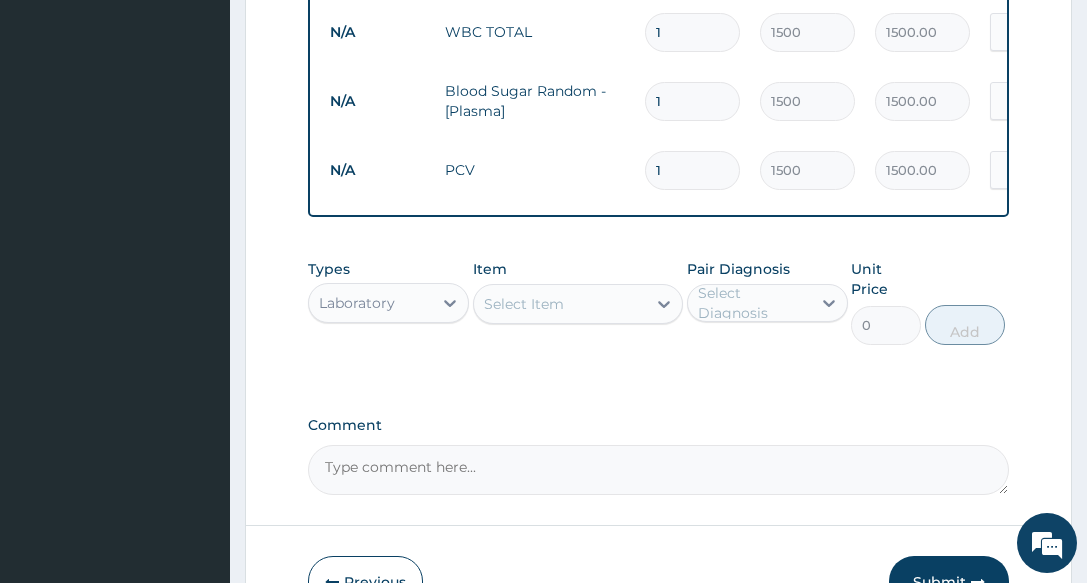 scroll, scrollTop: 2009, scrollLeft: 0, axis: vertical 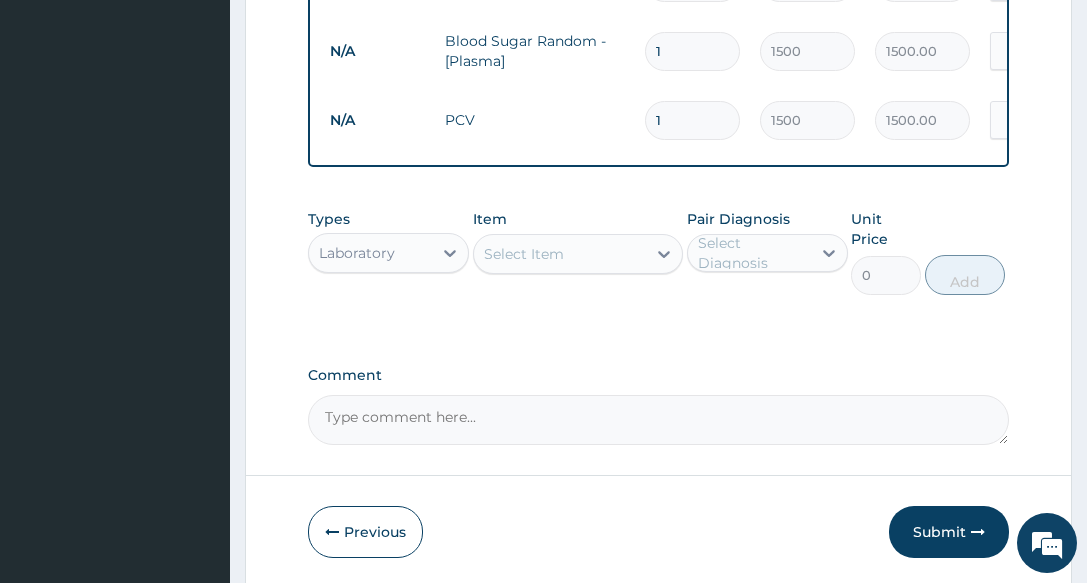 click on "PA Code / Prescription Code PA/51E53D Encounter Date 07-07-2025 Important Notice Please enter PA codes before entering items that are not attached to a PA code   All diagnoses entered must be linked to a claim item. Diagnosis & Claim Items that are visible but inactive cannot be edited because they were imported from an already approved PA code. Diagnosis Gastroenteritis query Sepsis query Muscle pain confirmed Complicated malaria query Immunosuppression Query Anemia Query Diabetes mellitus Query NB: All diagnosis must be linked to a claim item Claim Items Type Name Quantity Unit Price Total Price Pair Diagnosis Actions Drugs emzor paracetamol 500mg 18 20 360.00 Gastroenteritis  + 3 Delete Drugs 5% dextrose saline (fidson) 2 1500 3000.00 Muscle pain  + 3 Delete Drugs lonart ds 6 400 2400.00 Complicated malaria Delete Drugs flagly 400 sanofi 10 60 600.00 Gastroenteritis Delete Drugs rocephin ceftriaxone 1g i.m 6 7000 42000.00 Gastroenteritis  + 1 Delete Drugs g-pent injection 1 385 385.00 Muscle pain  + 3 2 9" at bounding box center (658, -687) 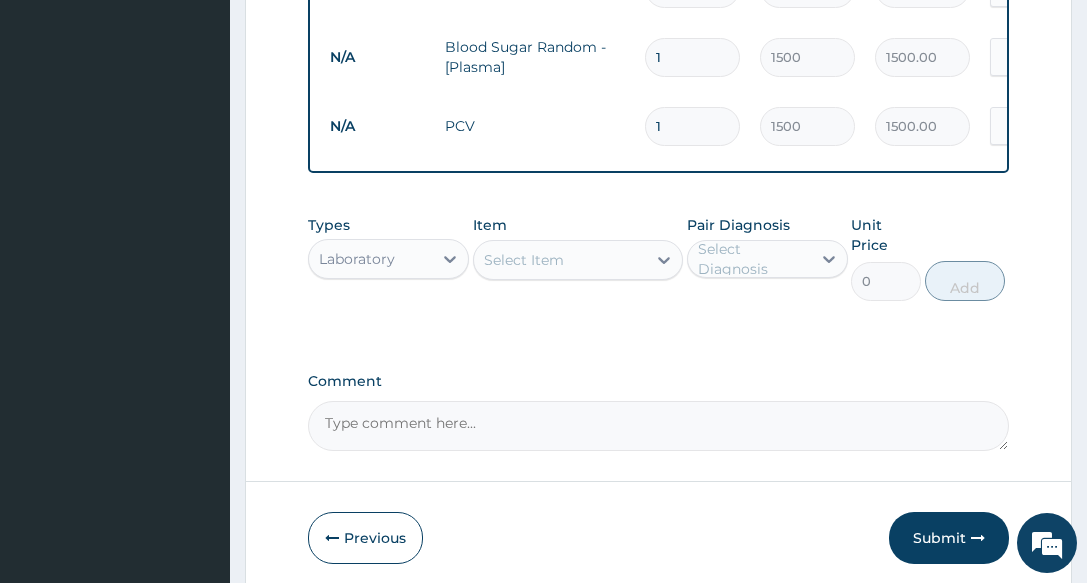 scroll, scrollTop: 2009, scrollLeft: 0, axis: vertical 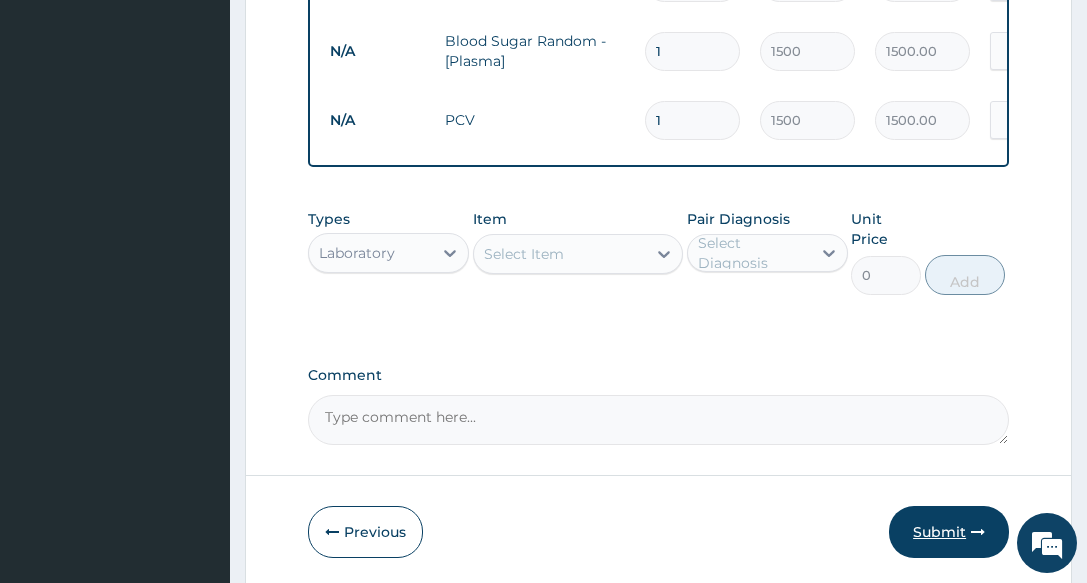 click on "Submit" at bounding box center [949, 532] 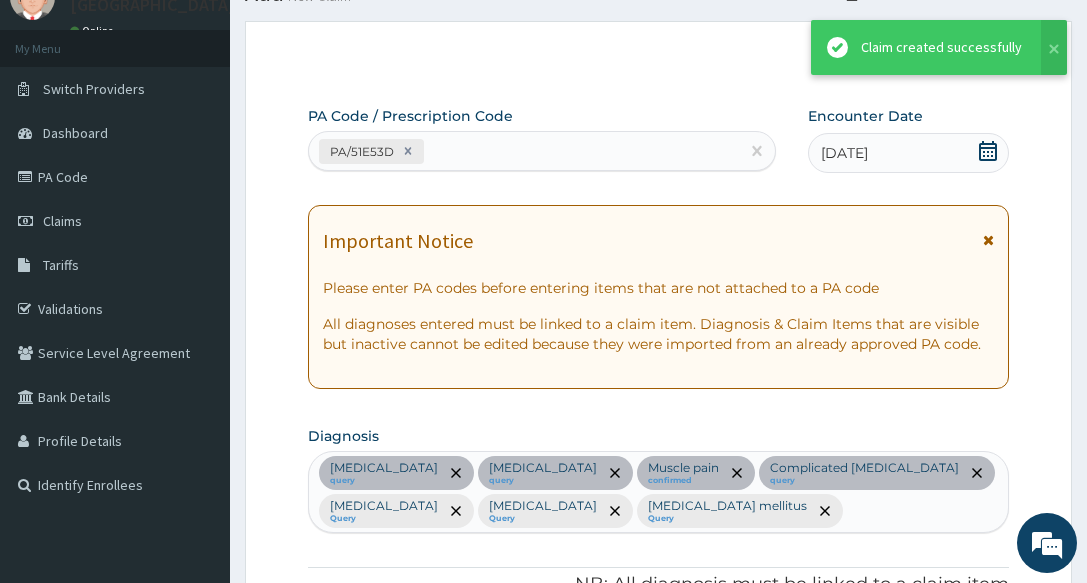 scroll, scrollTop: 2009, scrollLeft: 0, axis: vertical 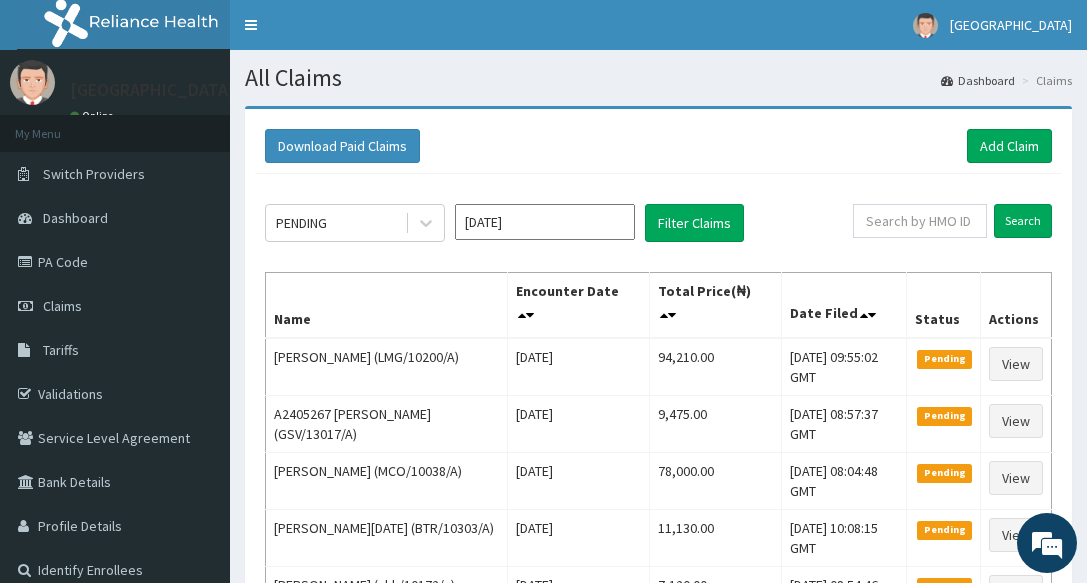 click on "Download Paid Claims Add Claim" at bounding box center [658, 146] 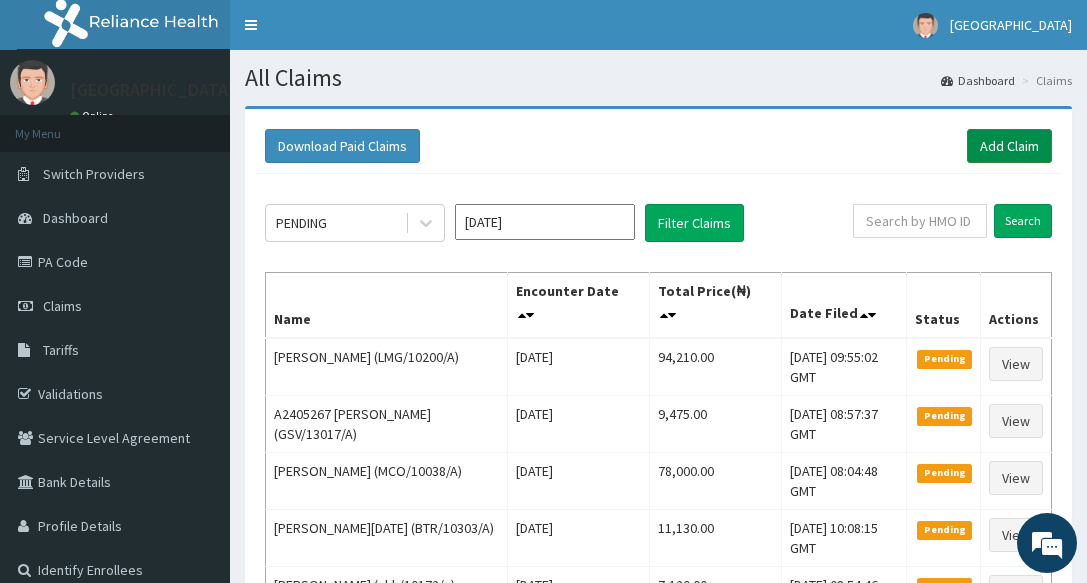 click on "Add Claim" at bounding box center (1009, 146) 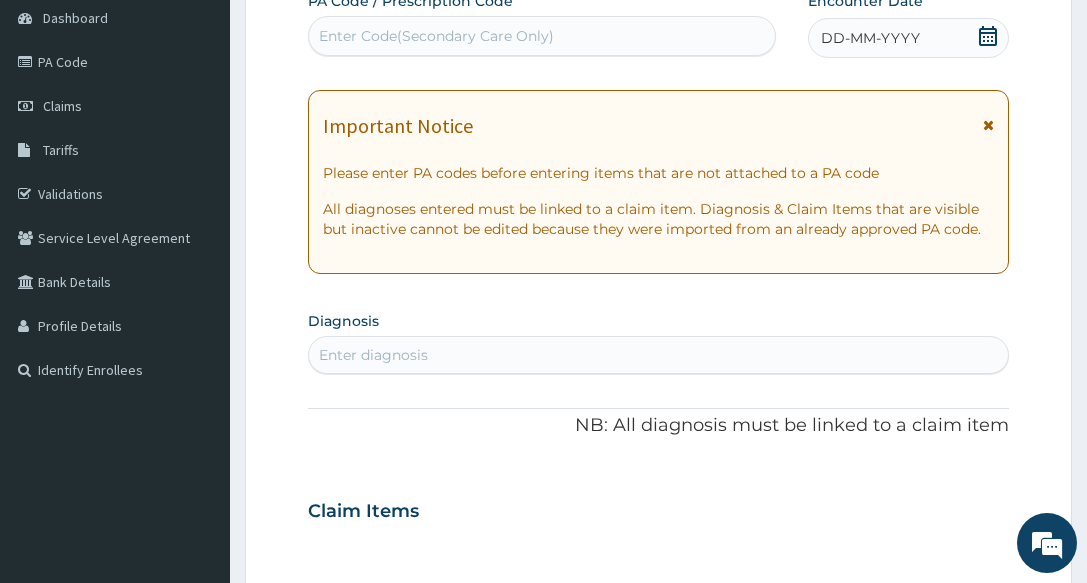 scroll, scrollTop: 0, scrollLeft: 0, axis: both 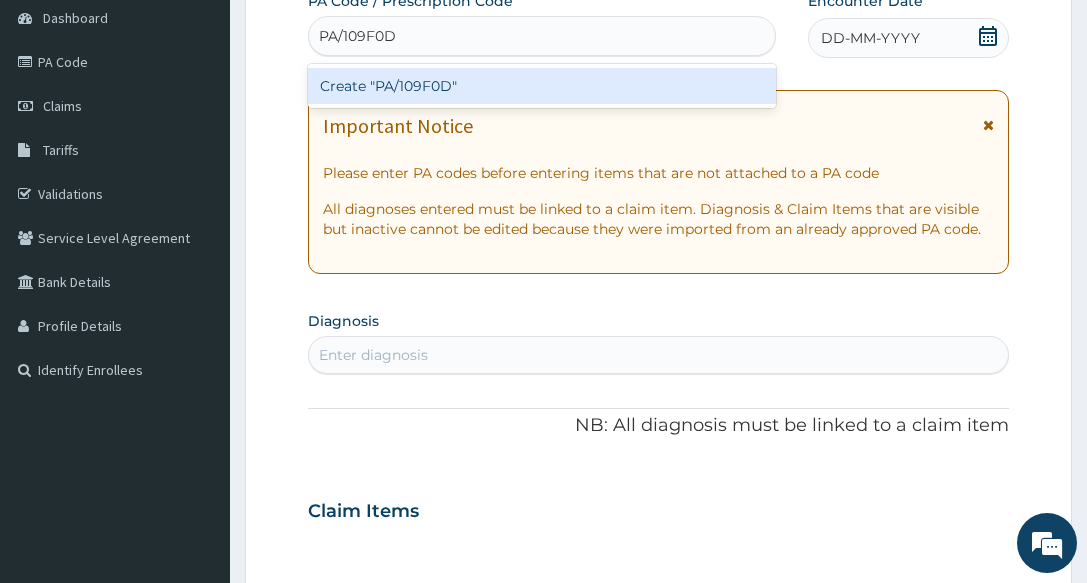 click on "Create "PA/109F0D"" at bounding box center (542, 86) 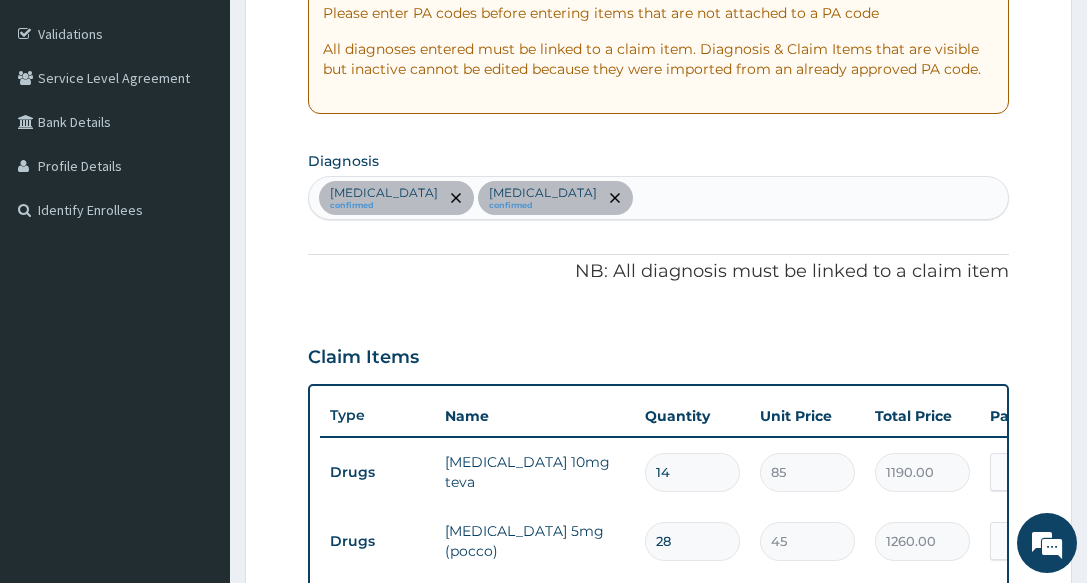scroll, scrollTop: 316, scrollLeft: 0, axis: vertical 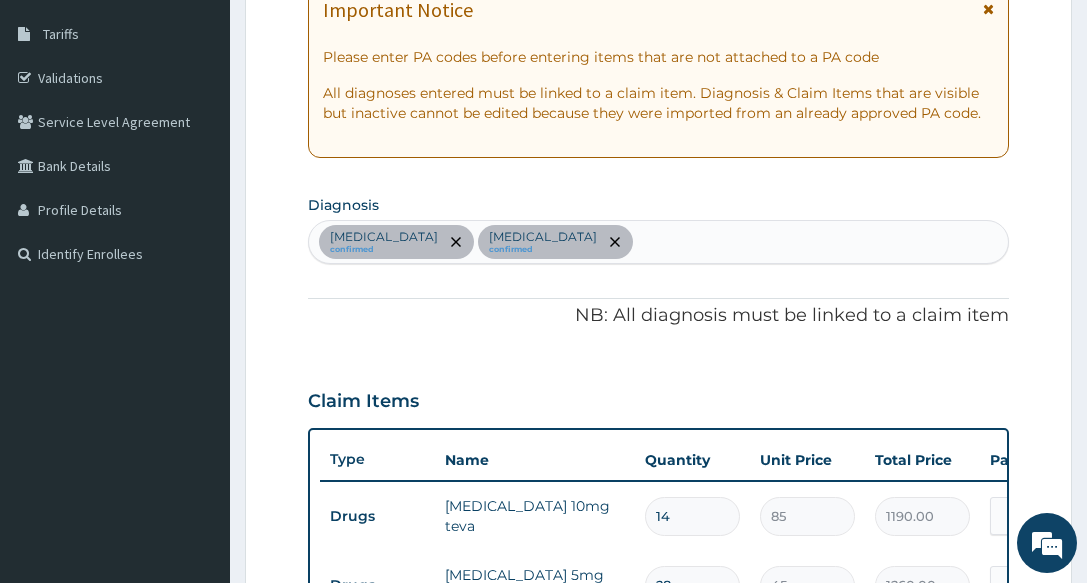 click on "Hypertensive heart disease confirmed Malaria confirmed" at bounding box center [658, 242] 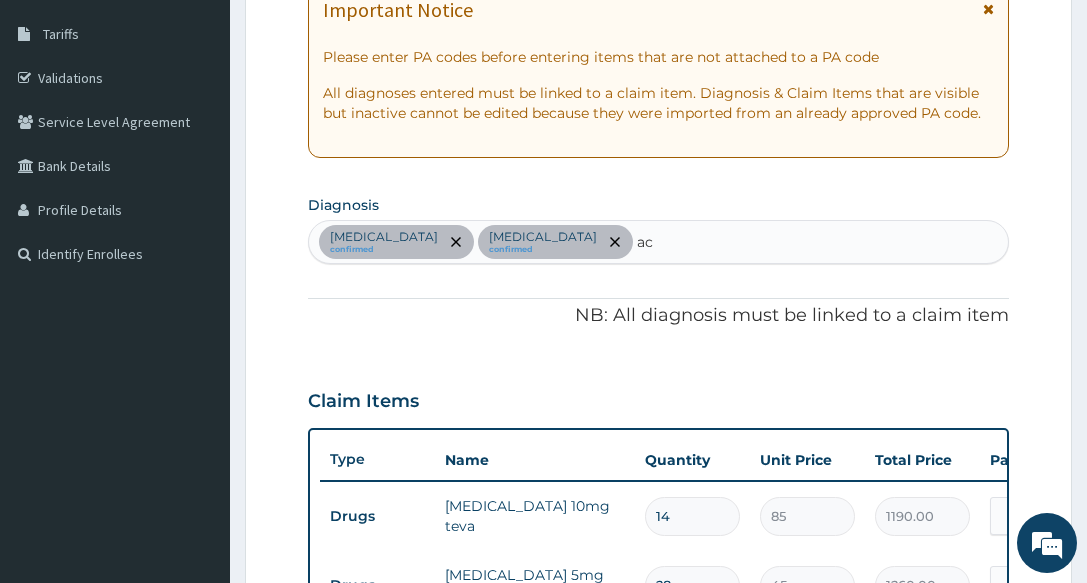 type on "acd" 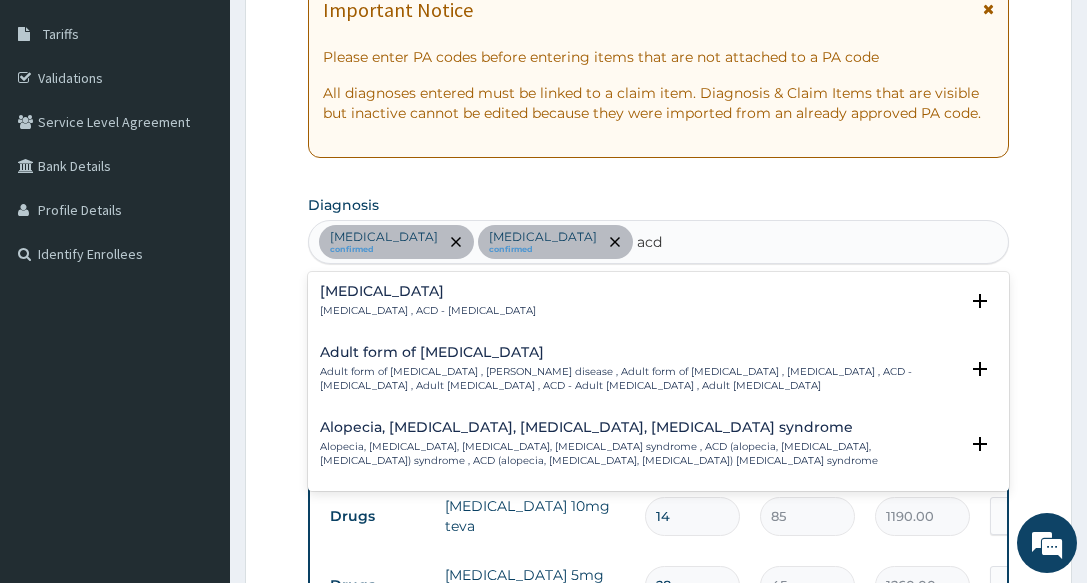 click on "Allergic contact dermatitis , ACD - Allergic contact dermatitis" at bounding box center [428, 311] 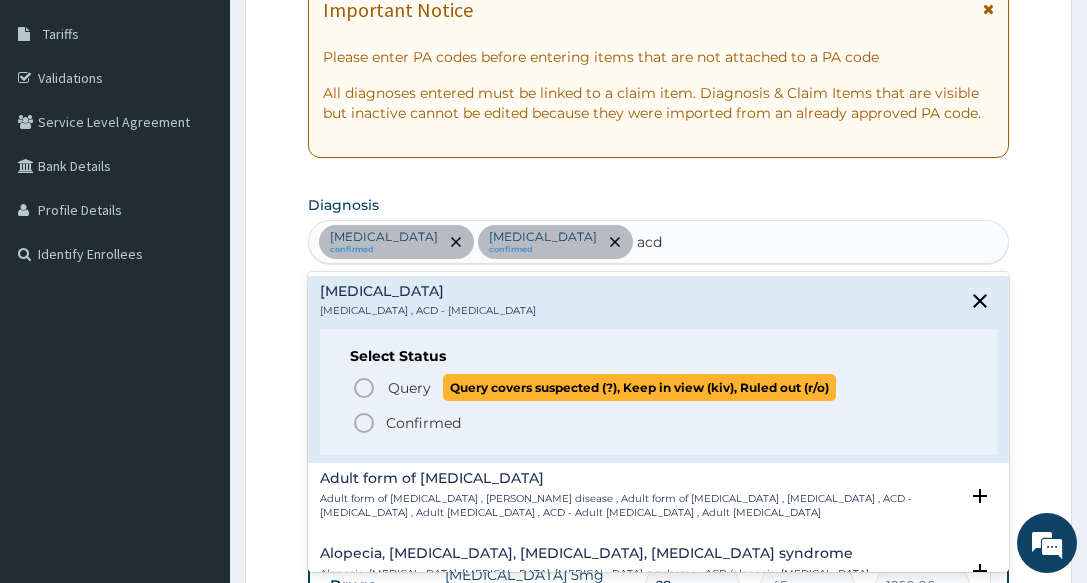 click on "Query" at bounding box center (409, 388) 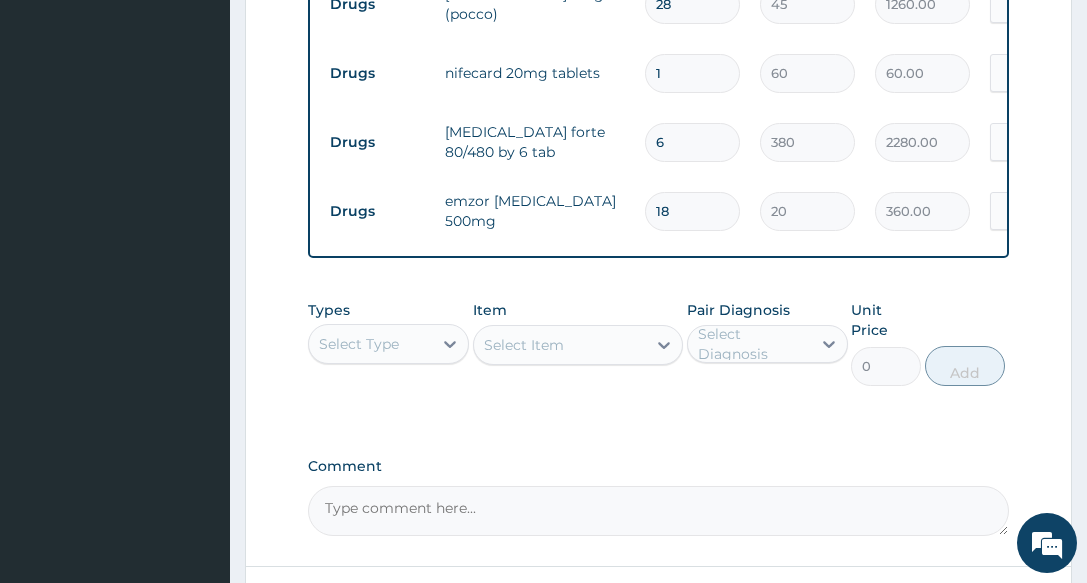 scroll, scrollTop: 1016, scrollLeft: 0, axis: vertical 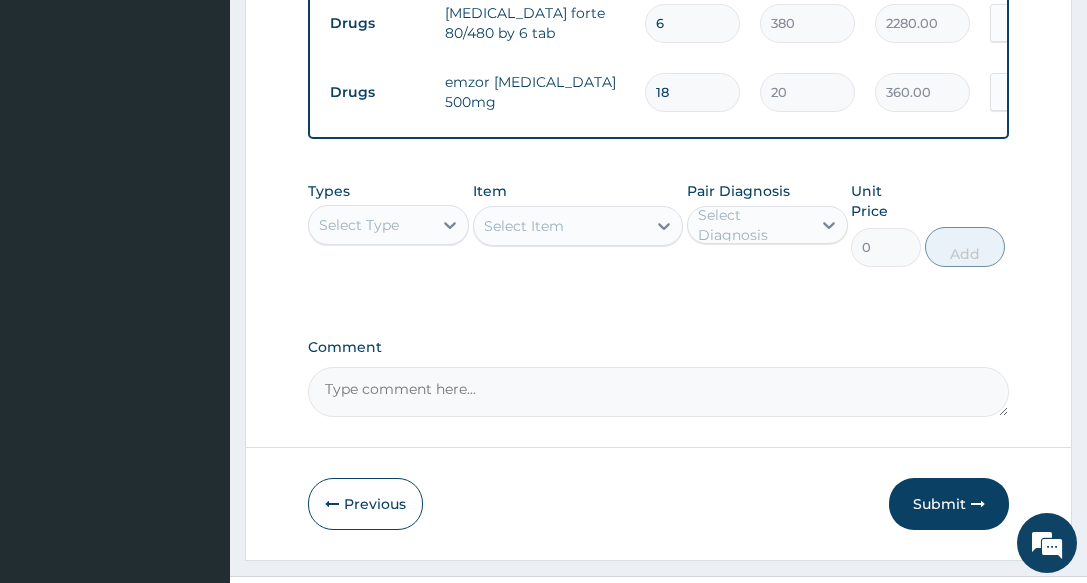 drag, startPoint x: 415, startPoint y: 237, endPoint x: 412, endPoint y: 252, distance: 15.297058 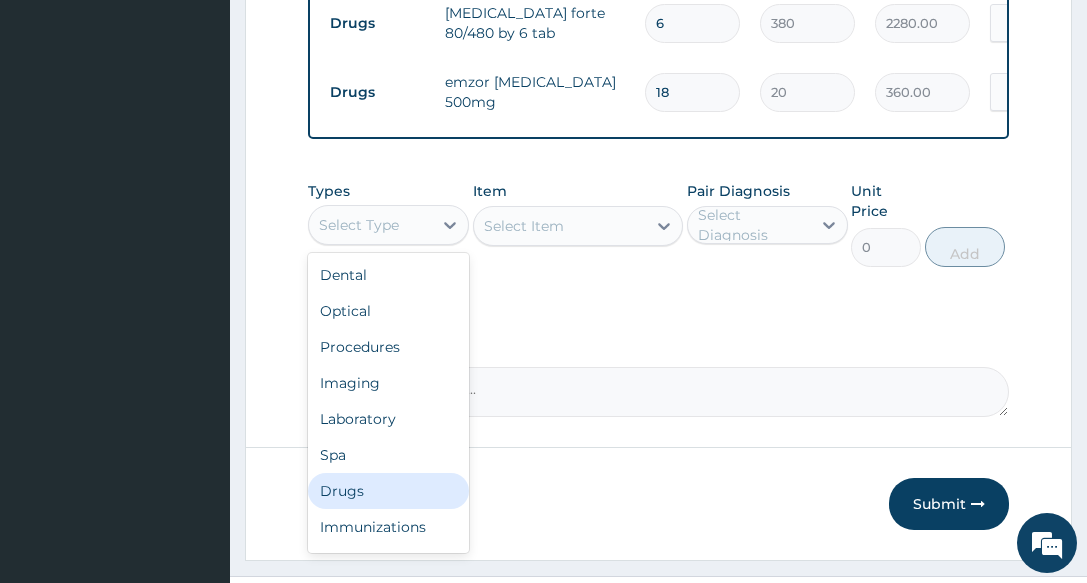 click on "Drugs" at bounding box center (388, 491) 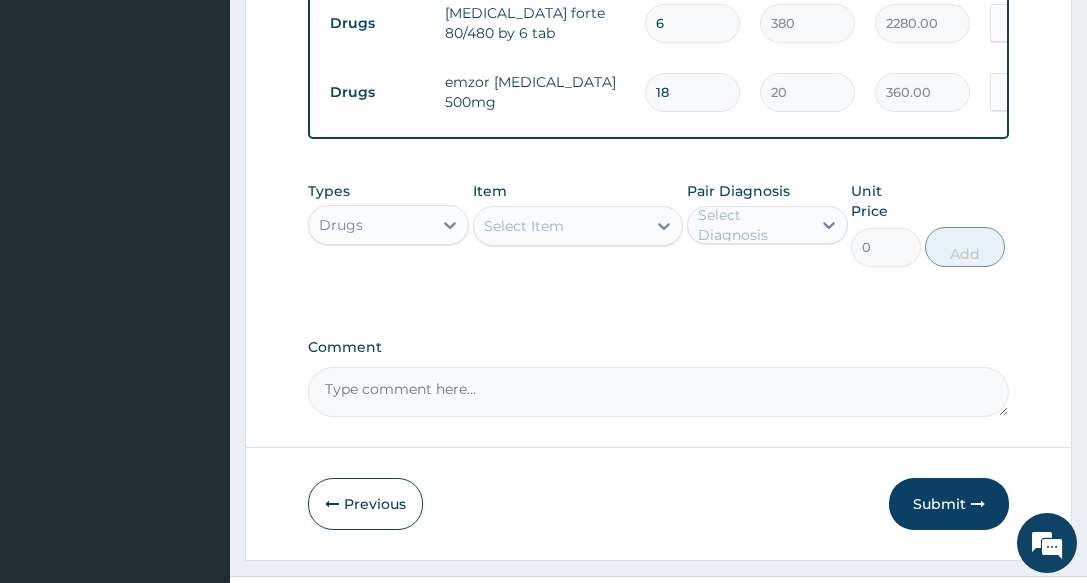 click on "Select Item" at bounding box center (560, 226) 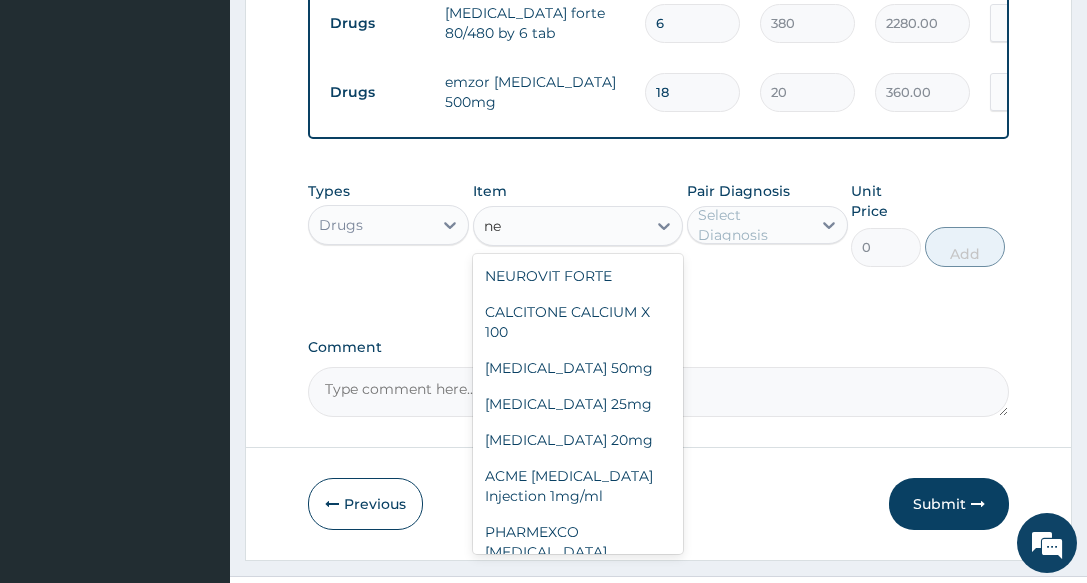 type on "n" 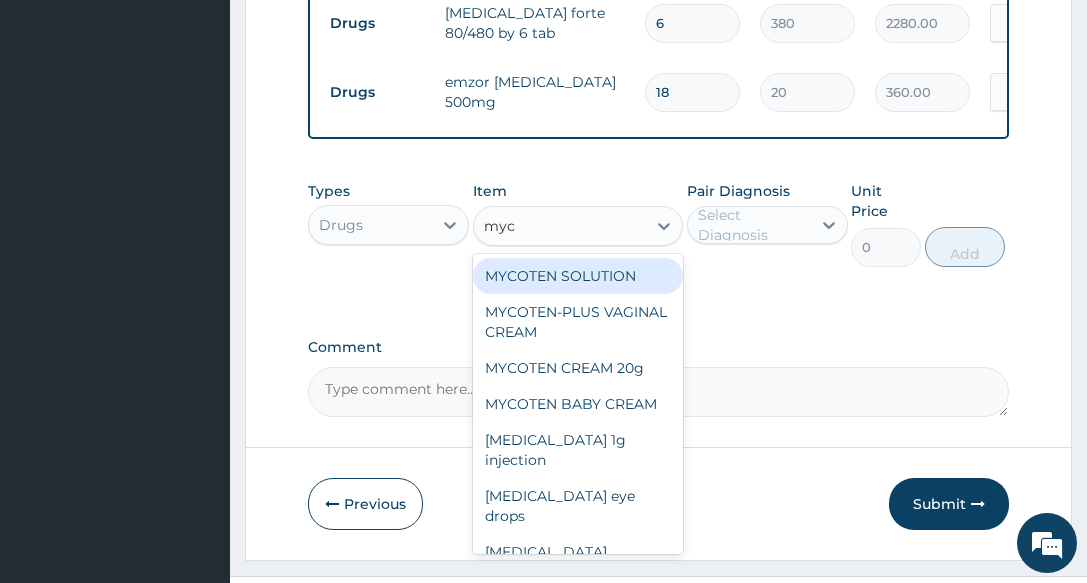 type on "myco" 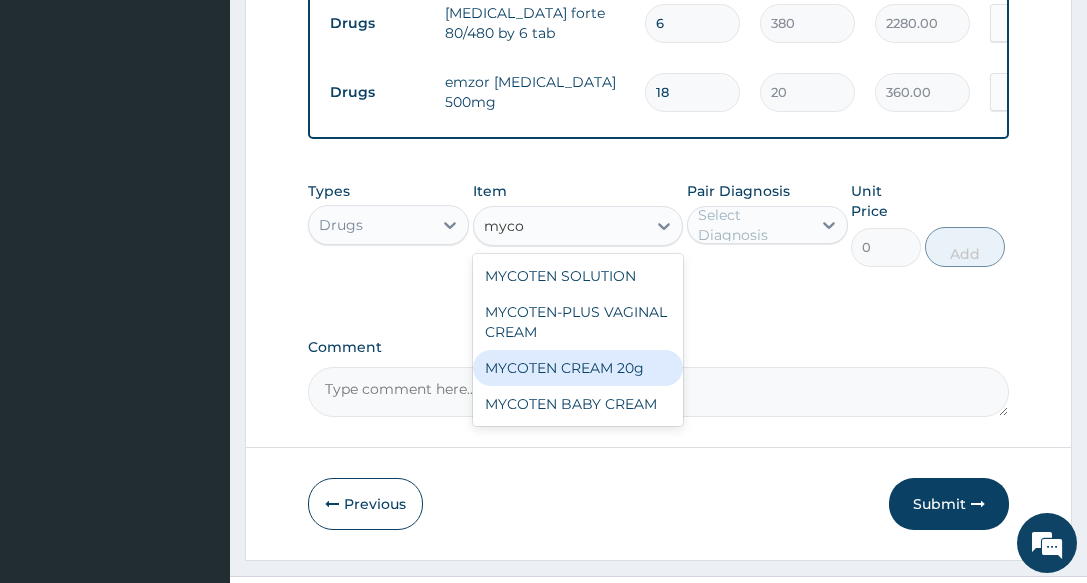 click on "MYCOTEN CREAM 20g" at bounding box center (578, 368) 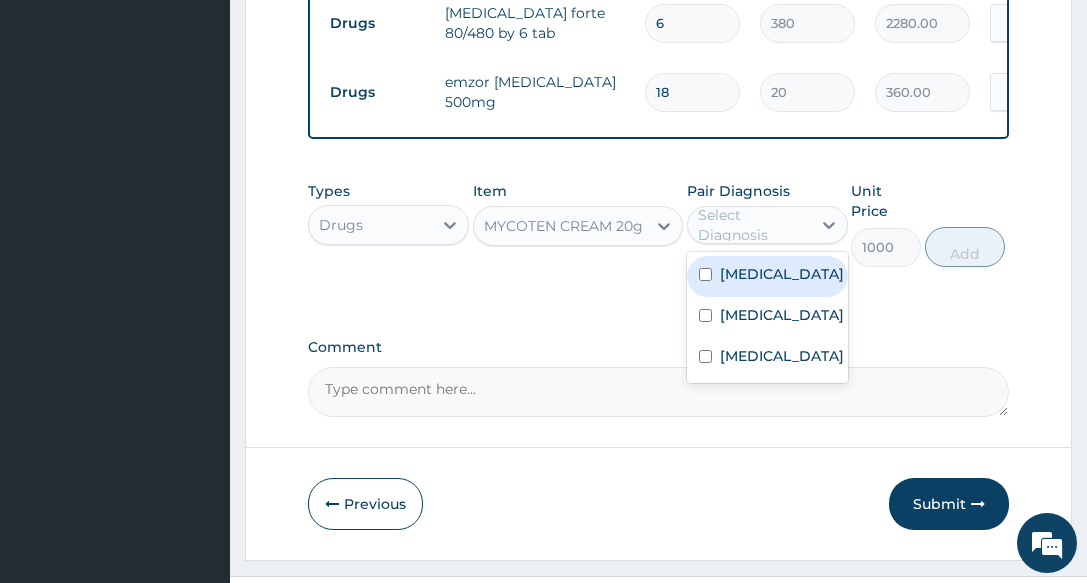click on "Select Diagnosis" at bounding box center [753, 225] 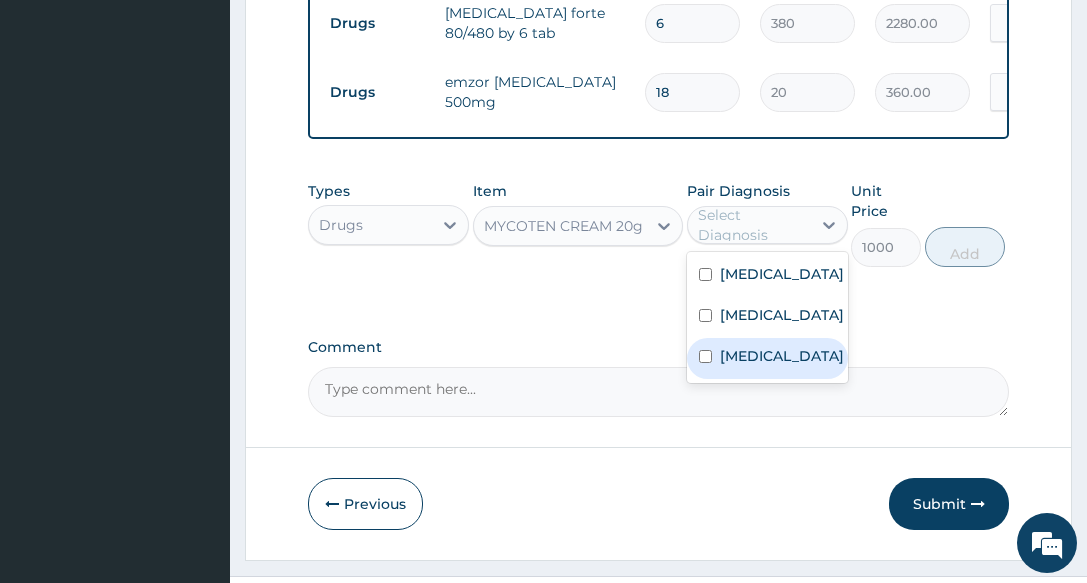 click on "Allergic contact dermatitis" at bounding box center [782, 356] 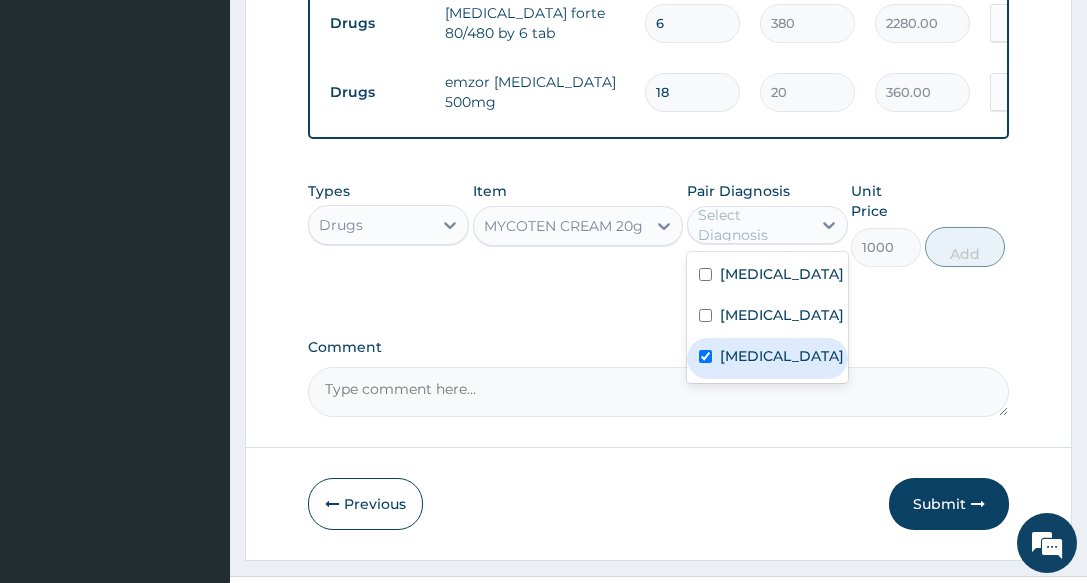 checkbox on "true" 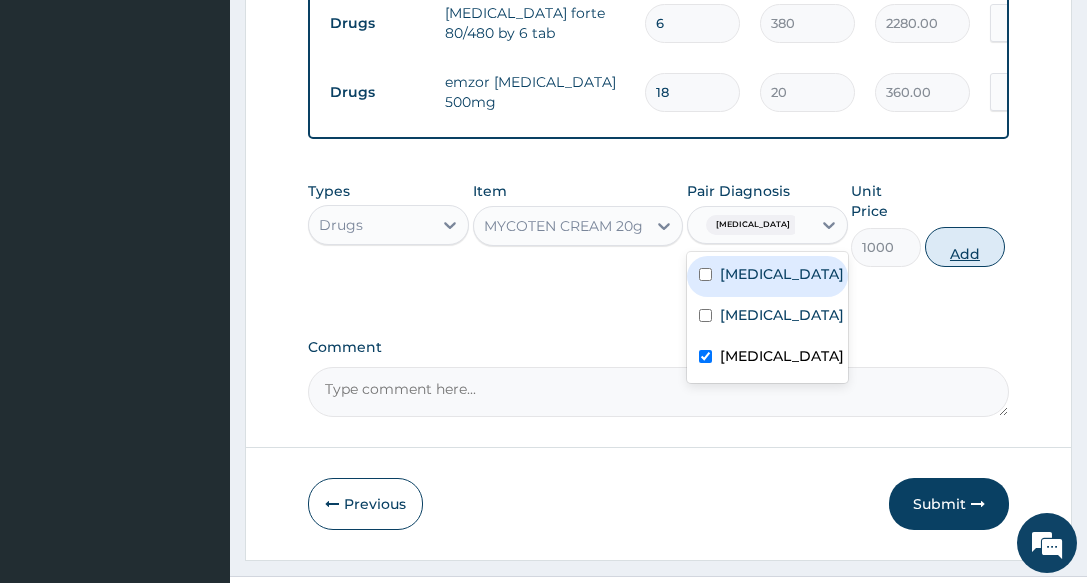 click on "Add" at bounding box center (965, 247) 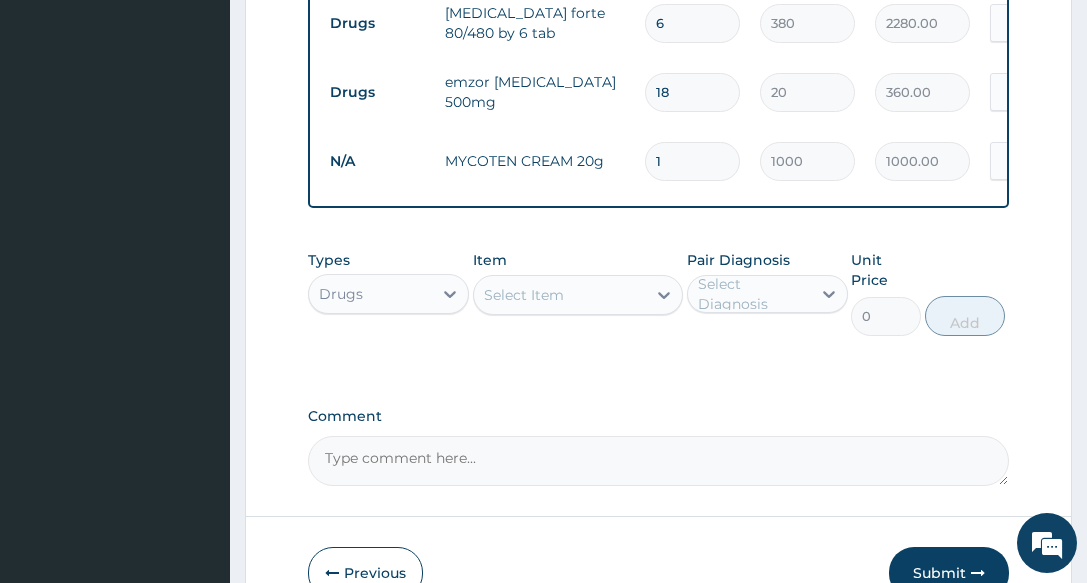 click on "Select Item" at bounding box center [524, 295] 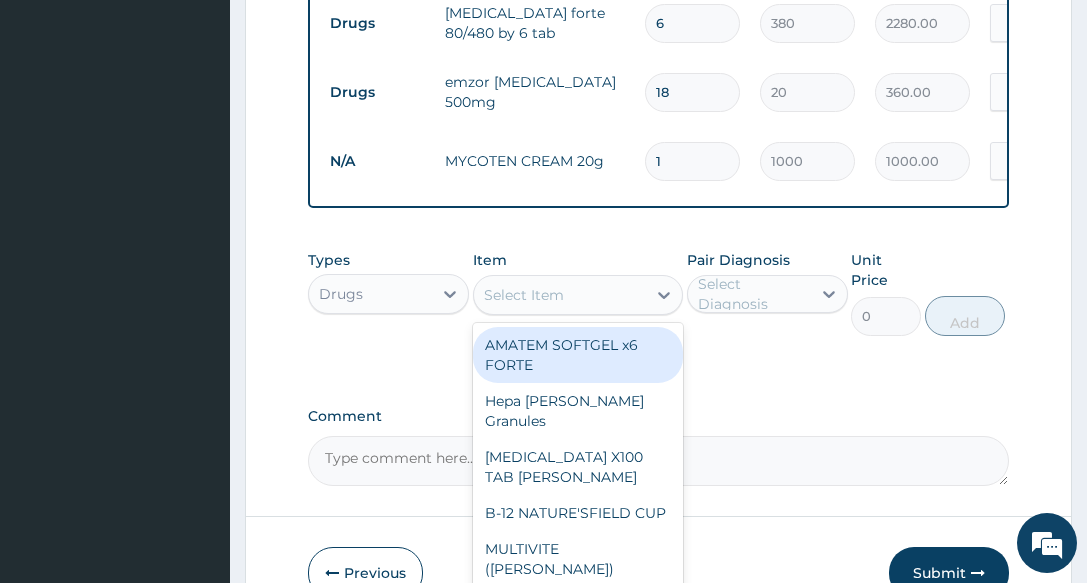 click on "Drugs" at bounding box center [370, 294] 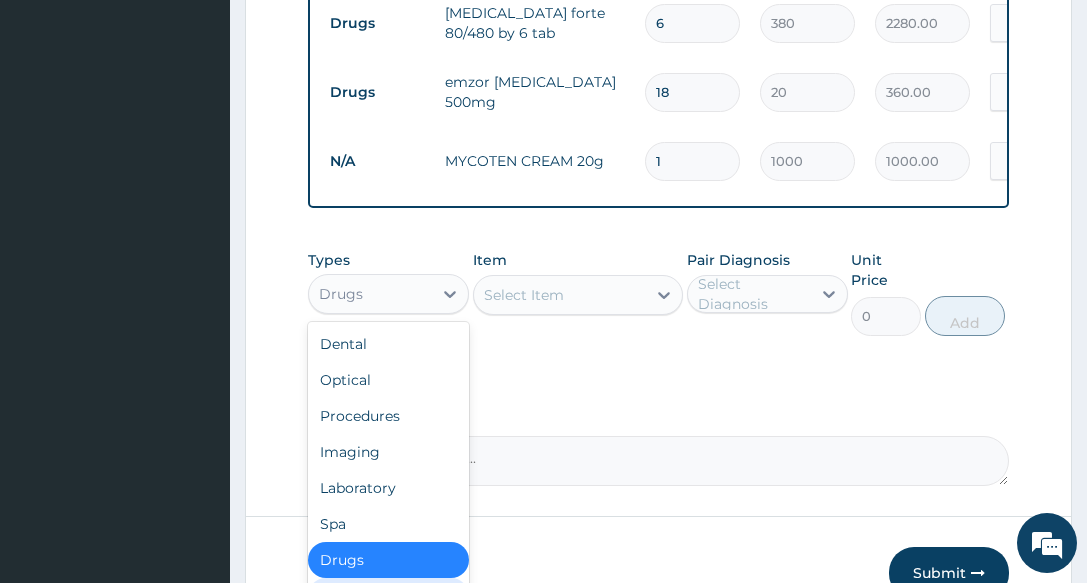 scroll, scrollTop: 68, scrollLeft: 0, axis: vertical 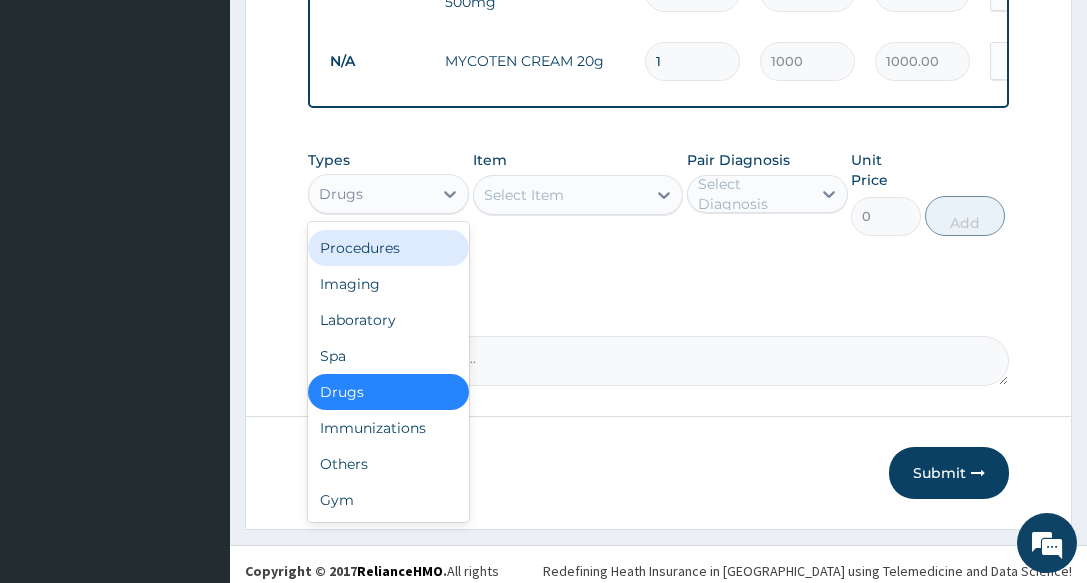 click on "Procedures" at bounding box center (388, 248) 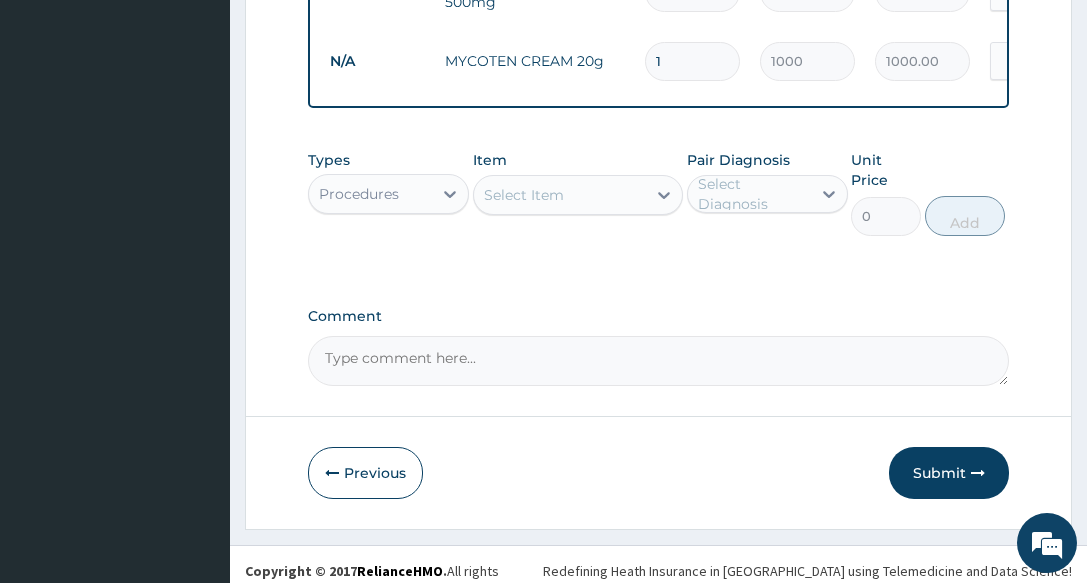 click on "Select Item" at bounding box center (578, 195) 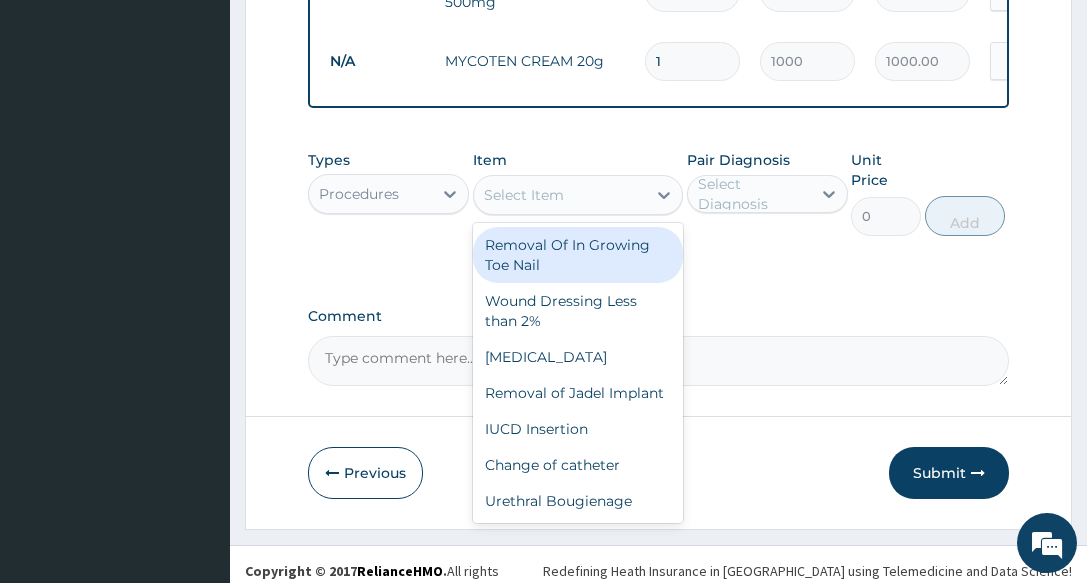 click on "Select Item" at bounding box center [560, 195] 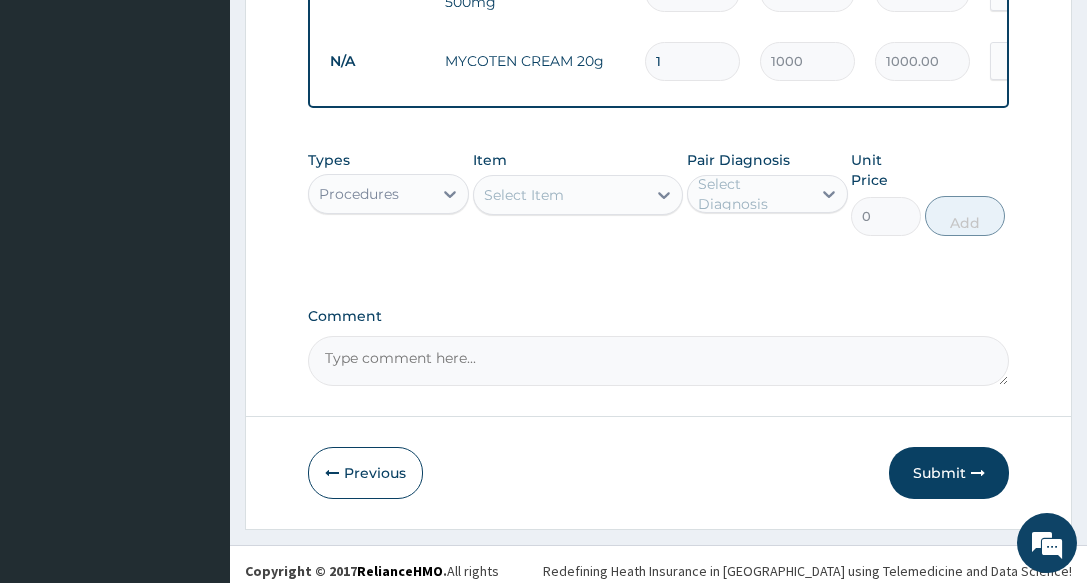 click on "Select Item" at bounding box center [560, 195] 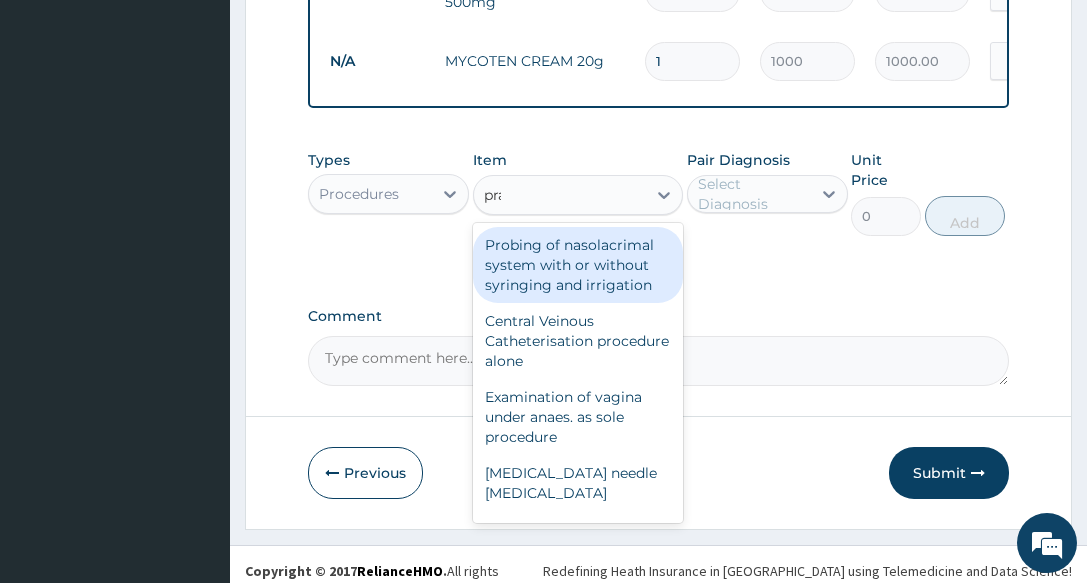 type on "prac" 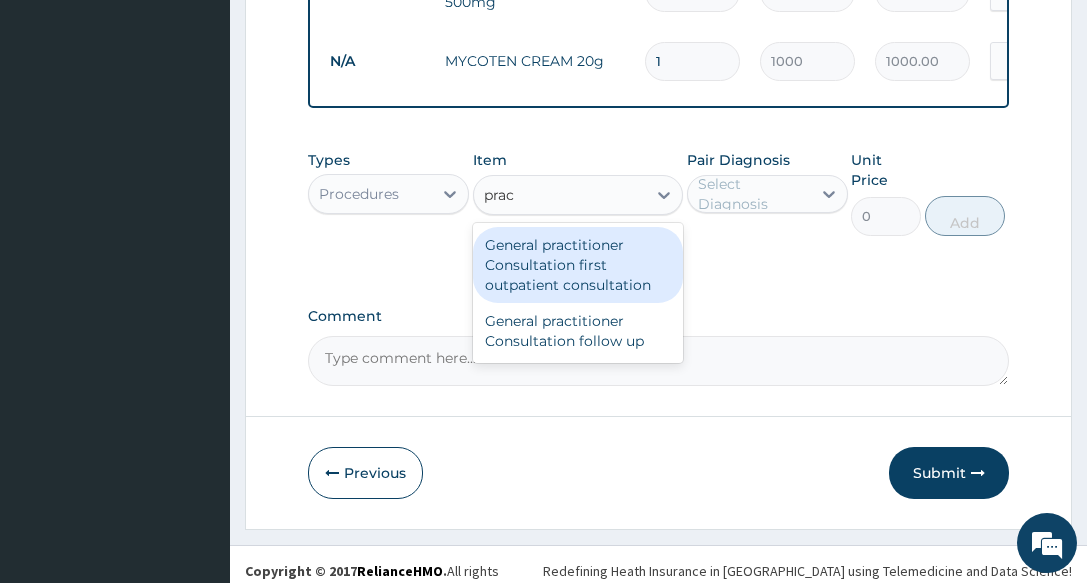 click on "General practitioner Consultation first outpatient consultation" at bounding box center (578, 265) 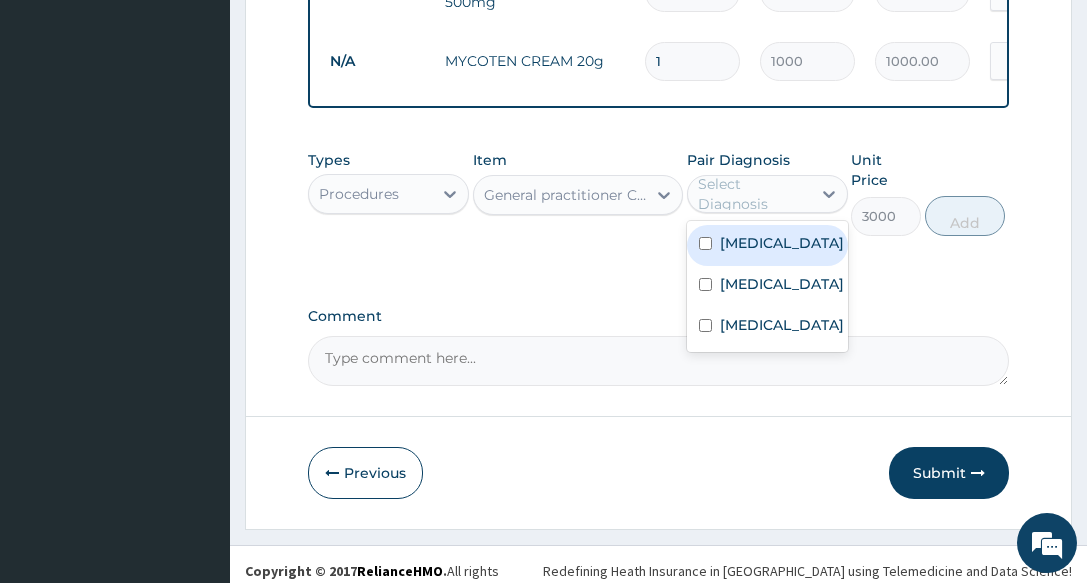 click on "Select Diagnosis" at bounding box center [753, 194] 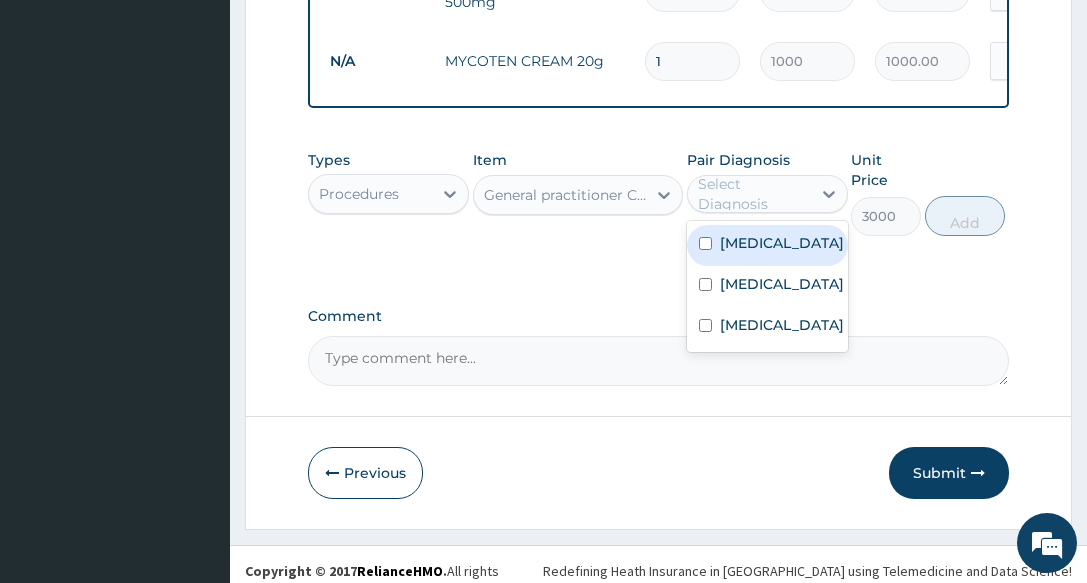 click on "Hypertensive heart disease" at bounding box center (782, 243) 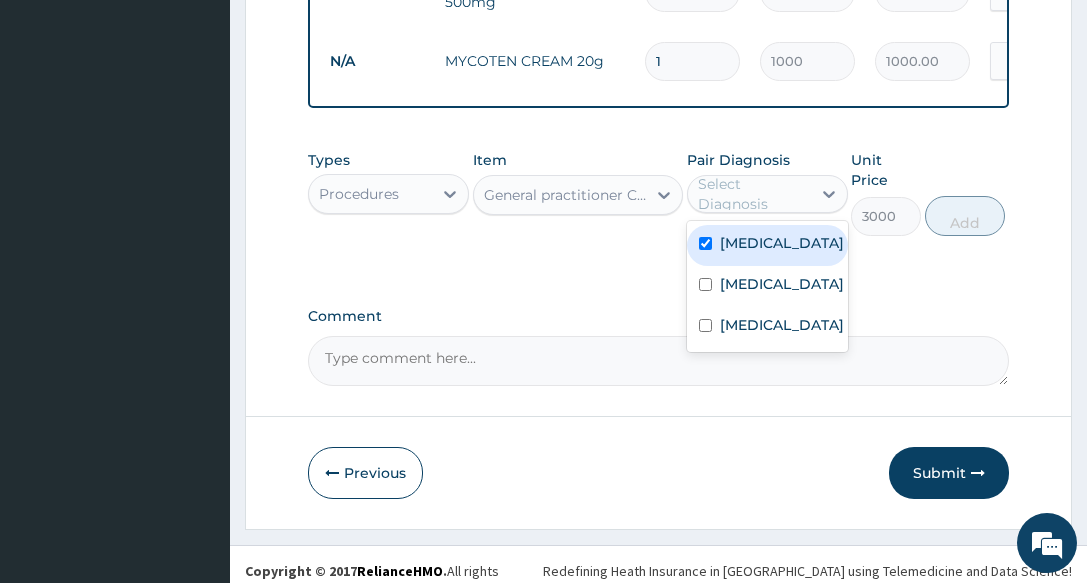 checkbox on "true" 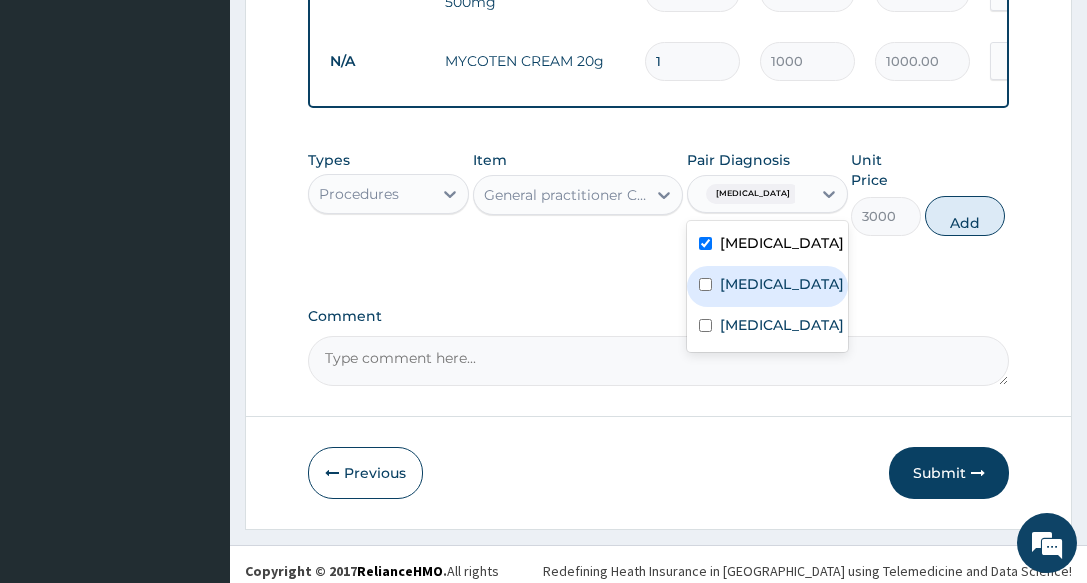 click on "Malaria" at bounding box center [782, 284] 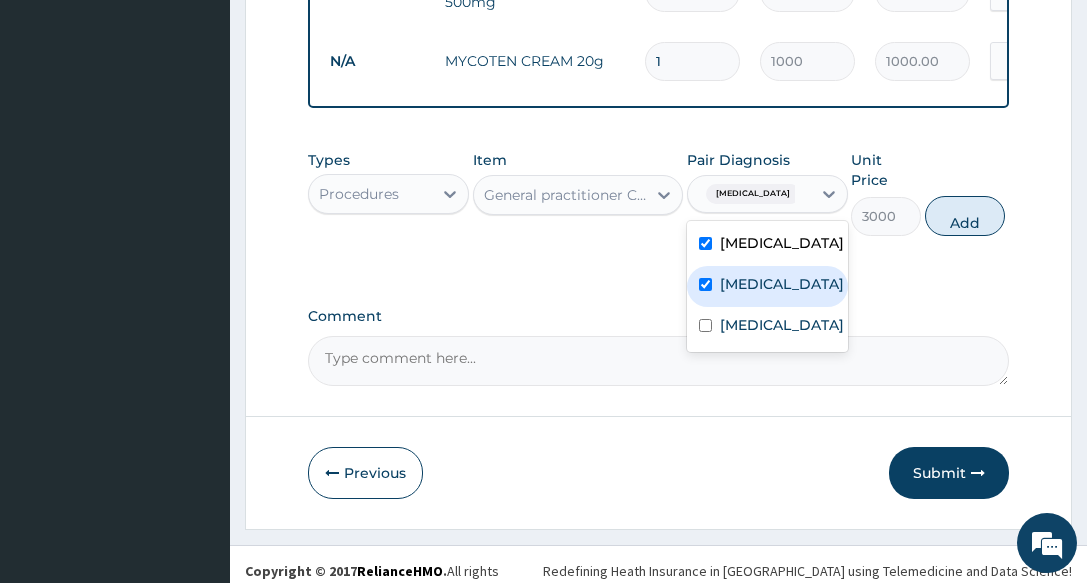 checkbox on "true" 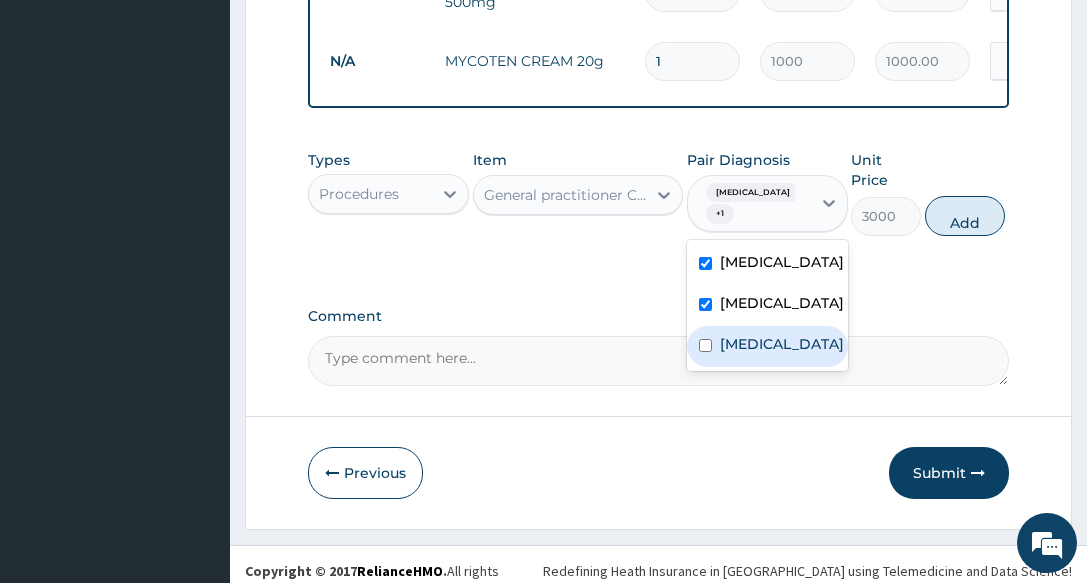 click on "Allergic contact dermatitis" at bounding box center (782, 344) 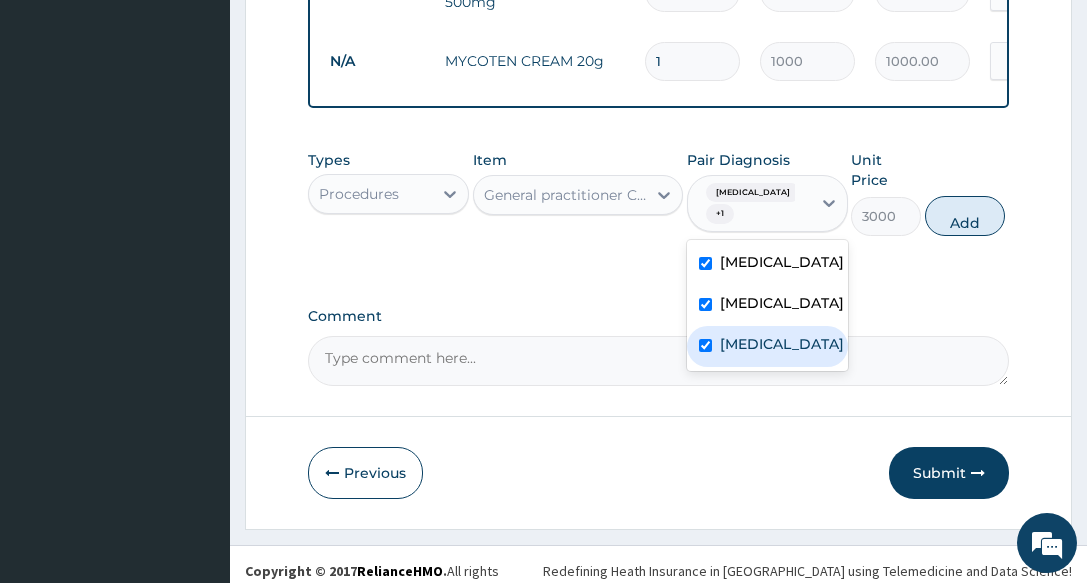checkbox on "true" 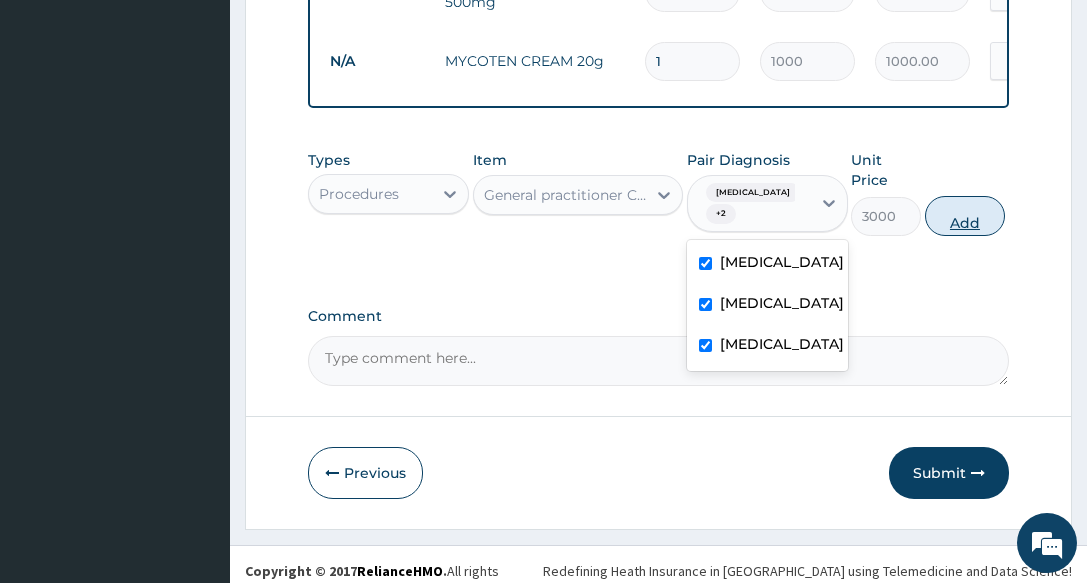 click on "Add" at bounding box center (965, 216) 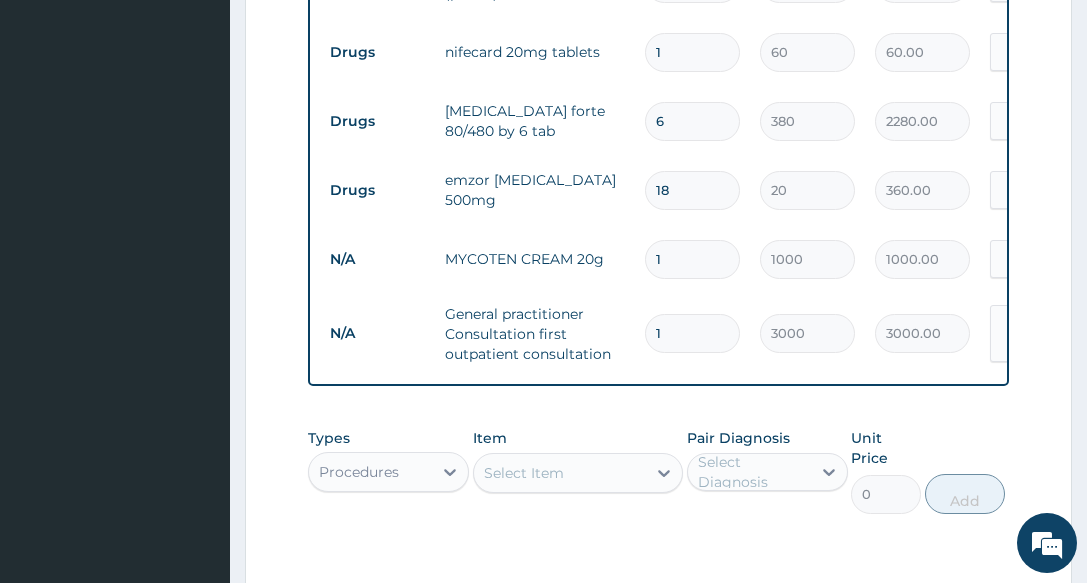 scroll, scrollTop: 716, scrollLeft: 0, axis: vertical 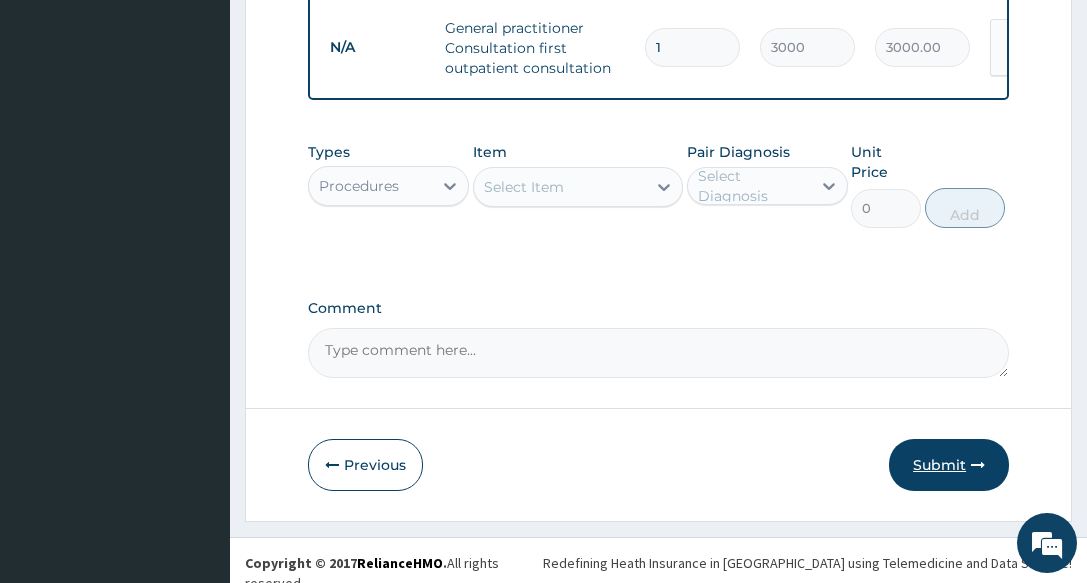 click on "Submit" at bounding box center (949, 465) 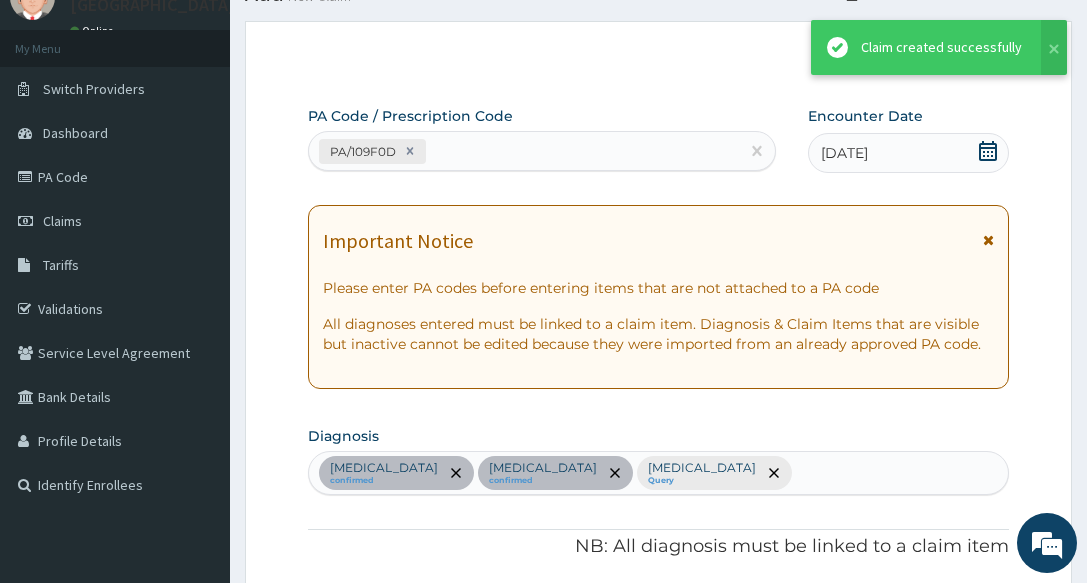 scroll, scrollTop: 1204, scrollLeft: 0, axis: vertical 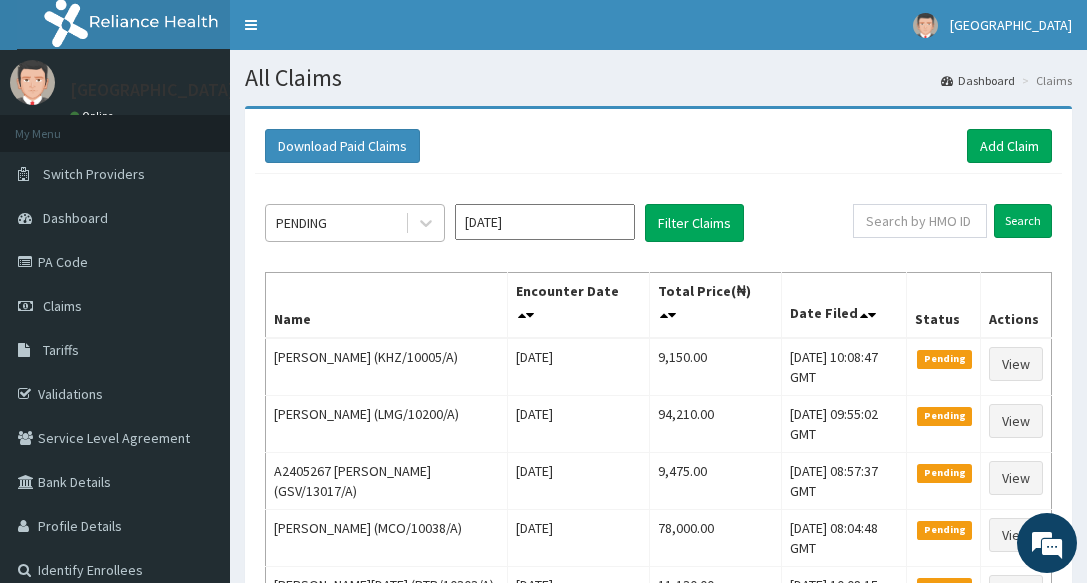 click on "PENDING" at bounding box center [335, 223] 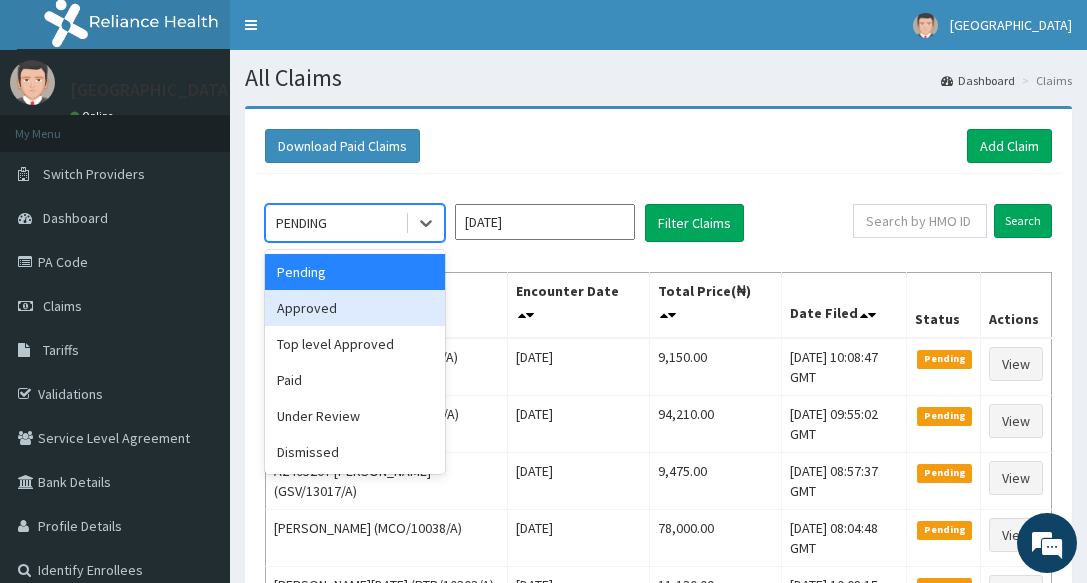 click on "Approved" at bounding box center [355, 308] 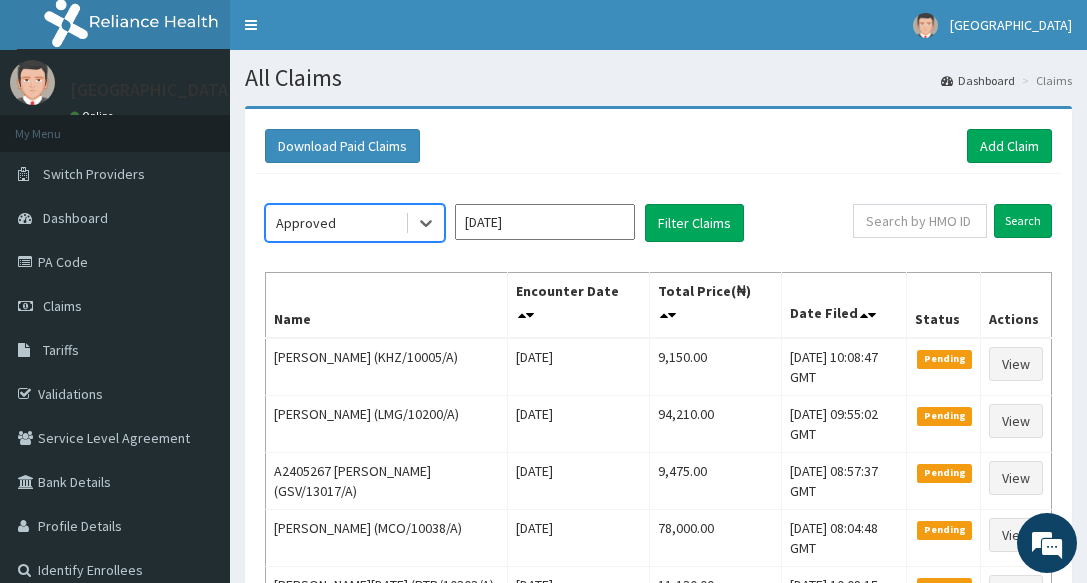 scroll, scrollTop: 0, scrollLeft: 0, axis: both 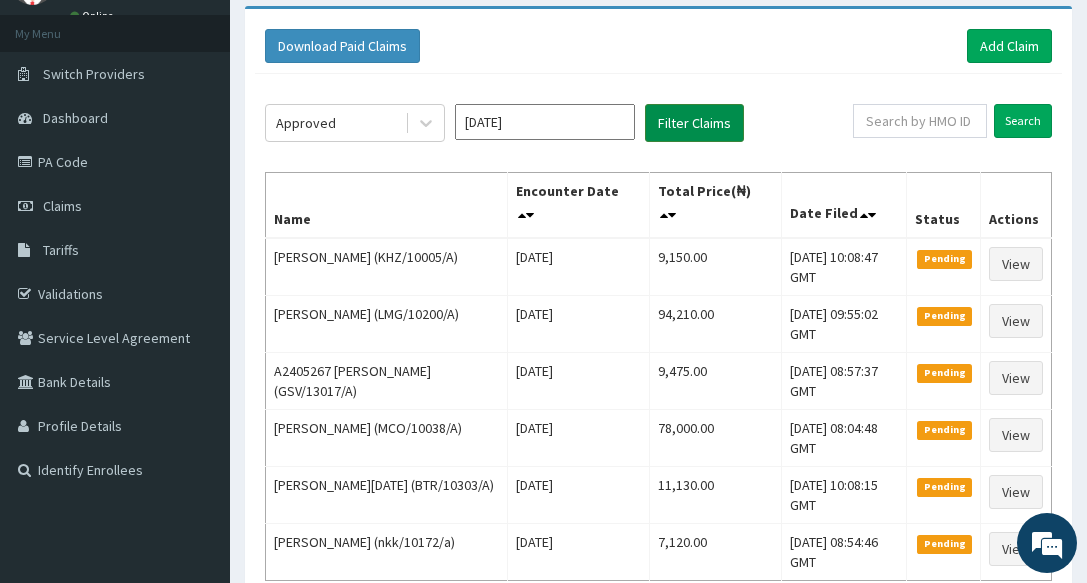 click on "Filter Claims" at bounding box center [694, 123] 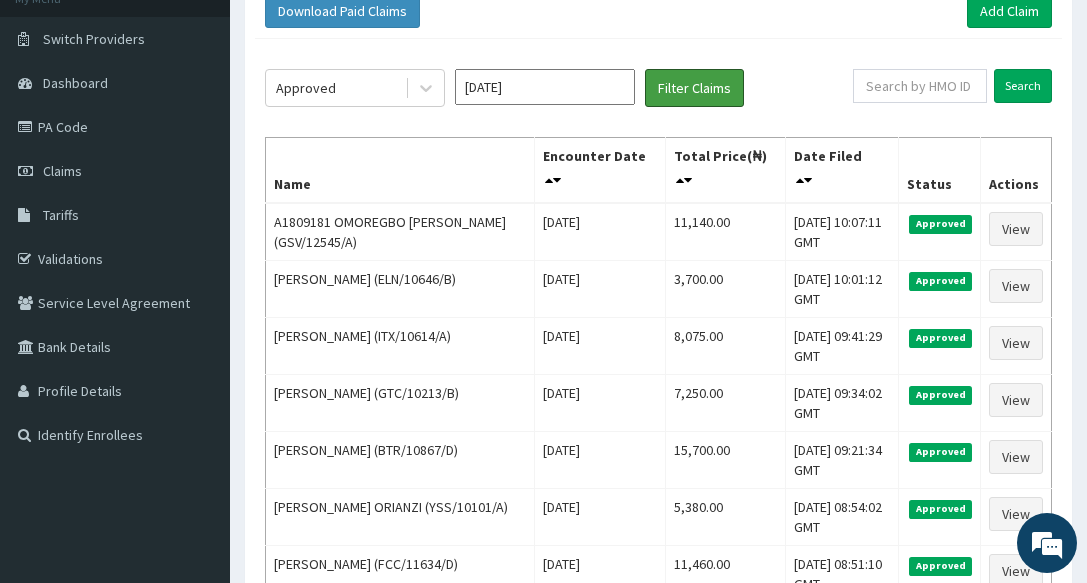 scroll, scrollTop: 100, scrollLeft: 0, axis: vertical 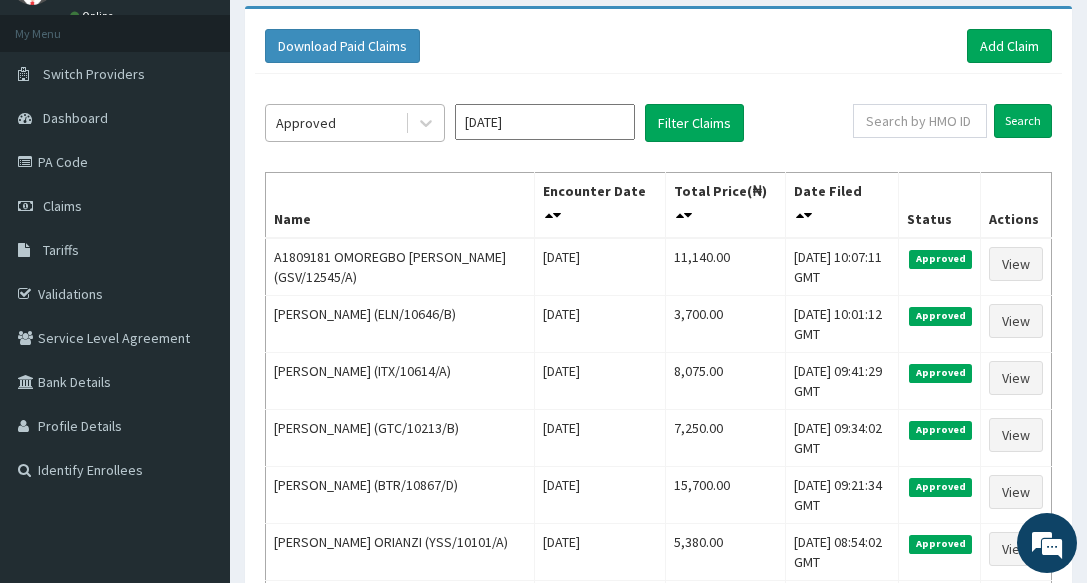 click on "Approved" at bounding box center [335, 123] 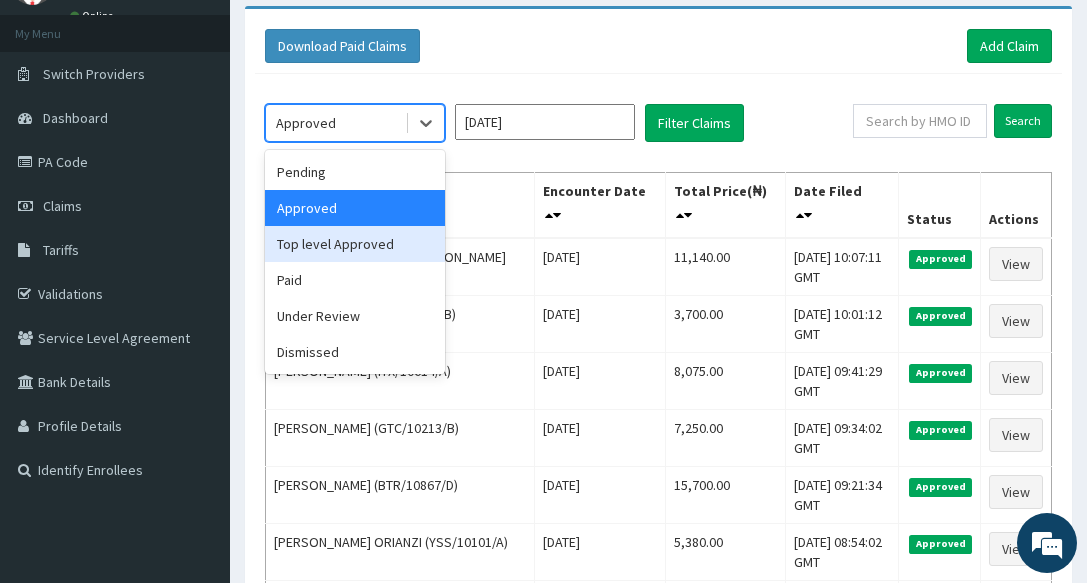 click on "Top level Approved" at bounding box center [355, 244] 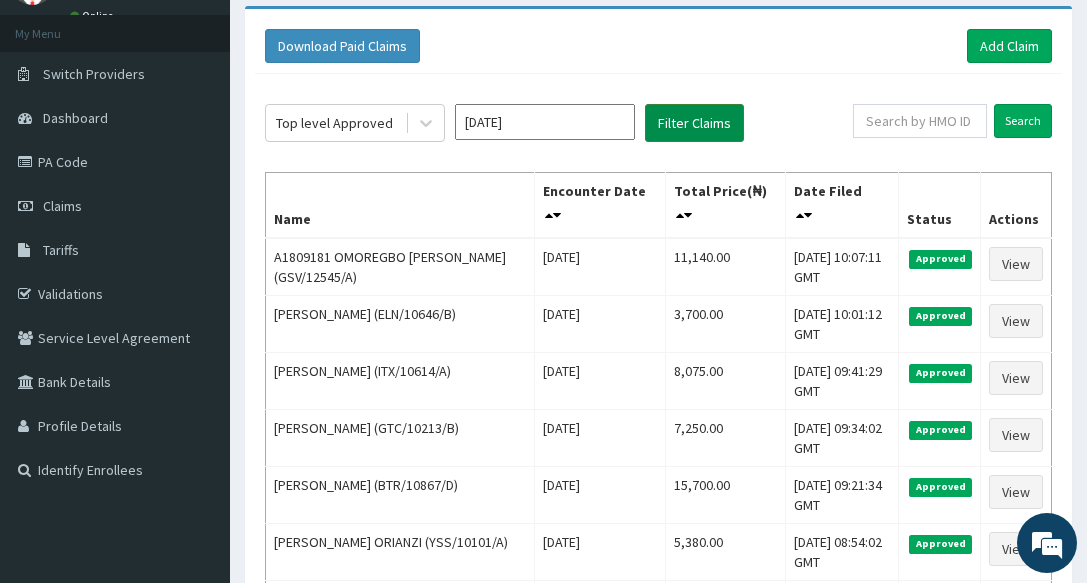 click on "Filter Claims" at bounding box center [694, 123] 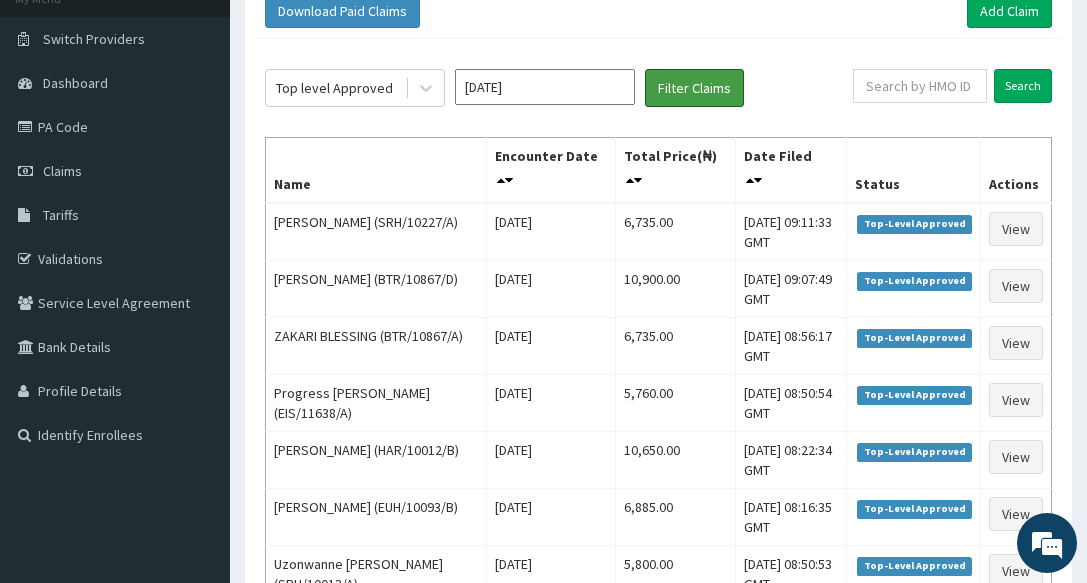 scroll, scrollTop: 100, scrollLeft: 0, axis: vertical 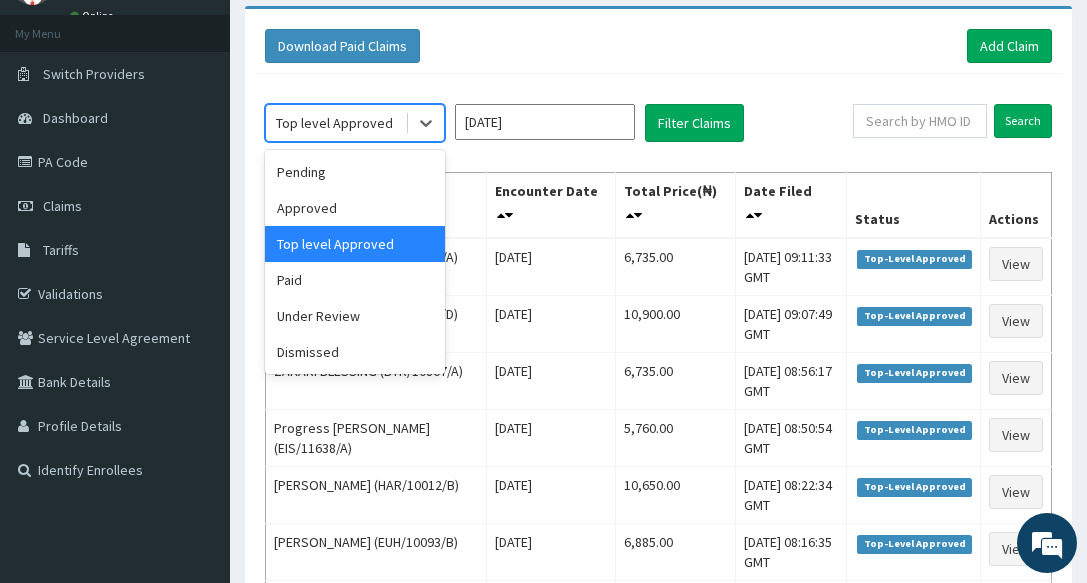 click on "Top level Approved" at bounding box center [335, 123] 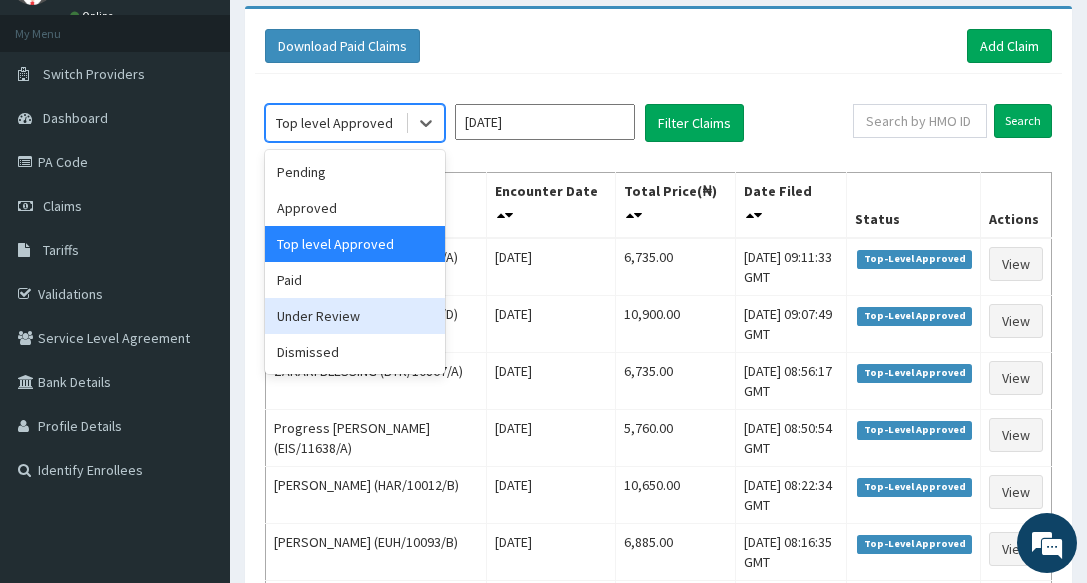click on "Under Review" at bounding box center (355, 316) 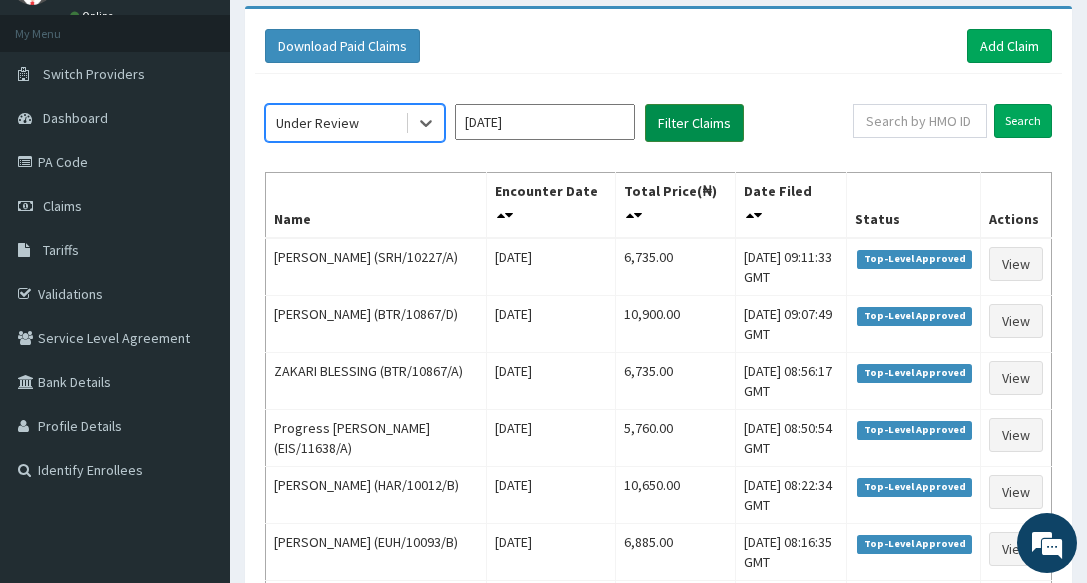 click on "Filter Claims" at bounding box center [694, 123] 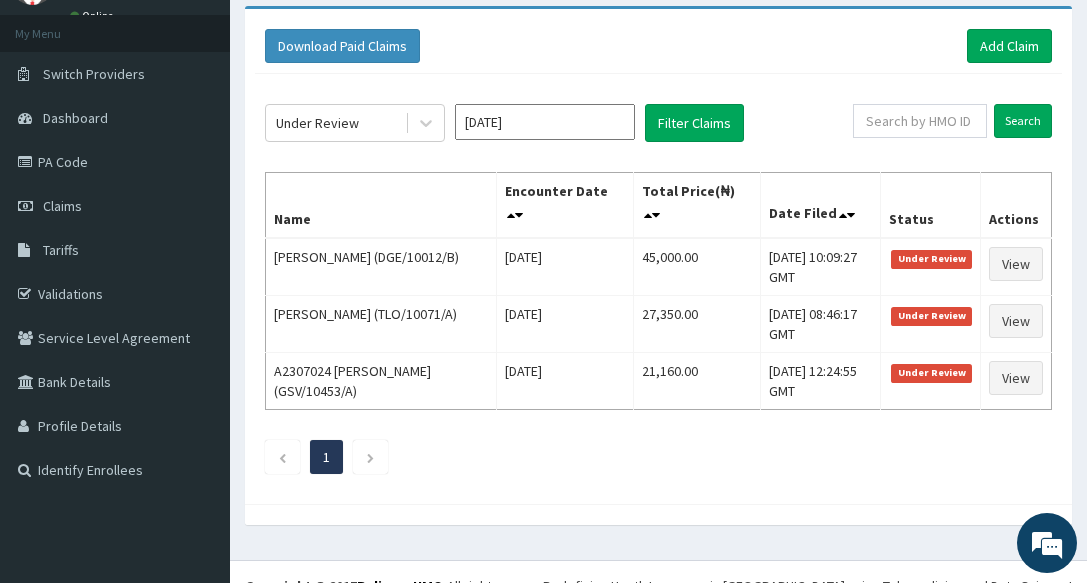 click on "Under Review Jul 2025 Filter Claims Search Name Encounter Date Total Price(₦) Date Filed Status Actions NWANYA CHIOMA (DGE/10012/B) Wed Jul 09 2025 45,000.00 Wed, 09 Jul 2025 10:09:27 GMT Under Review View AKALAZU NKECHI (TLO/10071/A) Mon Jul 07 2025 27,350.00 Mon, 07 Jul 2025 08:46:17 GMT Under Review View A2307024 AKOKO ABIGAIL DOUMOTIMI (GSV/10453/A) Tue Jul 01 2025 21,160.00 Wed, 02 Jul 2025 12:24:55 GMT Under Review View 1" 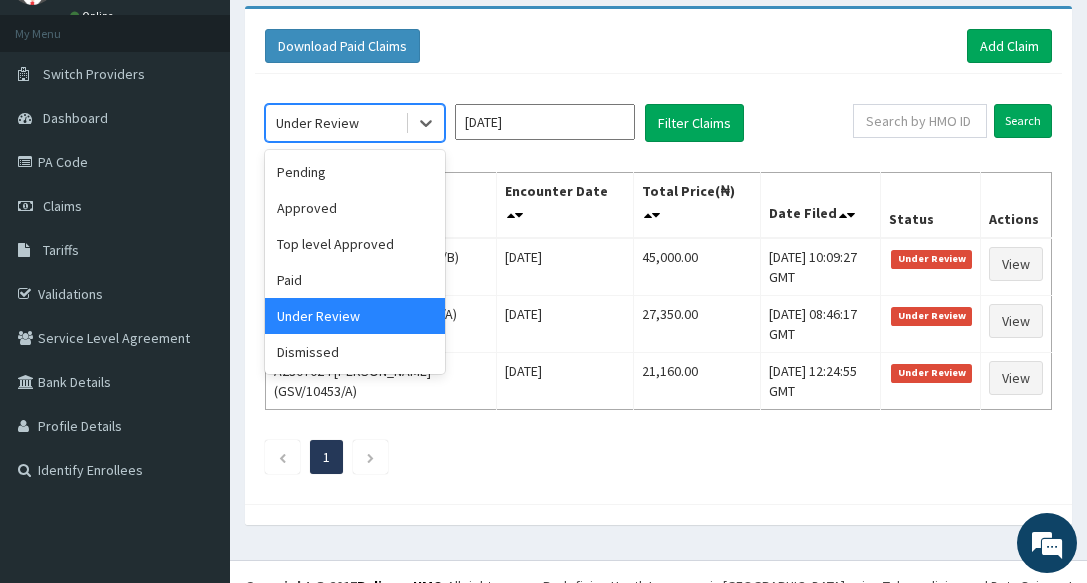 click on "Under Review" at bounding box center [317, 123] 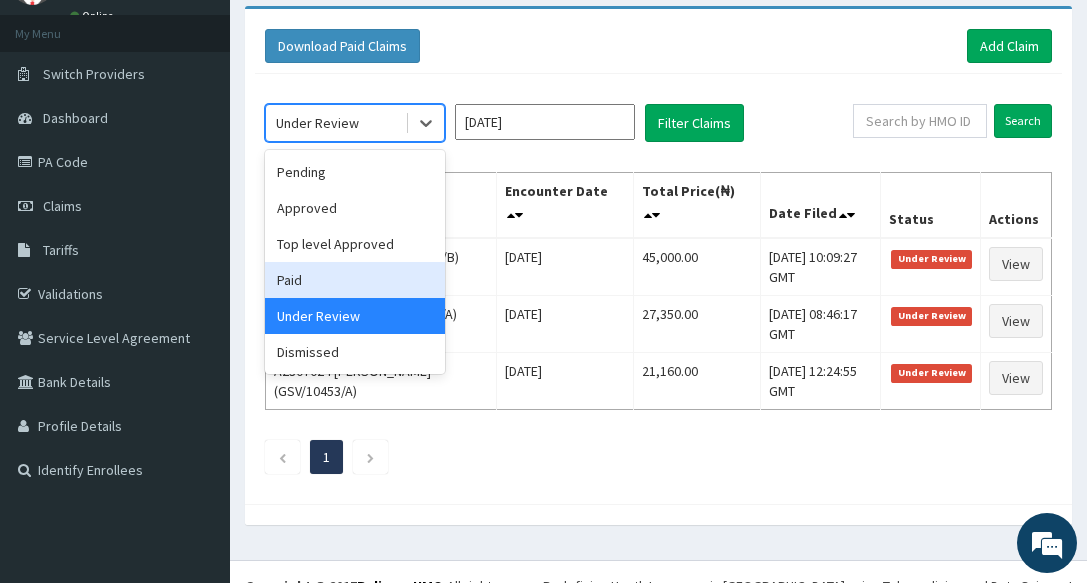 click on "Paid" at bounding box center [355, 280] 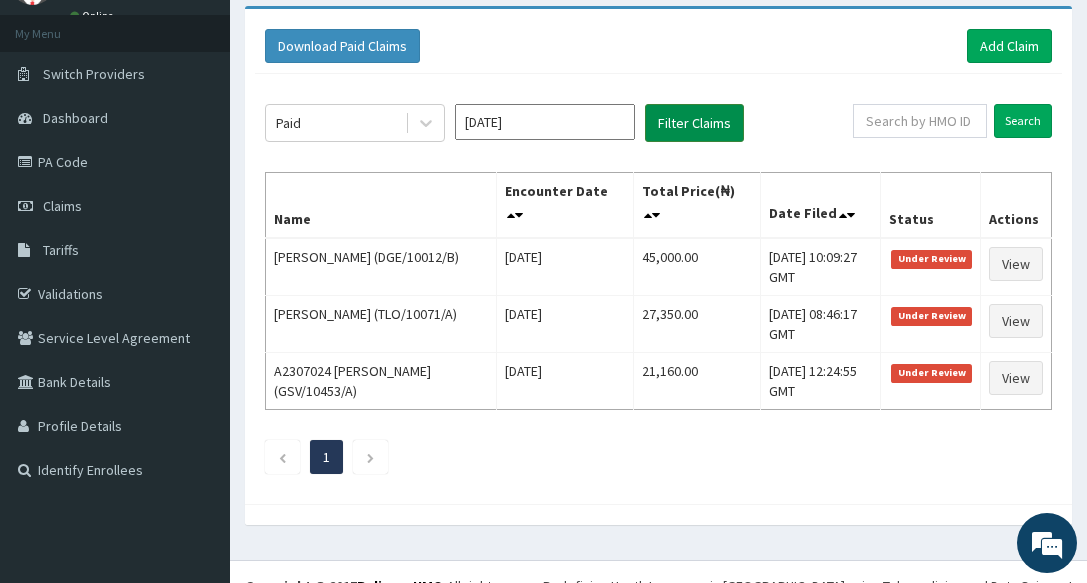 click on "Filter Claims" at bounding box center [694, 123] 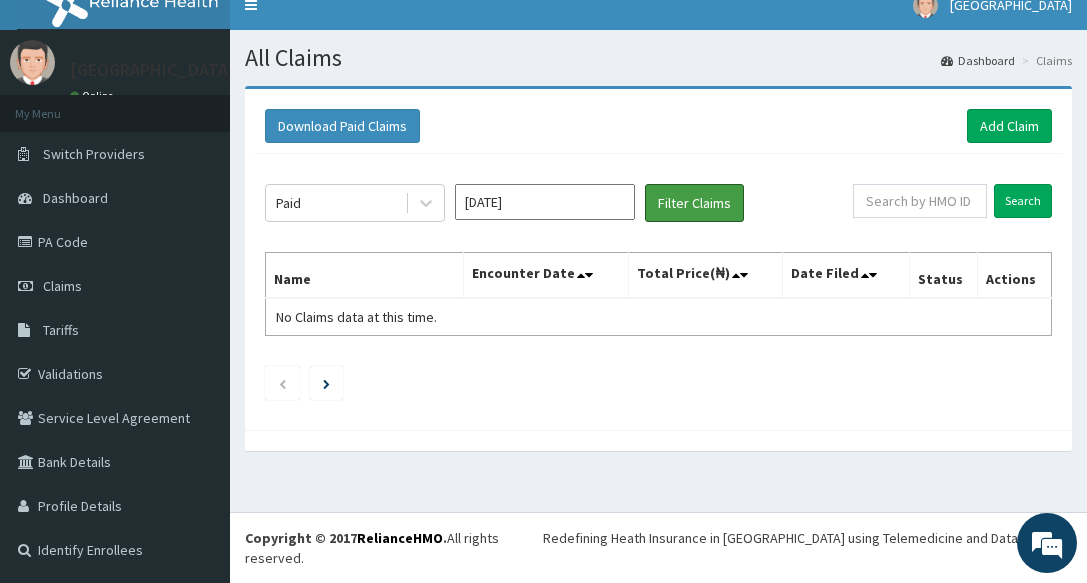 scroll, scrollTop: 0, scrollLeft: 0, axis: both 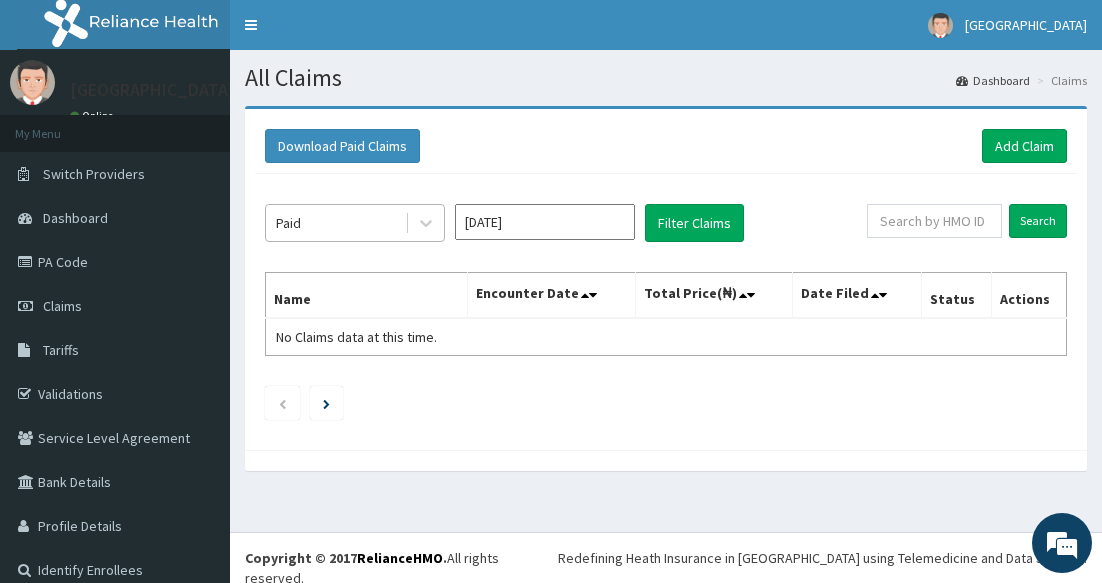 click on "Paid" at bounding box center (335, 223) 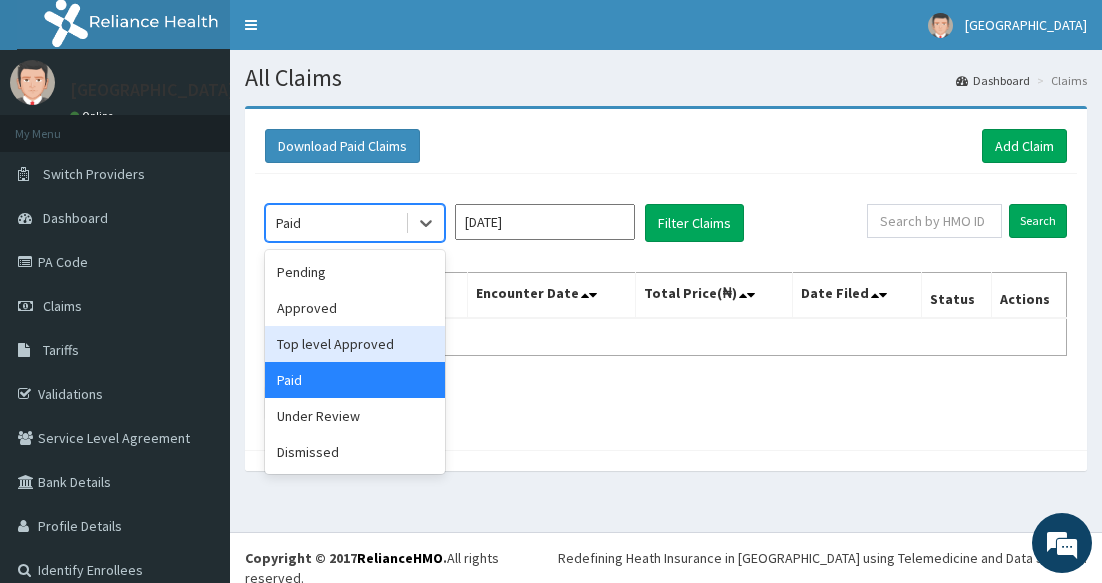 click on "Top level Approved" at bounding box center (355, 344) 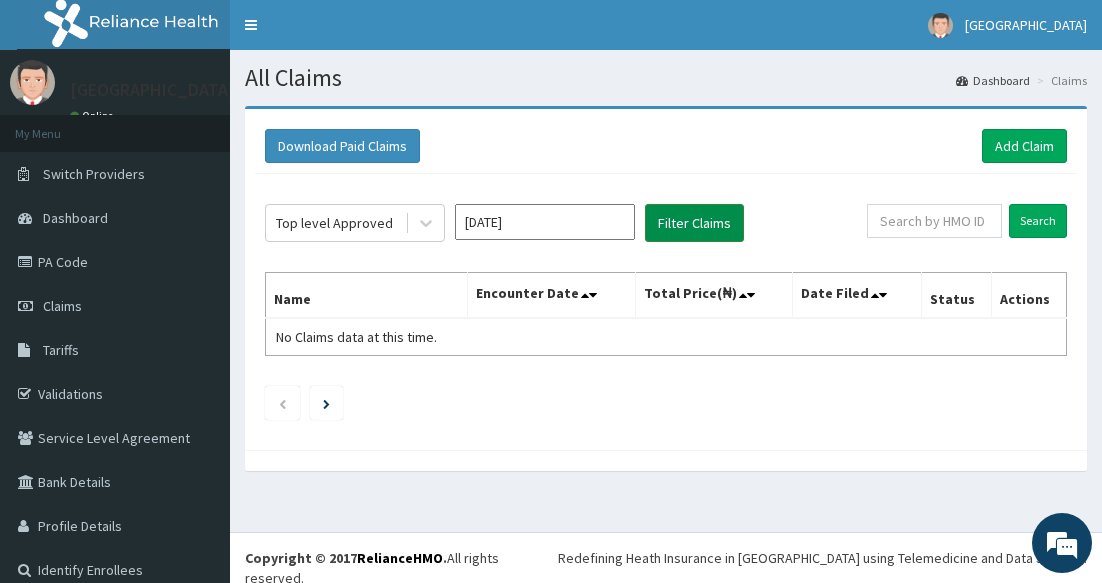 click on "Filter Claims" at bounding box center [694, 223] 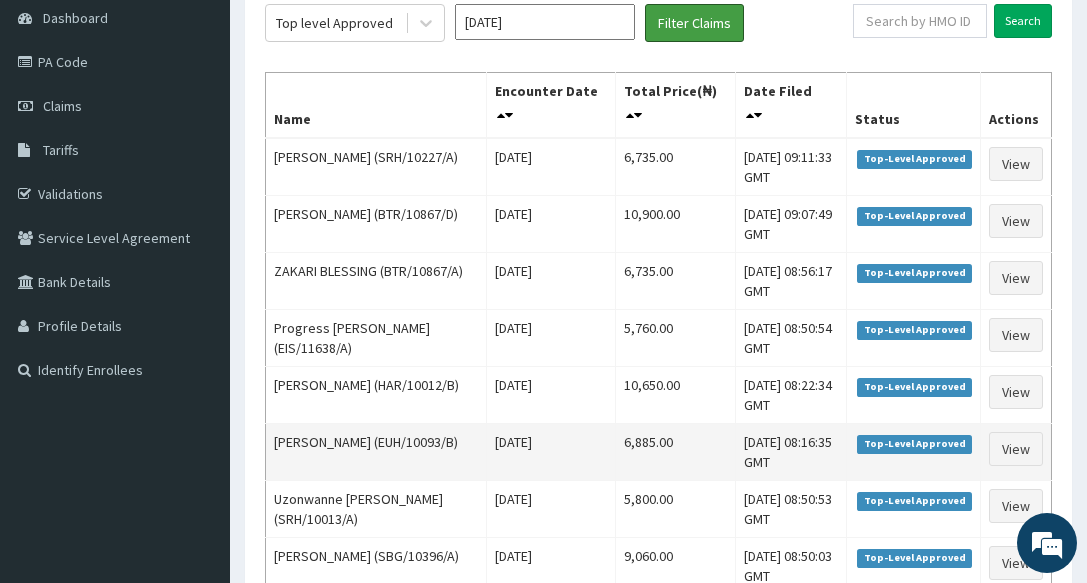 scroll, scrollTop: 0, scrollLeft: 0, axis: both 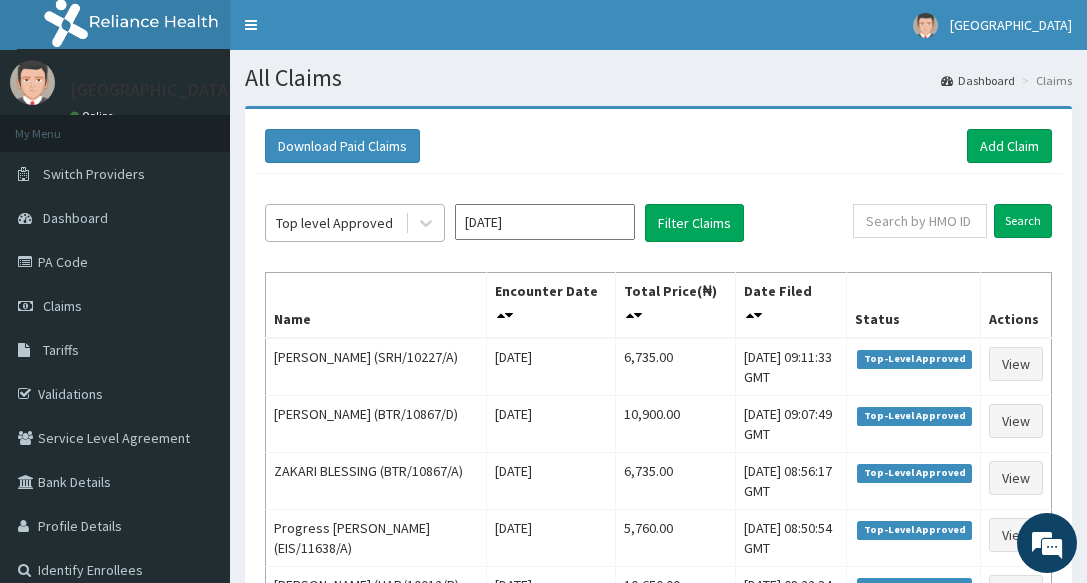 click on "Top level Approved" at bounding box center (334, 223) 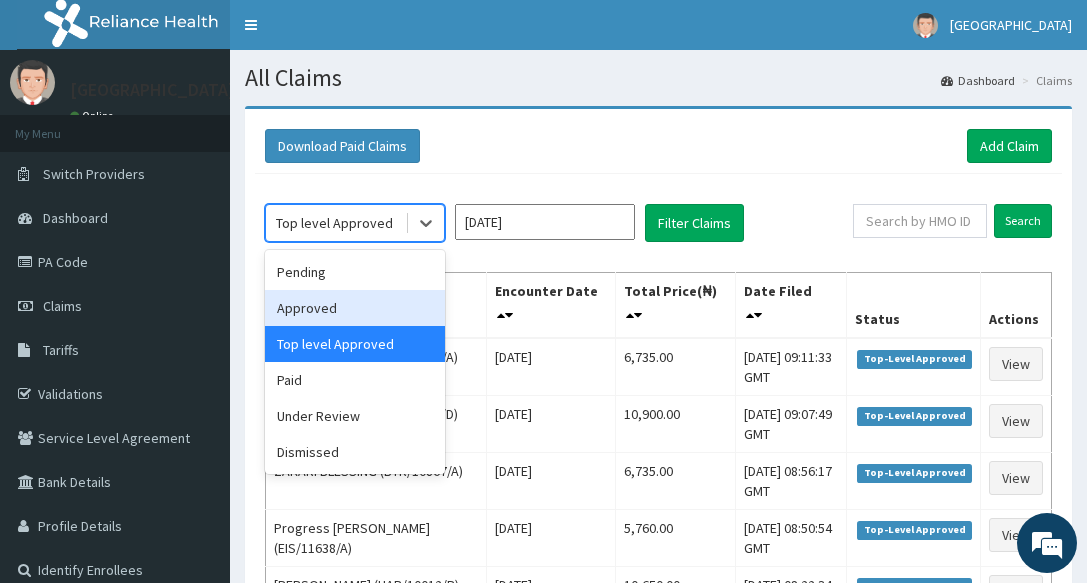 click on "Approved" at bounding box center [355, 308] 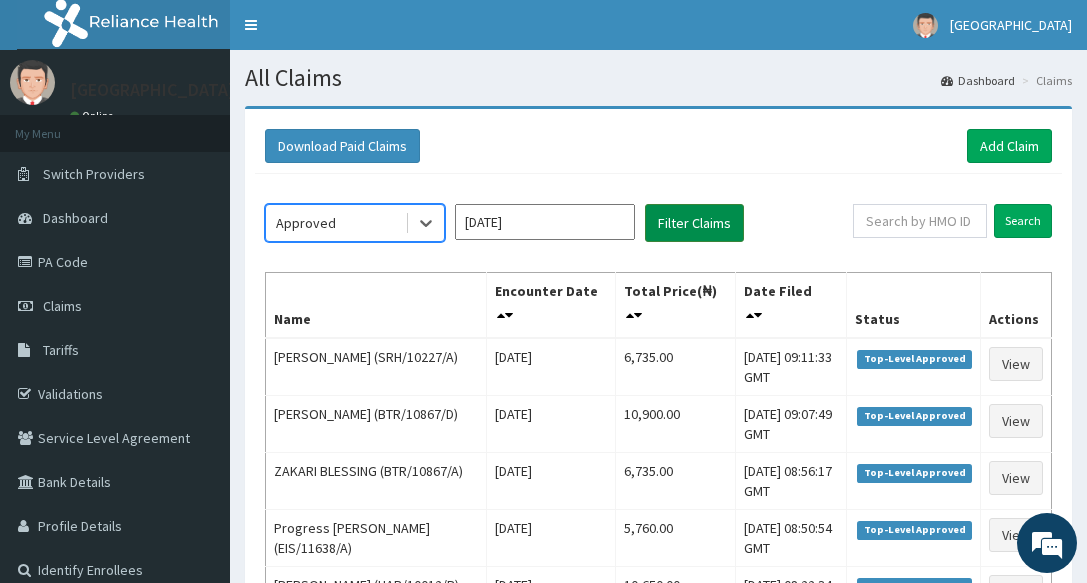 click on "Filter Claims" at bounding box center (694, 223) 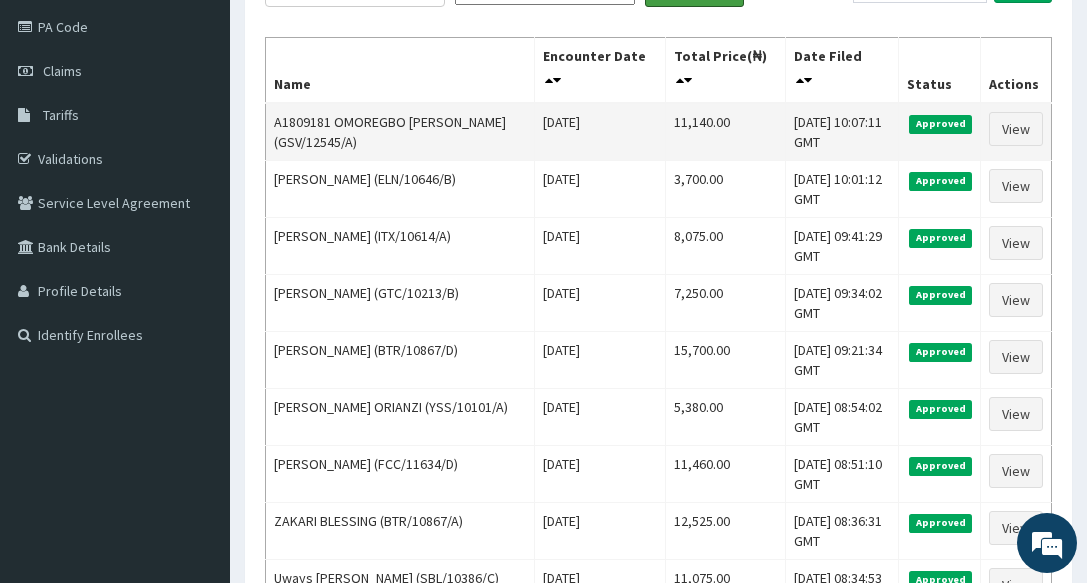 scroll, scrollTop: 200, scrollLeft: 0, axis: vertical 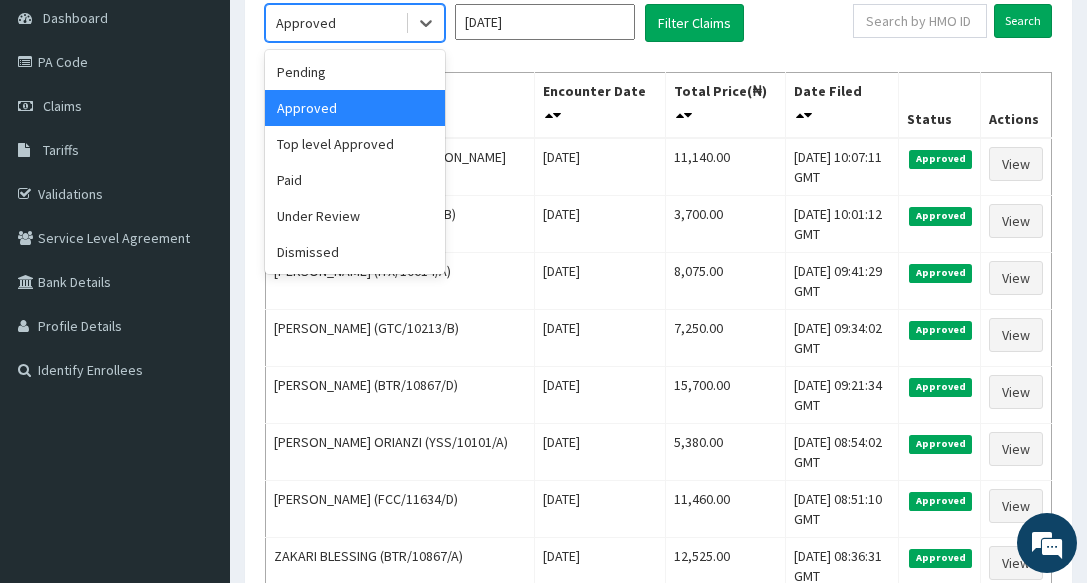 click on "Approved" at bounding box center (306, 23) 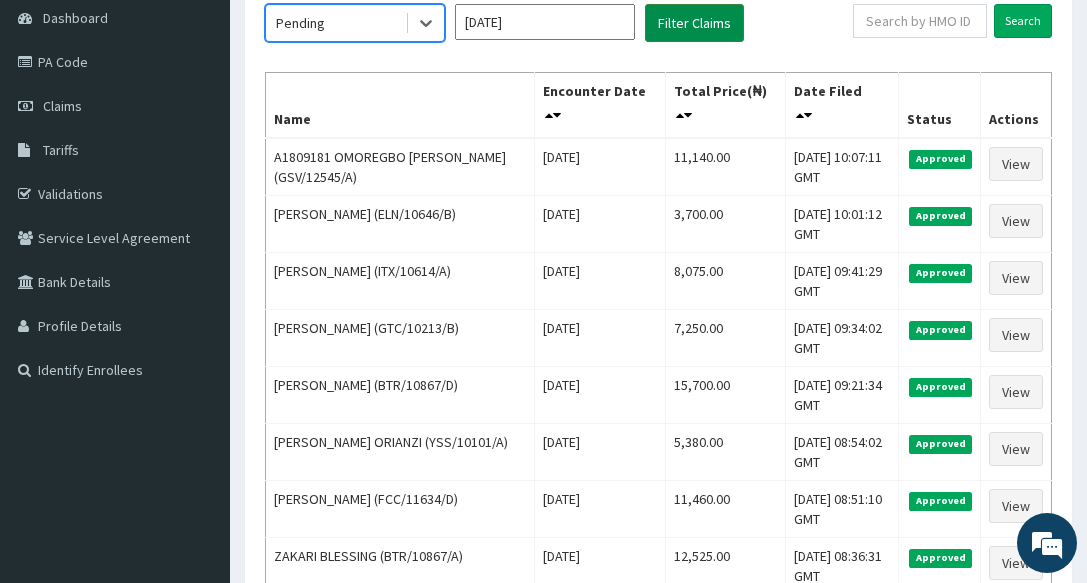 click on "Filter Claims" at bounding box center [694, 23] 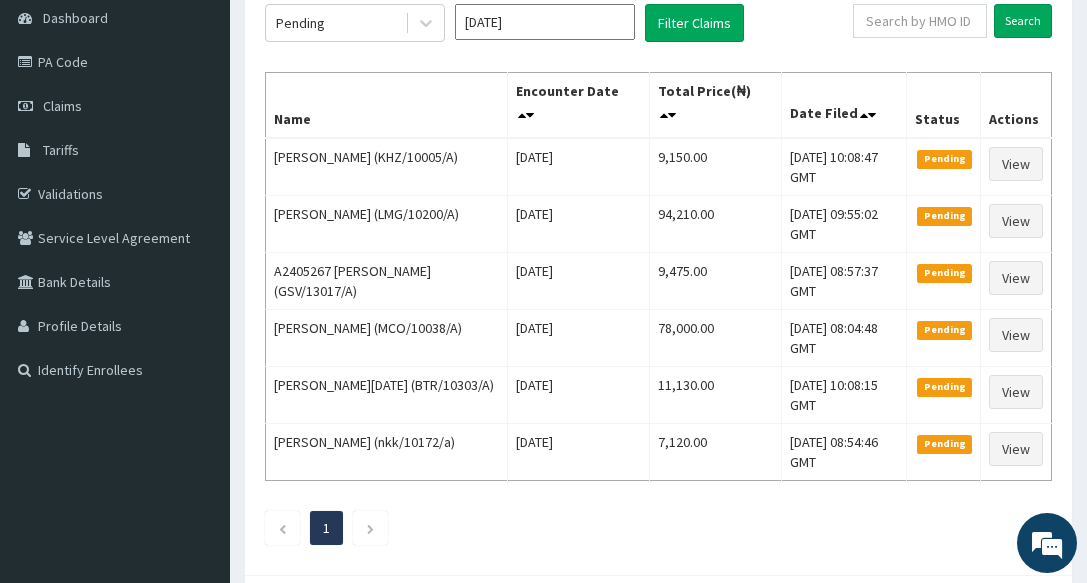 click on "Pending Jul 2025 Filter Claims Search Name Encounter Date Total Price(₦) Date Filed Status Actions Jimoh  Olatunji (KHZ/10005/A) Thu Jul 10 2025 9,150.00 Thu, 10 Jul 2025 10:08:47 GMT Pending View Kennedy Stephen (LMG/10200/A) Mon Jul 07 2025 94,210.00 Thu, 10 Jul 2025 09:55:02 GMT Pending View A2405267 SAMSON AJAYI (GSV/13017/A) Wed Jul 09 2025 9,475.00 Thu, 10 Jul 2025 08:57:37 GMT Pending View Ejiro Jagbade Shelly (MCO/10038/A) Wed Jul 09 2025 78,000.00 Thu, 10 Jul 2025 08:04:48 GMT Pending View Michael Sunday (BTR/10303/A) Wed Jul 09 2025 11,130.00 Wed, 09 Jul 2025 10:08:15 GMT Pending View TIRIMISIYU MUIBI (nkk/10172/a) Wed Jul 09 2025 7,120.00 Wed, 09 Jul 2025 08:54:46 GMT Pending View 1" 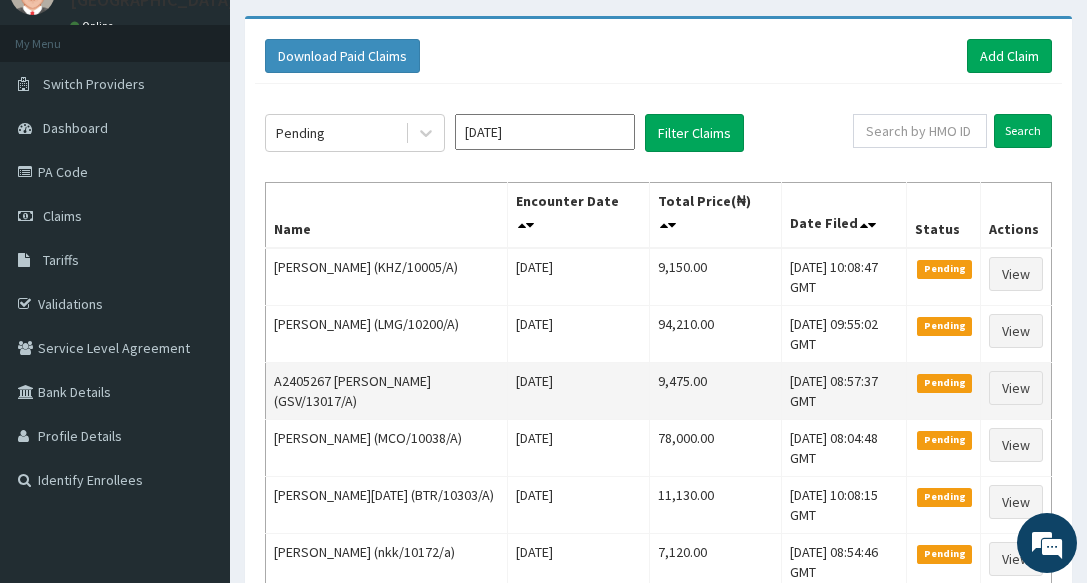 scroll, scrollTop: 0, scrollLeft: 0, axis: both 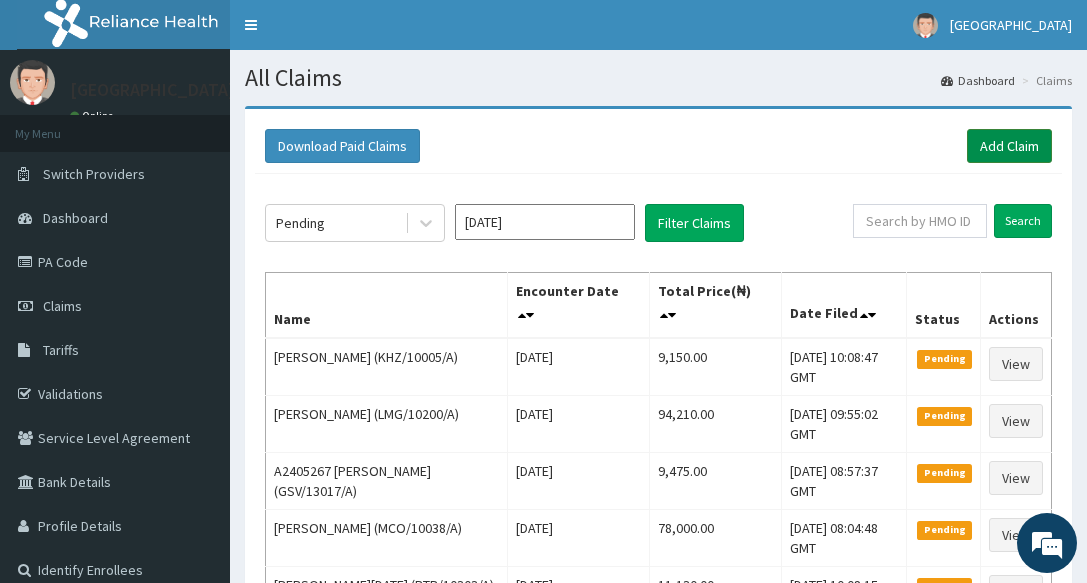 click on "Add Claim" at bounding box center [1009, 146] 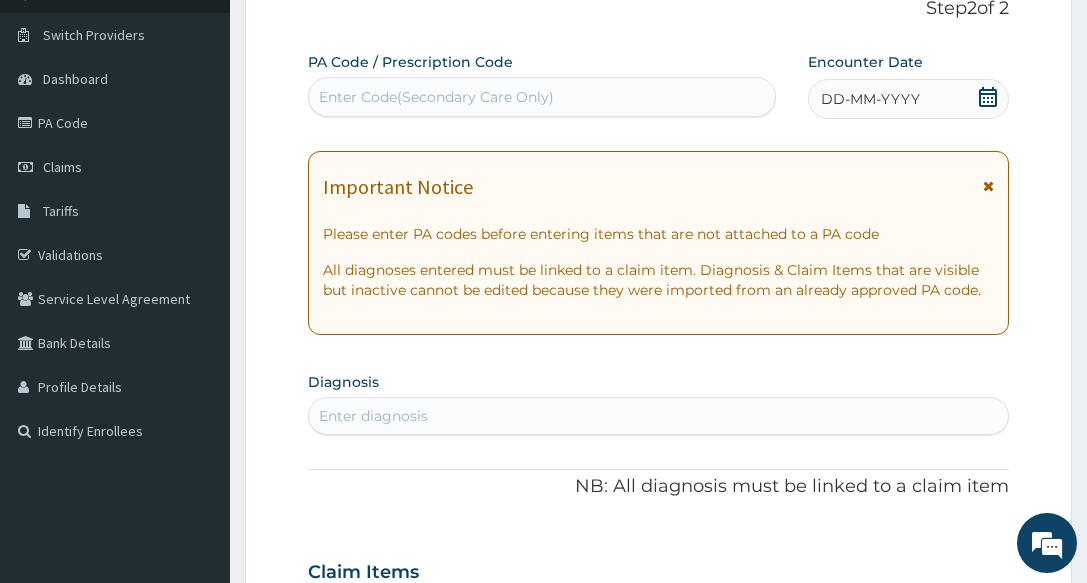 scroll, scrollTop: 139, scrollLeft: 0, axis: vertical 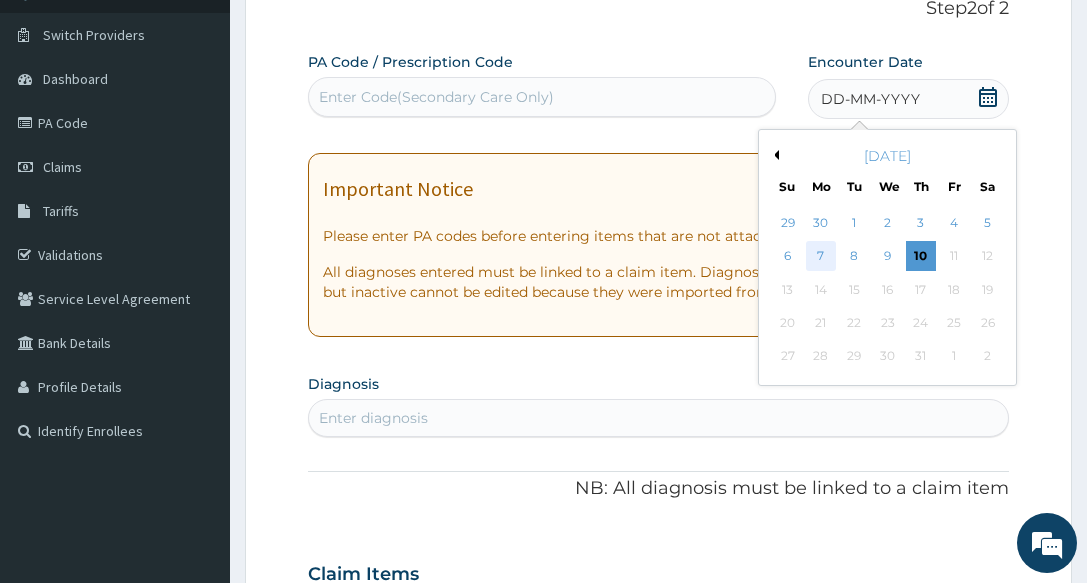 click on "7" at bounding box center [821, 257] 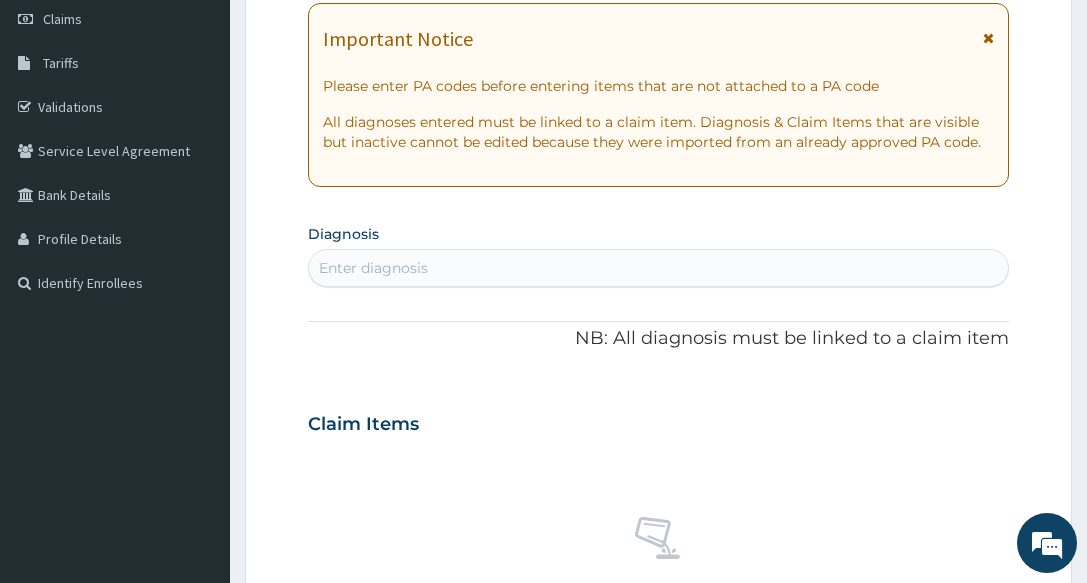 scroll, scrollTop: 439, scrollLeft: 0, axis: vertical 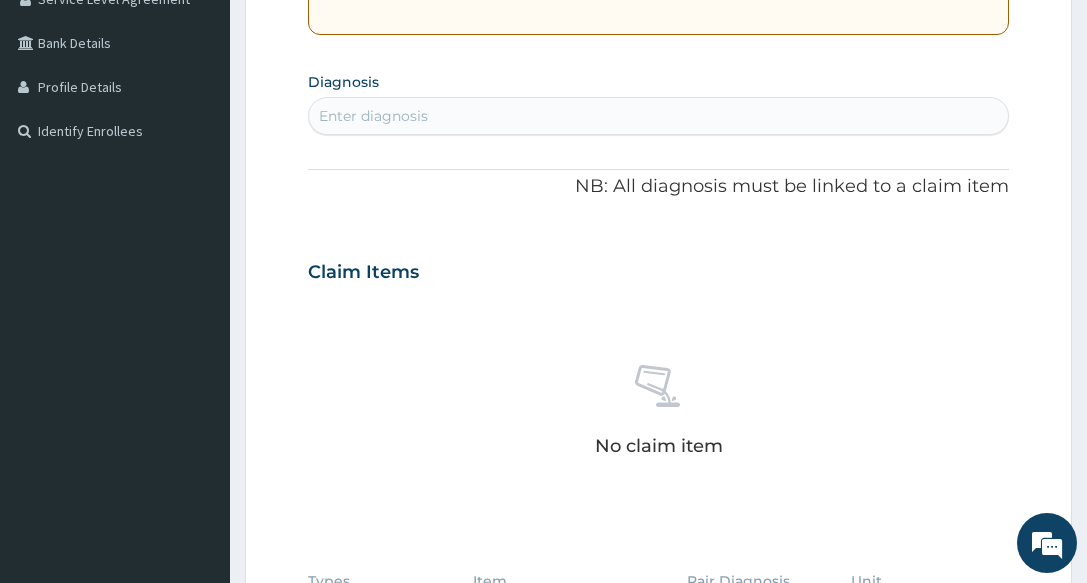 click on "Enter diagnosis" at bounding box center (658, 116) 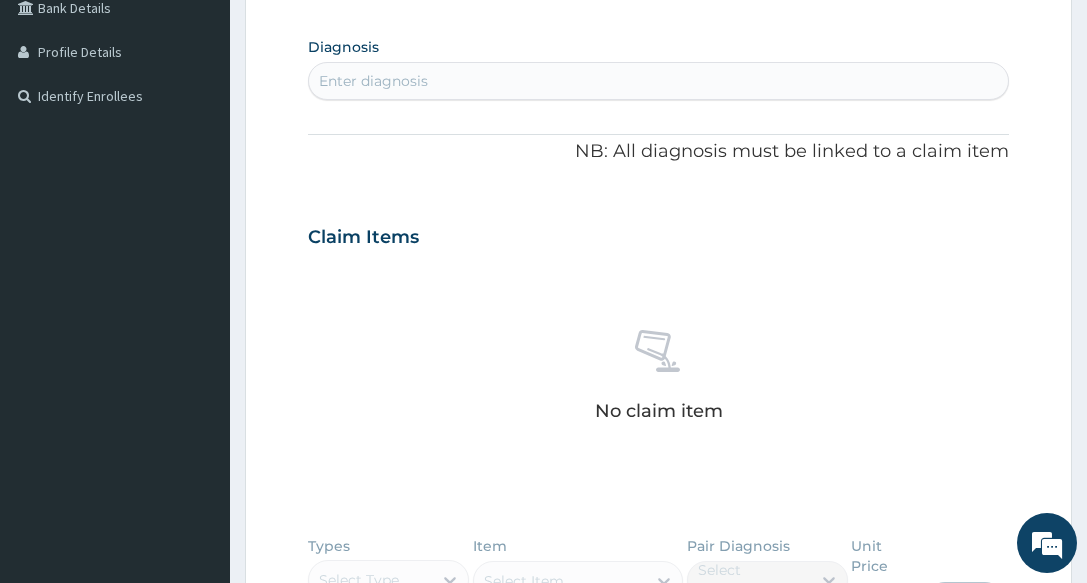 scroll, scrollTop: 439, scrollLeft: 0, axis: vertical 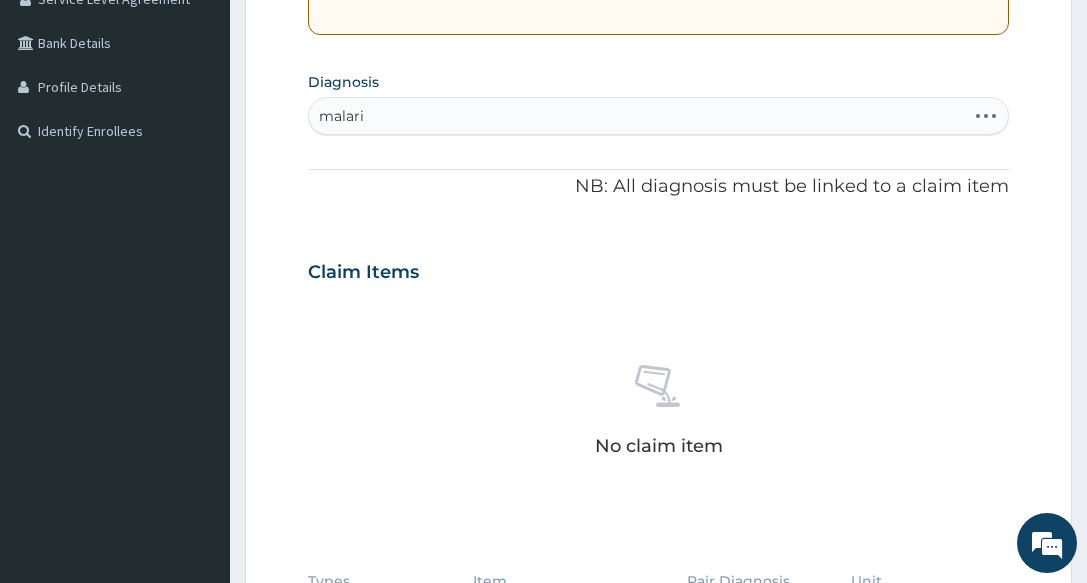 type on "[MEDICAL_DATA]" 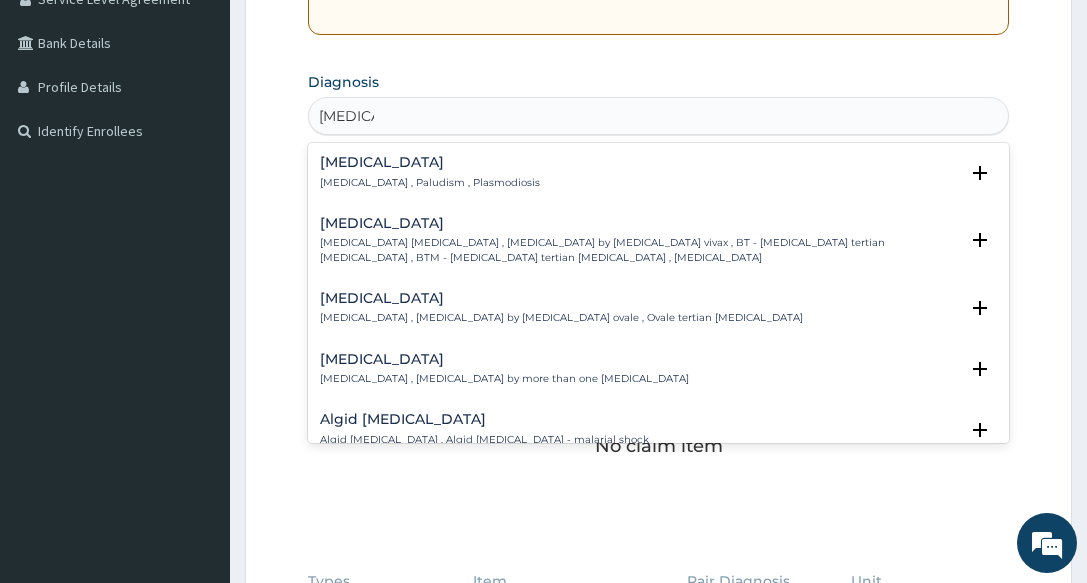 click on "[MEDICAL_DATA]" at bounding box center (430, 162) 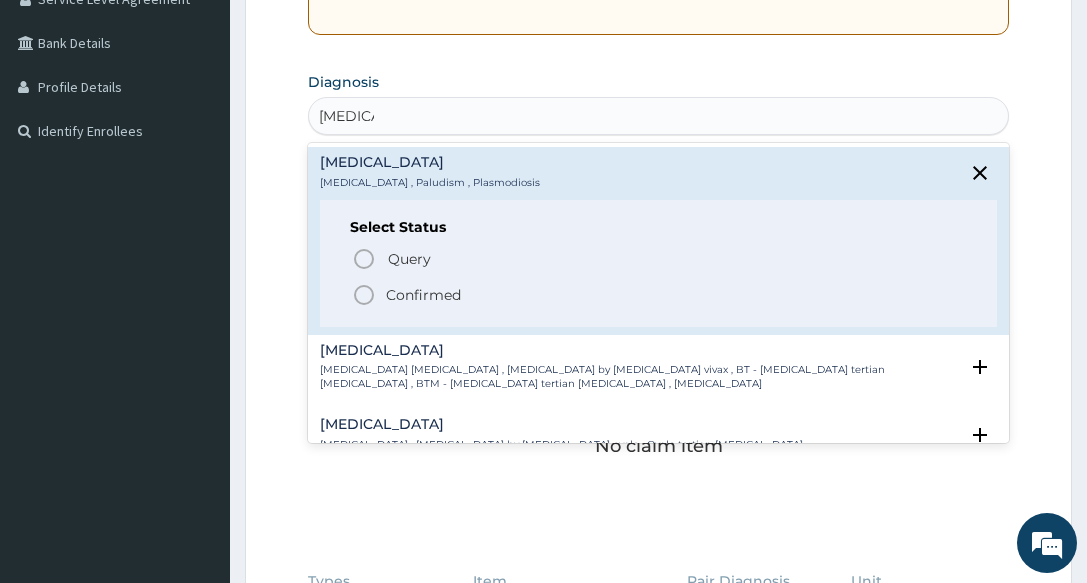 click on "Confirmed" at bounding box center (423, 295) 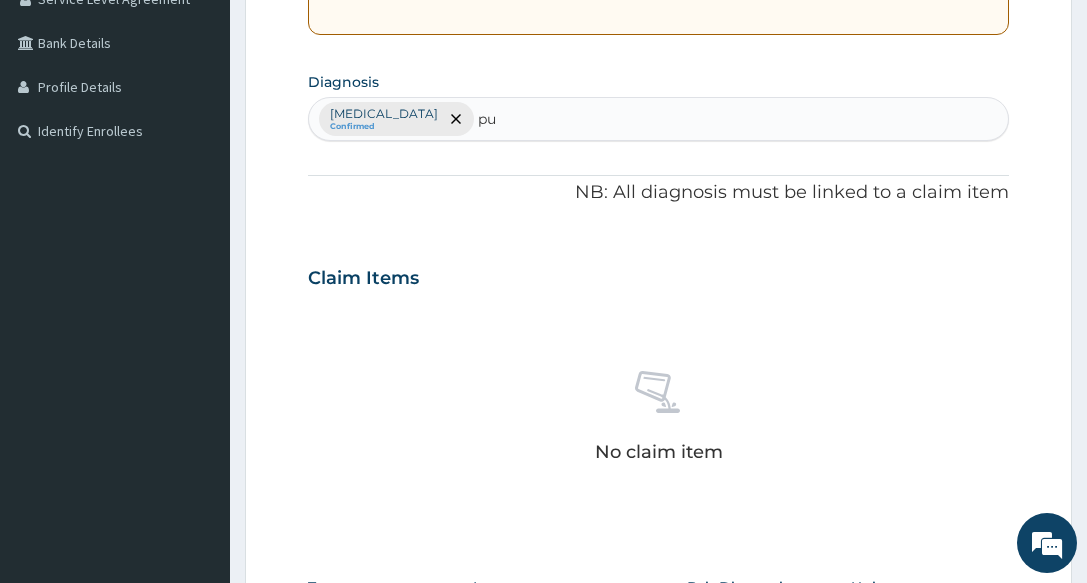 type on "pud" 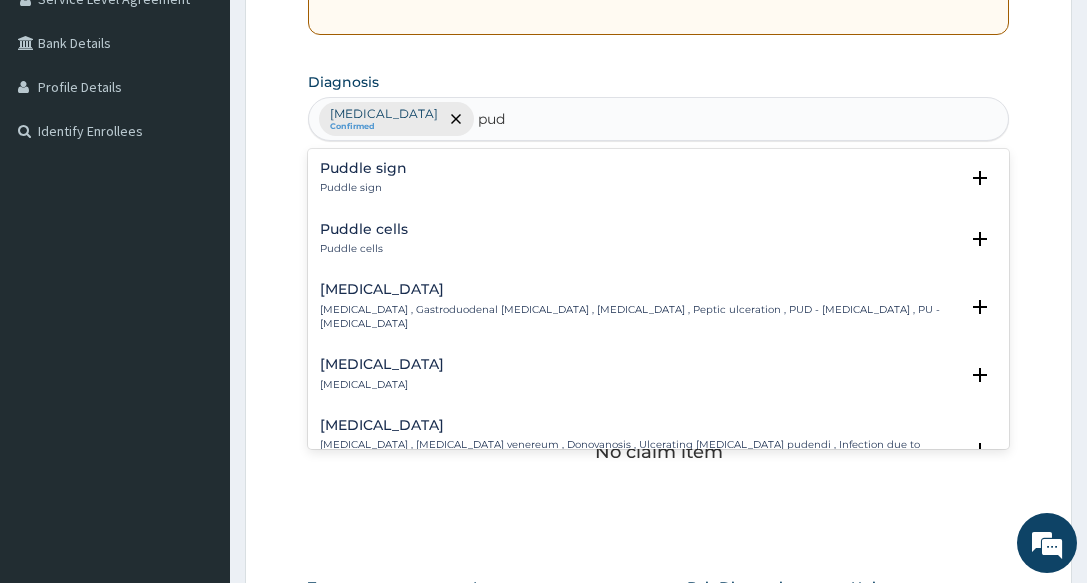 click on "[MEDICAL_DATA]" at bounding box center [639, 289] 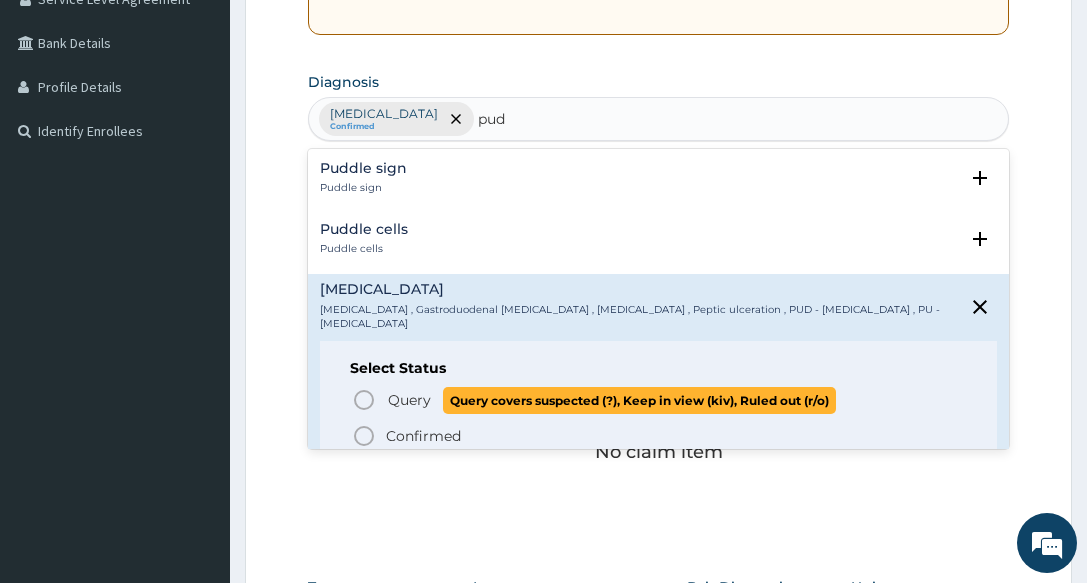click on "Query" at bounding box center [409, 400] 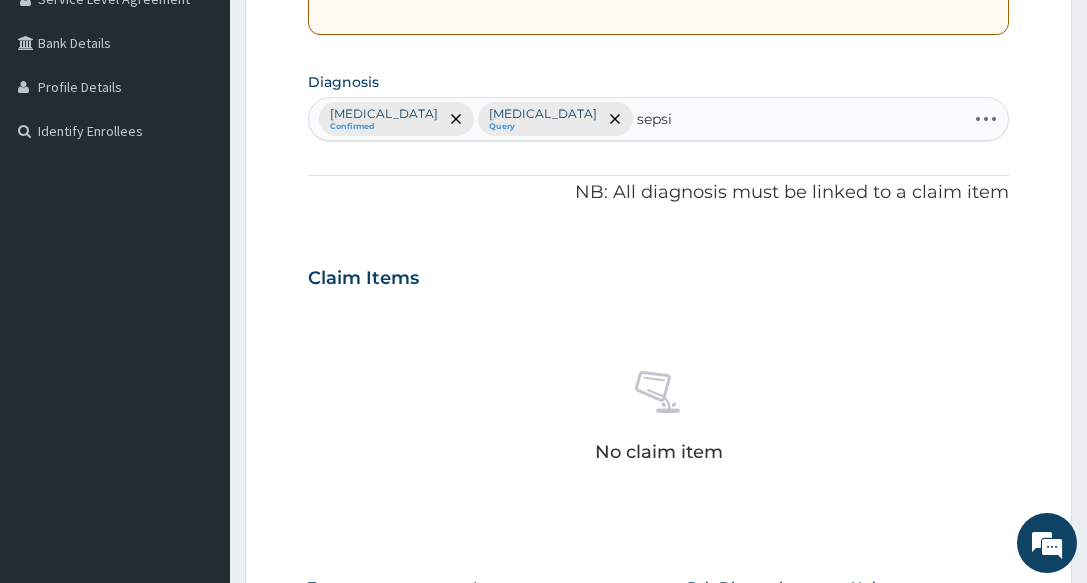 type on "[MEDICAL_DATA]" 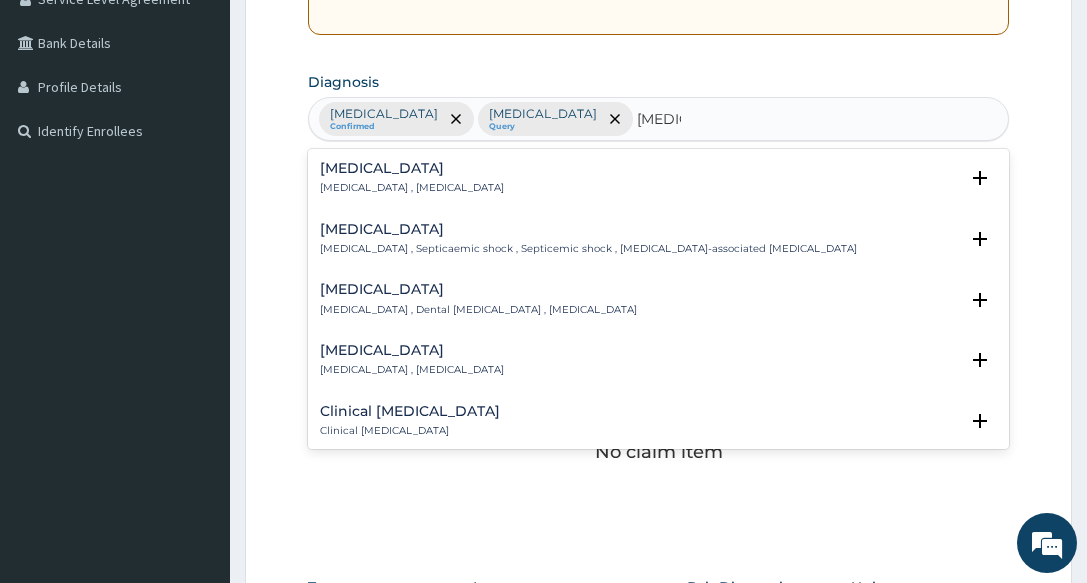 click on "[MEDICAL_DATA]" at bounding box center (412, 168) 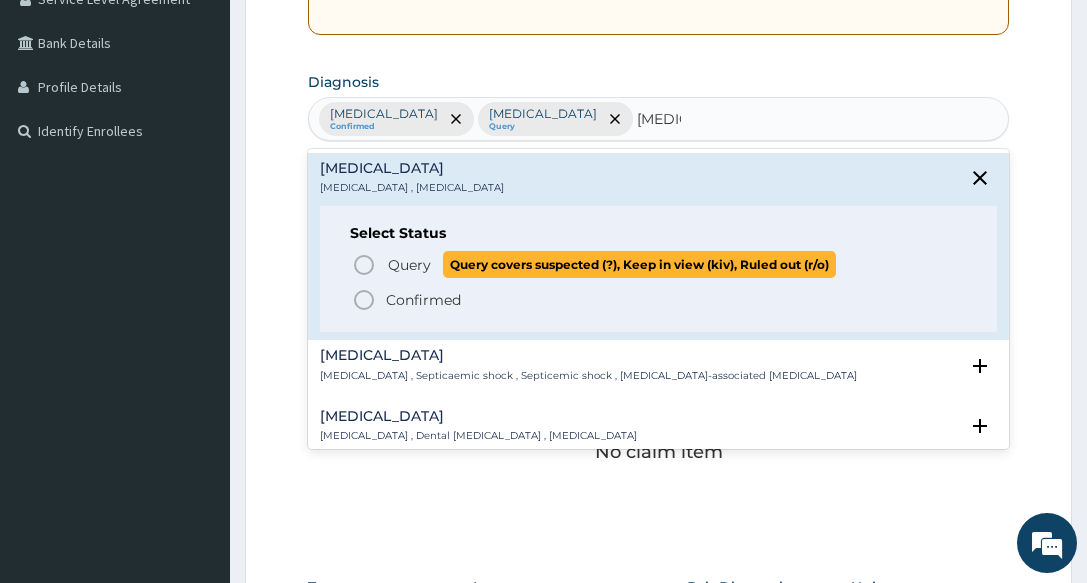 click on "Query" at bounding box center (409, 265) 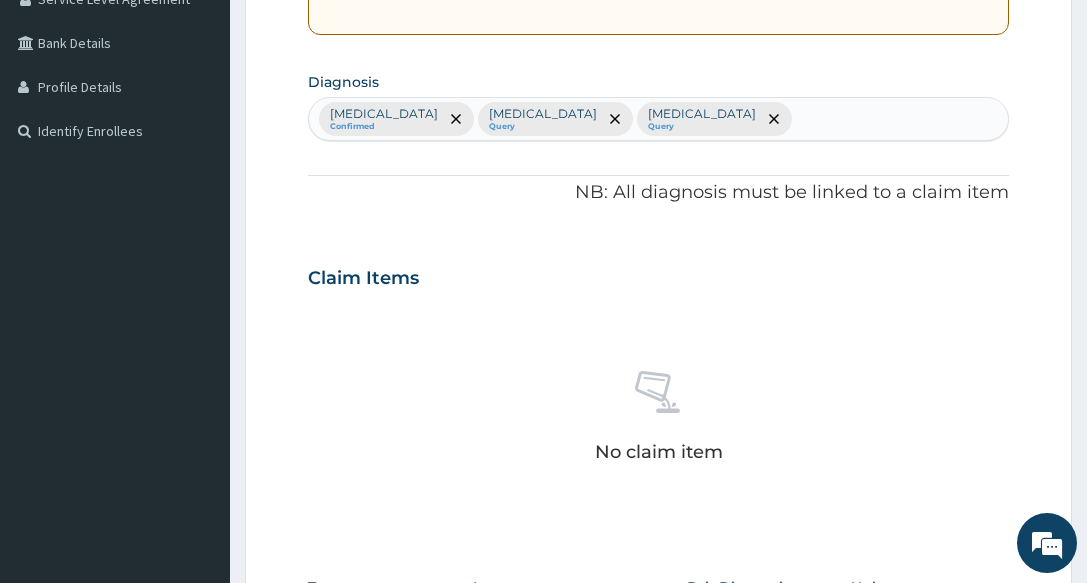 click on "PA Code / Prescription Code Enter Code(Secondary Care Only) Encounter Date [DATE] Important Notice Please enter PA codes before entering items that are not attached to a PA code   All diagnoses entered must be linked to a claim item. Diagnosis & Claim Items that are visible but inactive cannot be edited because they were imported from an already approved PA code. Diagnosis [MEDICAL_DATA] Confirmed [MEDICAL_DATA] Query [MEDICAL_DATA] Query NB: All diagnosis must be linked to a claim item Claim Items No claim item Types Select Type Item Select Item Pair Diagnosis Select Diagnosis Unit Price 0 Add Comment" at bounding box center (658, 282) 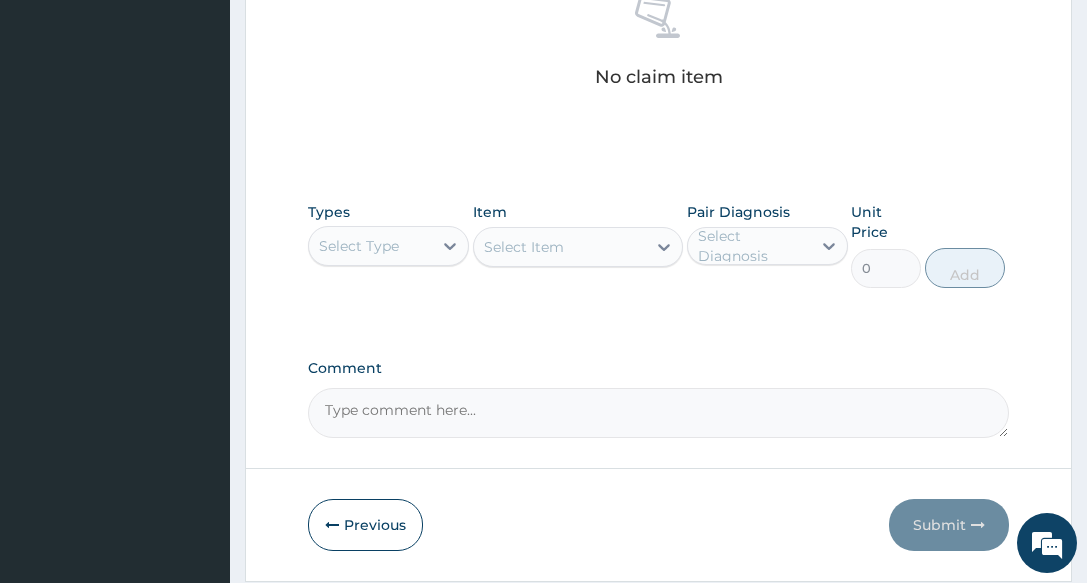scroll, scrollTop: 839, scrollLeft: 0, axis: vertical 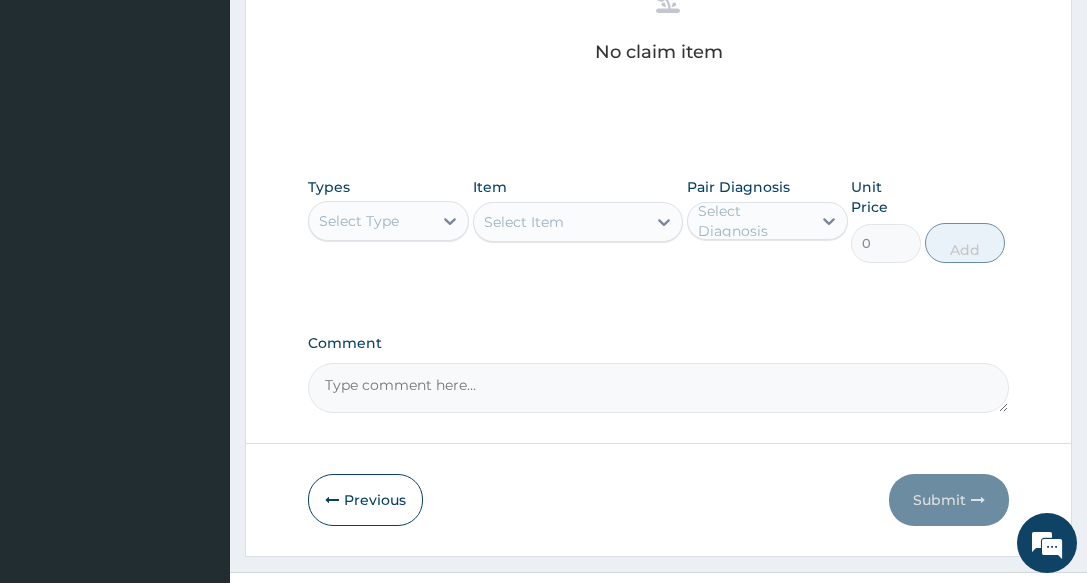 click on "Select Type" at bounding box center [359, 221] 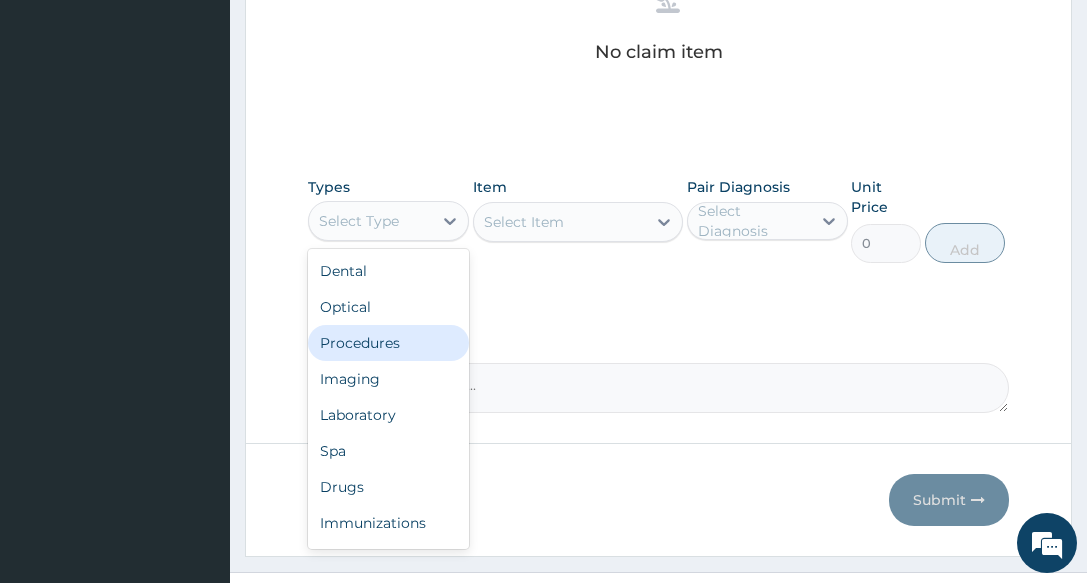 scroll, scrollTop: 68, scrollLeft: 0, axis: vertical 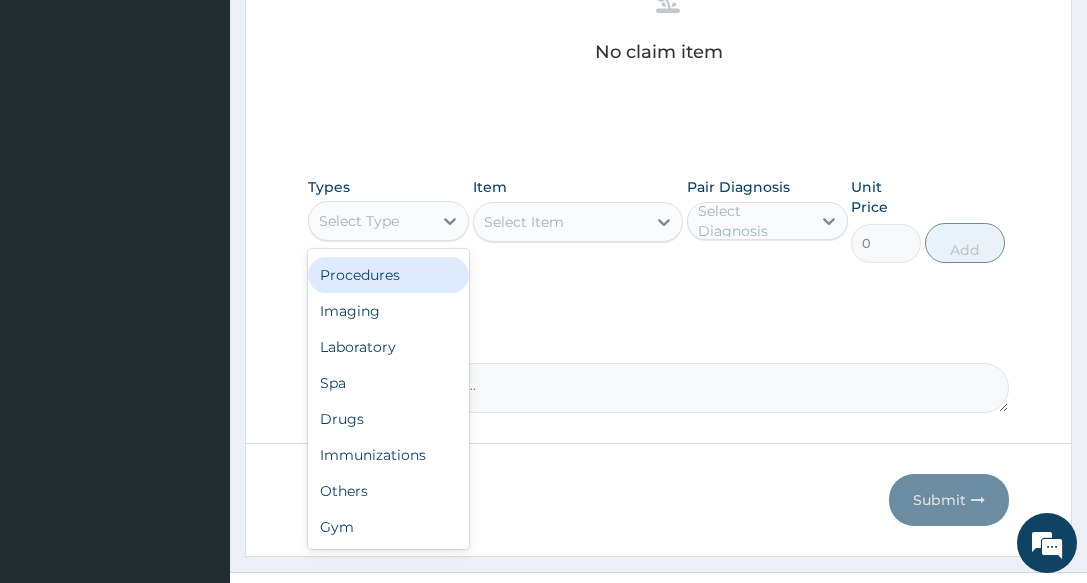 click on "Procedures" at bounding box center [388, 275] 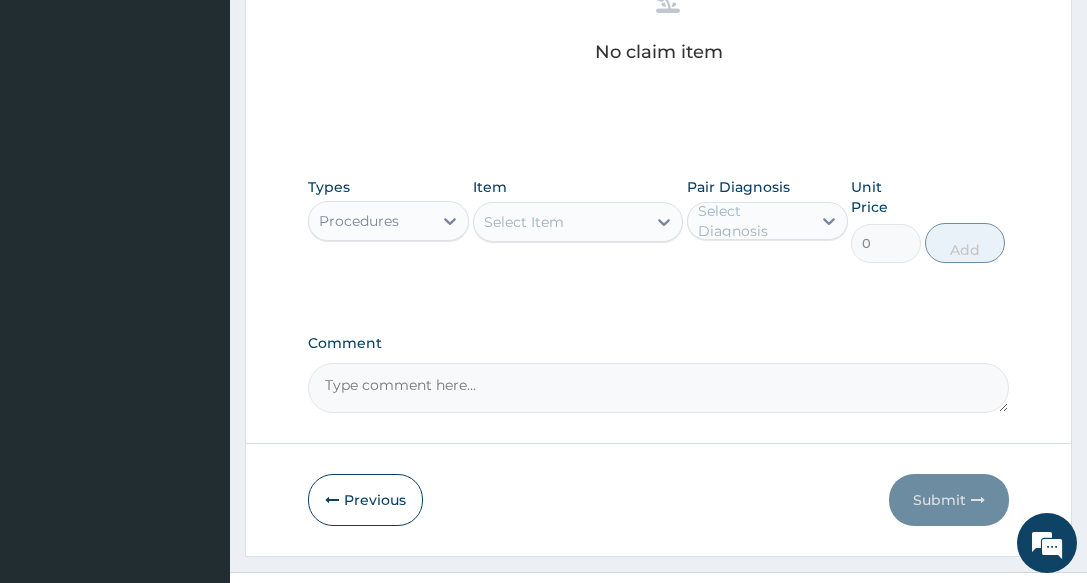 click on "Select Item" at bounding box center (524, 222) 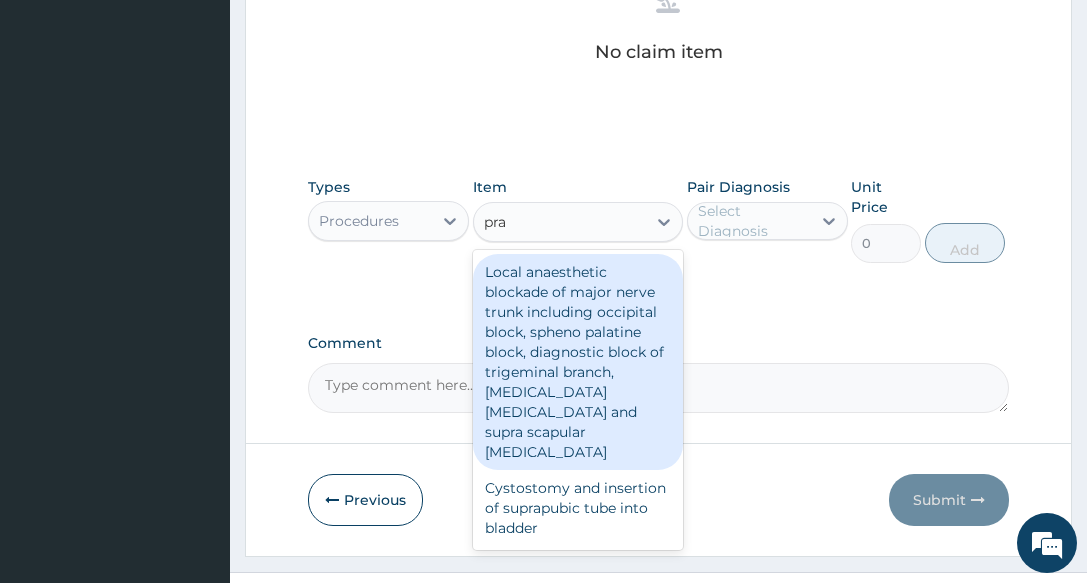 type on "prac" 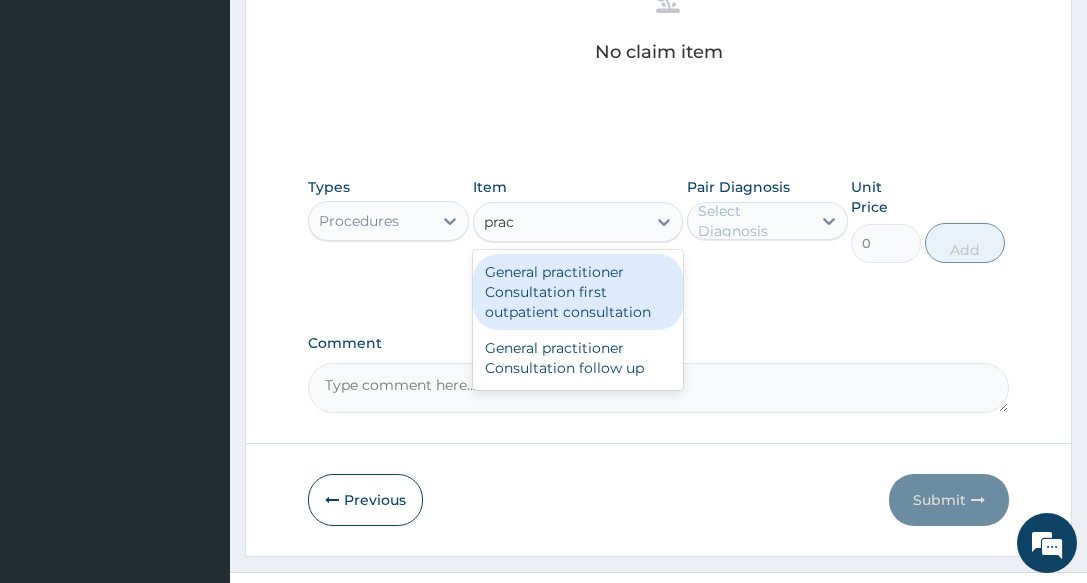 drag, startPoint x: 571, startPoint y: 295, endPoint x: 693, endPoint y: 248, distance: 130.7402 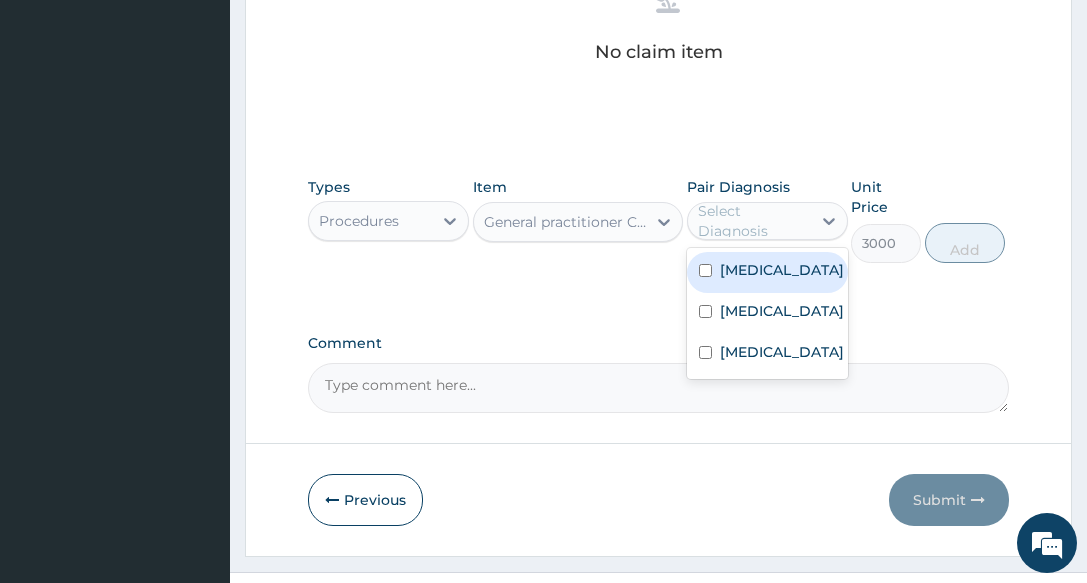 click on "Select Diagnosis" at bounding box center [753, 221] 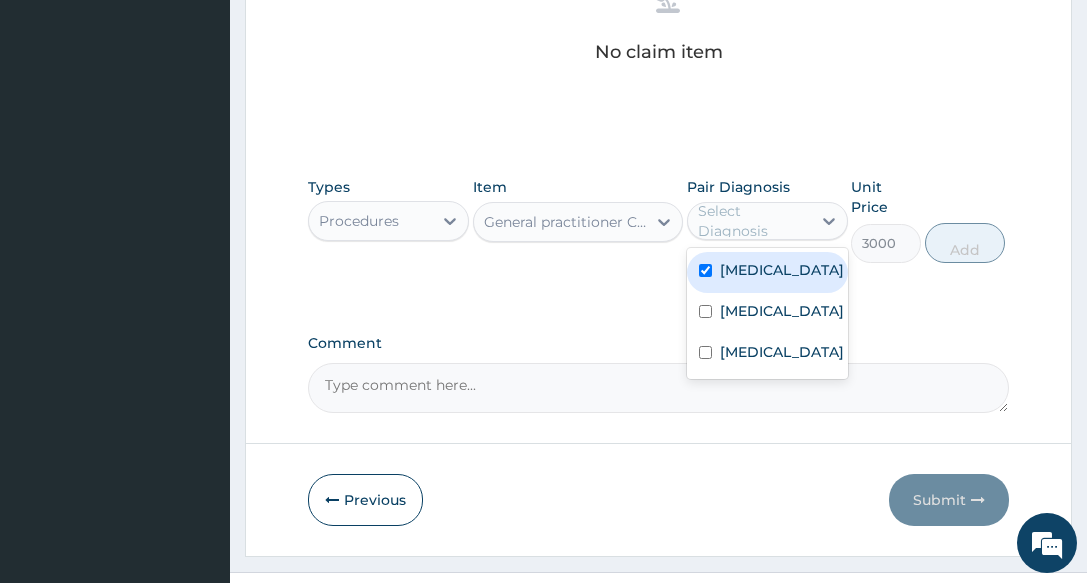 checkbox on "true" 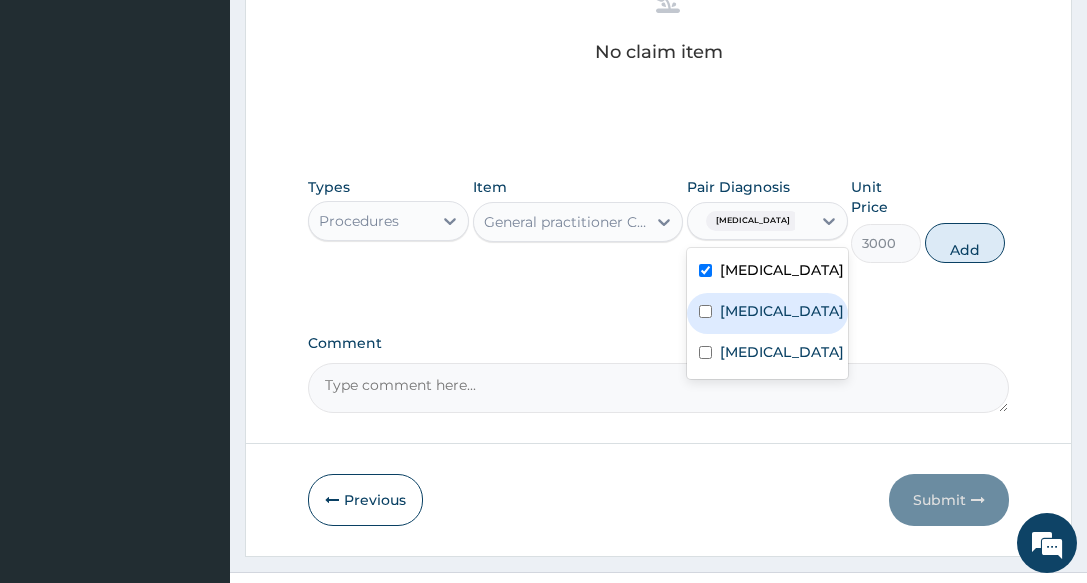 click on "[MEDICAL_DATA]" at bounding box center [782, 311] 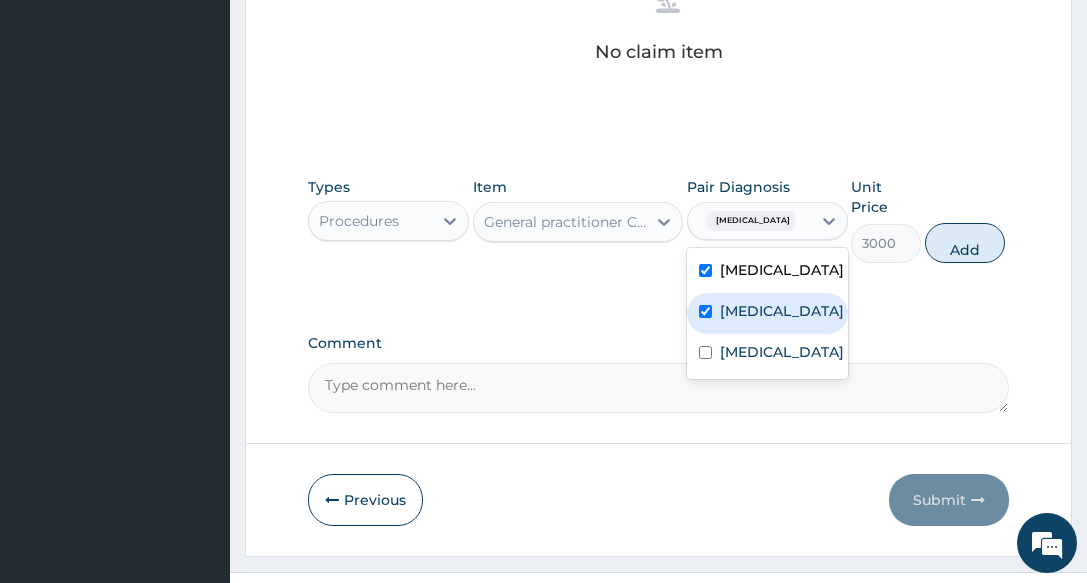 checkbox on "true" 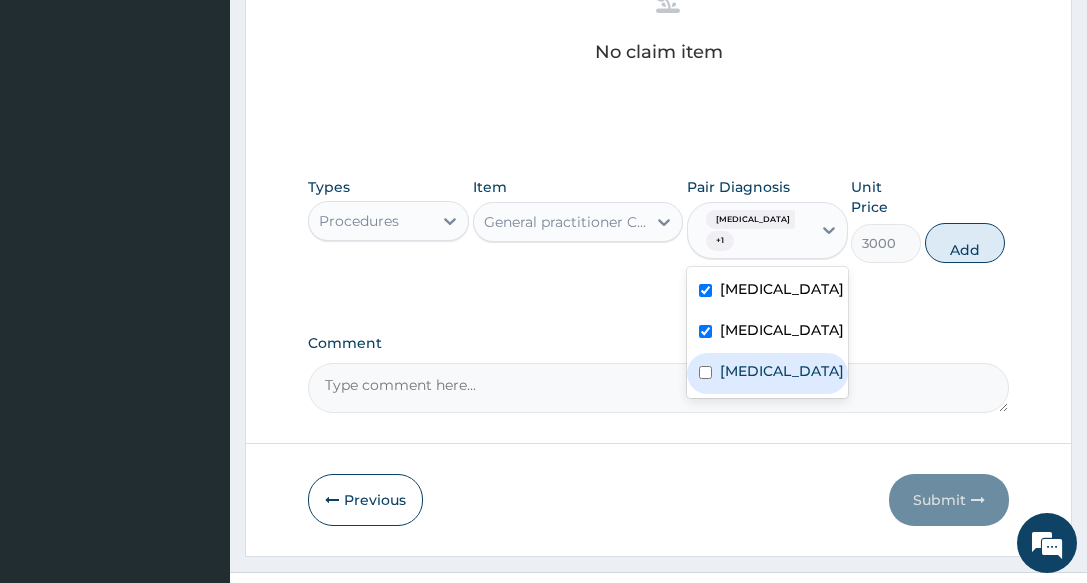 click on "[MEDICAL_DATA]" at bounding box center [782, 371] 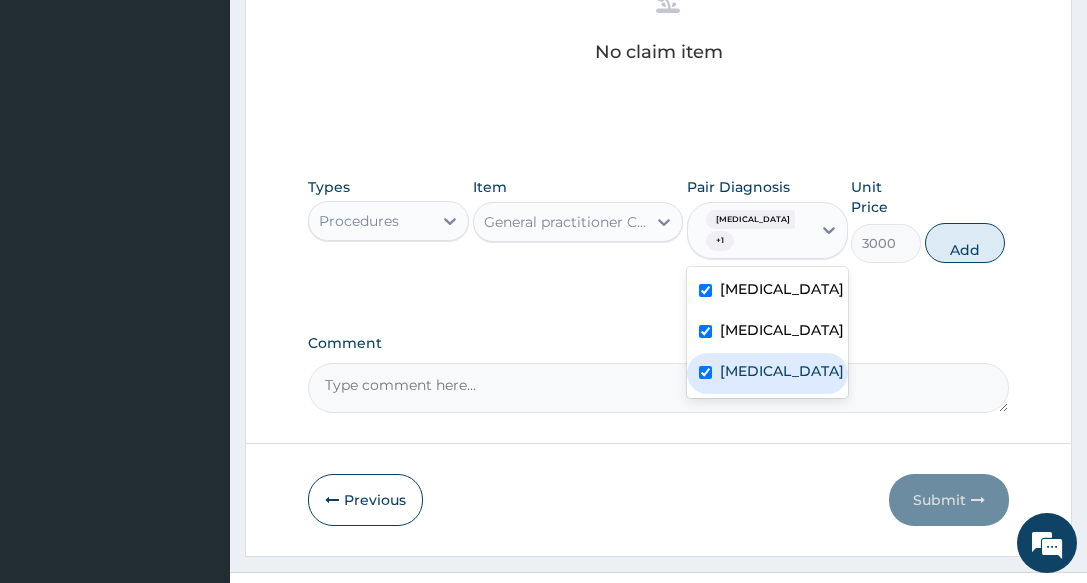 checkbox on "true" 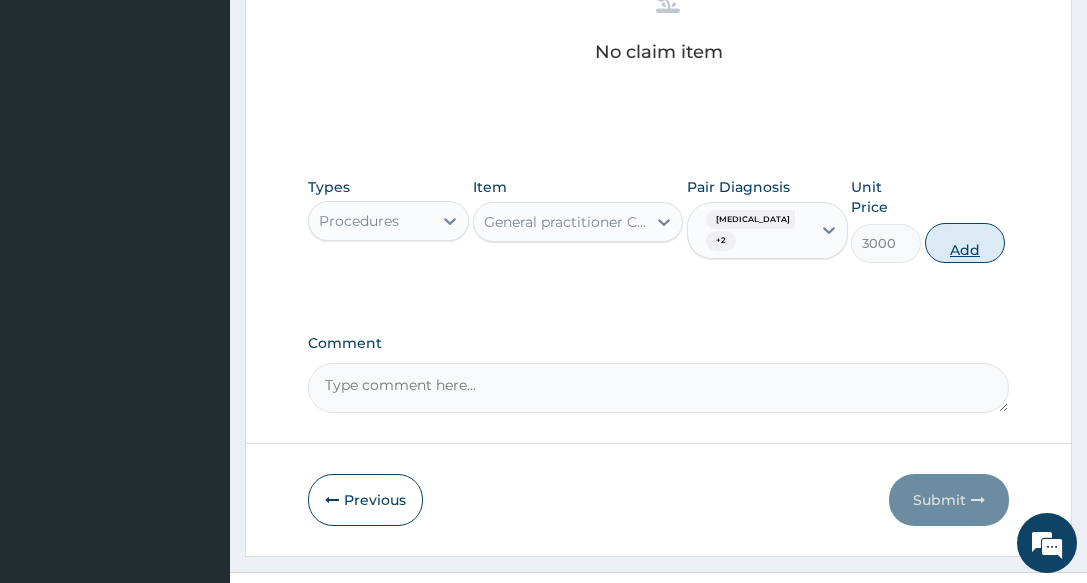click on "Add" at bounding box center (965, 243) 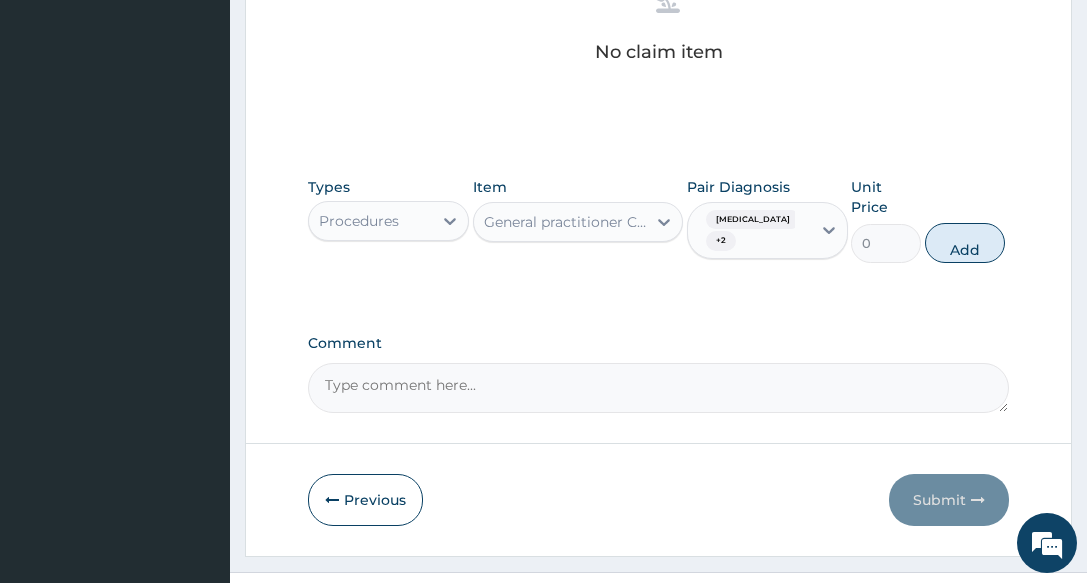 scroll, scrollTop: 790, scrollLeft: 0, axis: vertical 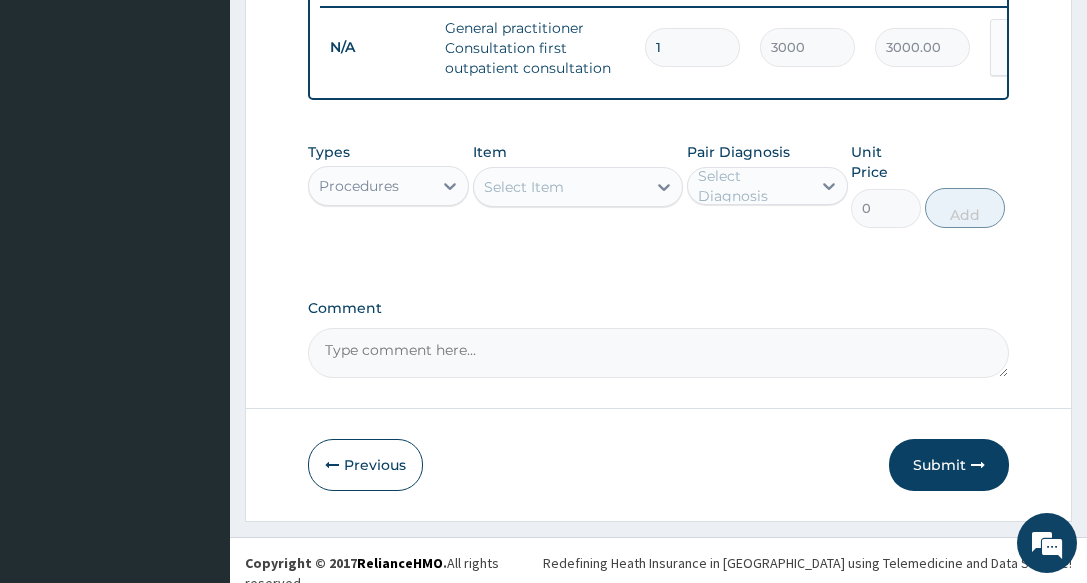 click on "Select Item" at bounding box center (524, 187) 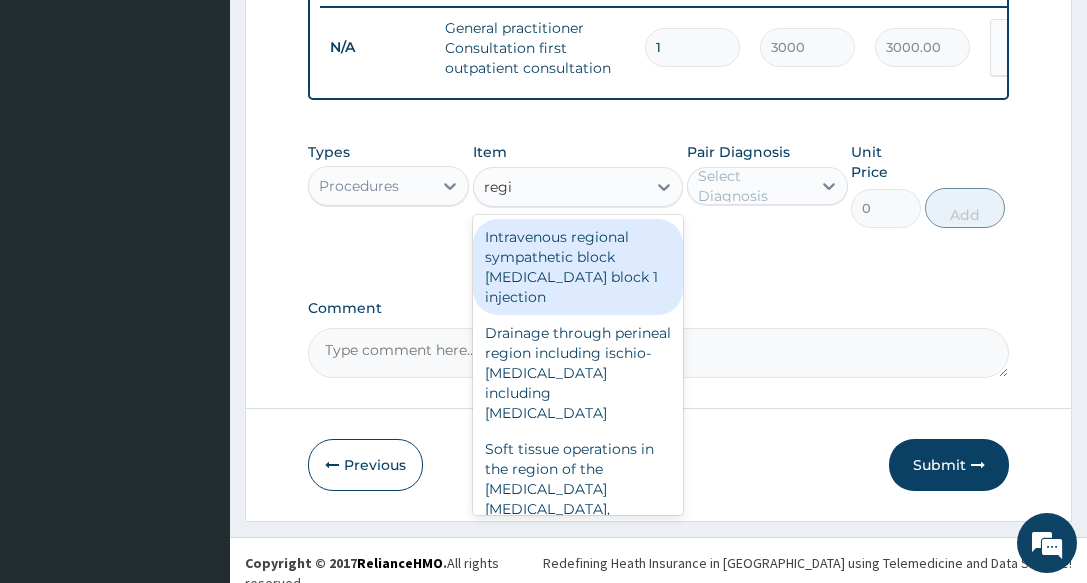 type on "regis" 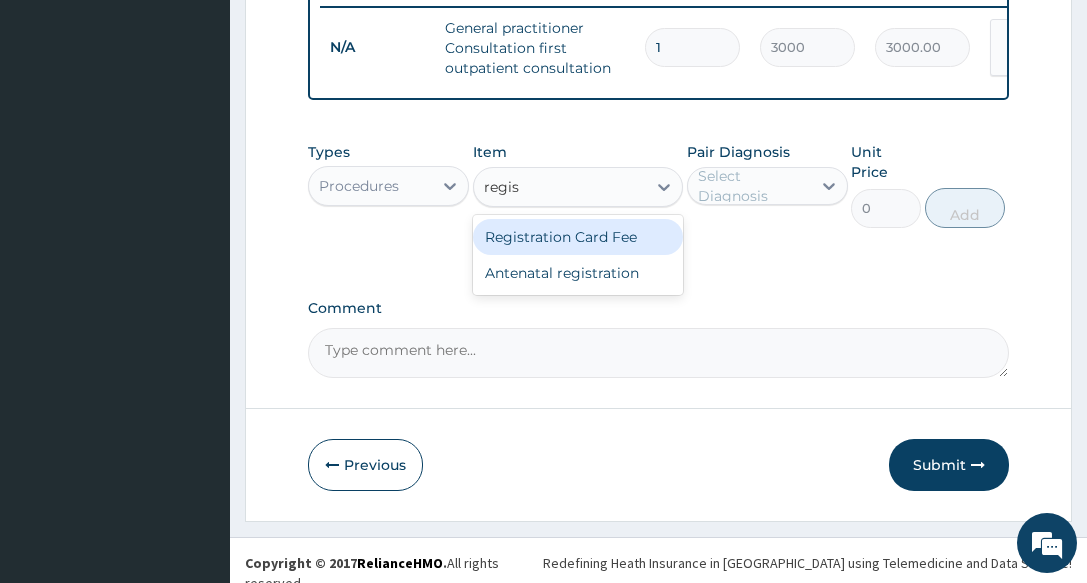 click on "Registration Card Fee" at bounding box center (578, 237) 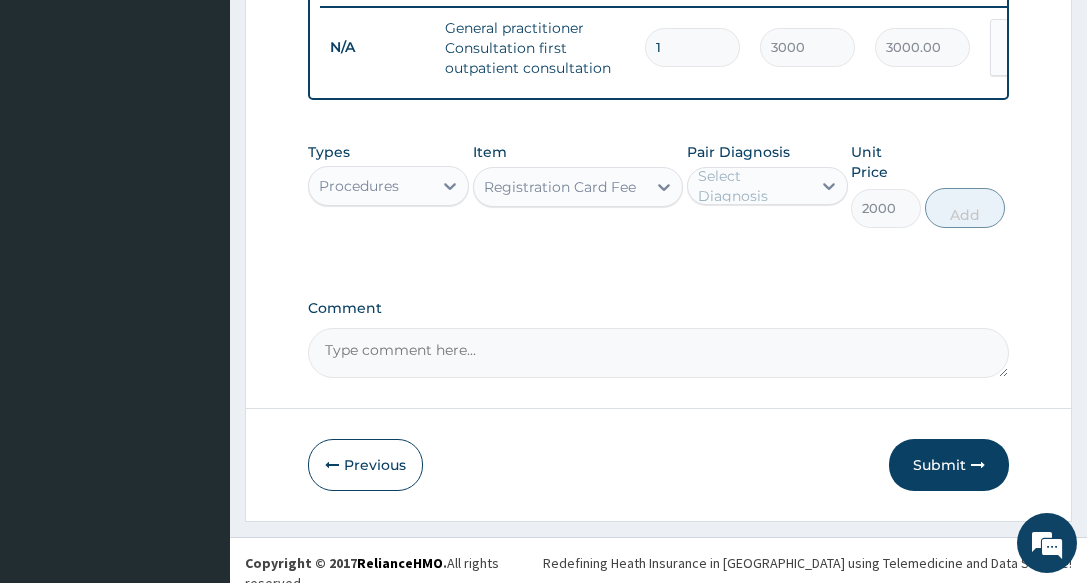 click on "Select Diagnosis" at bounding box center [753, 186] 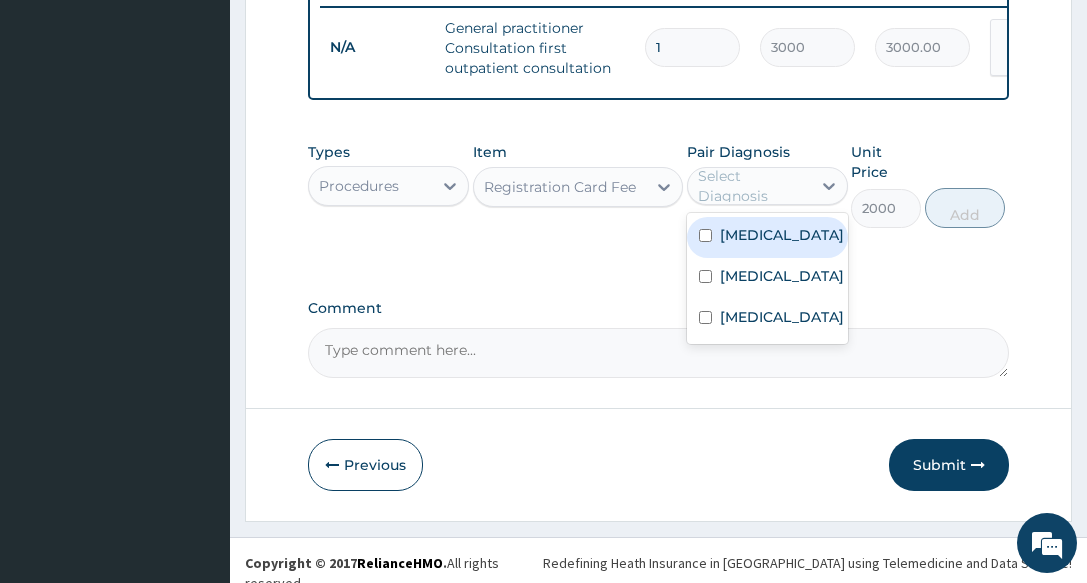 click on "Malaria" at bounding box center (782, 235) 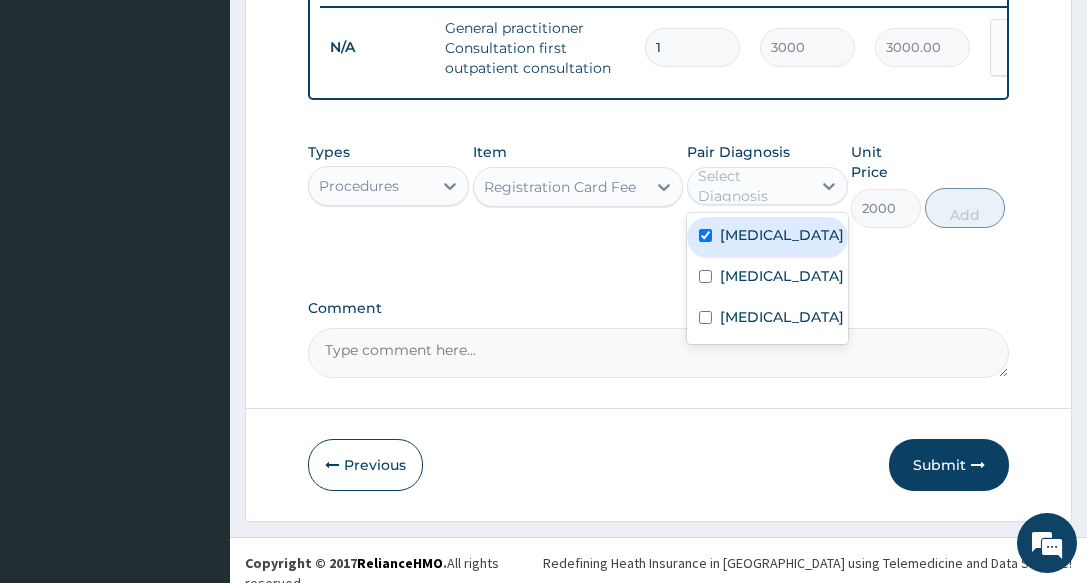 checkbox on "true" 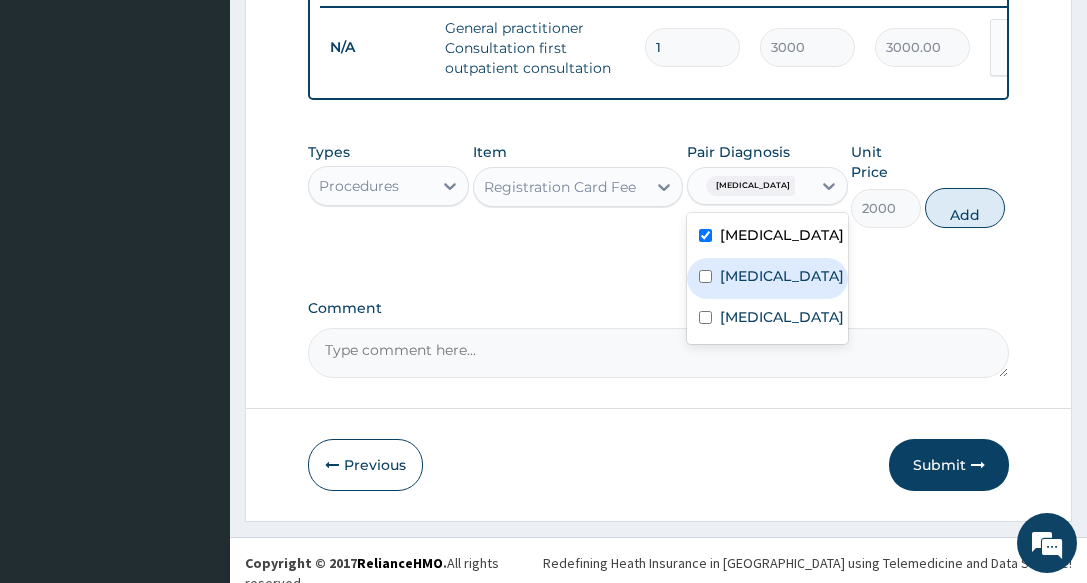 click on "Peptic ulcer" at bounding box center (767, 278) 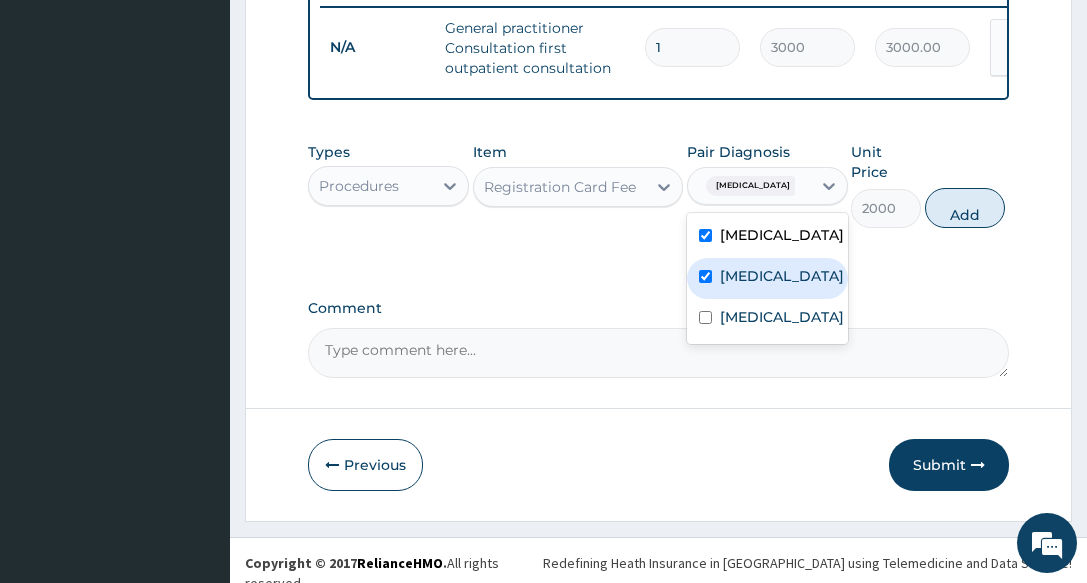 checkbox on "true" 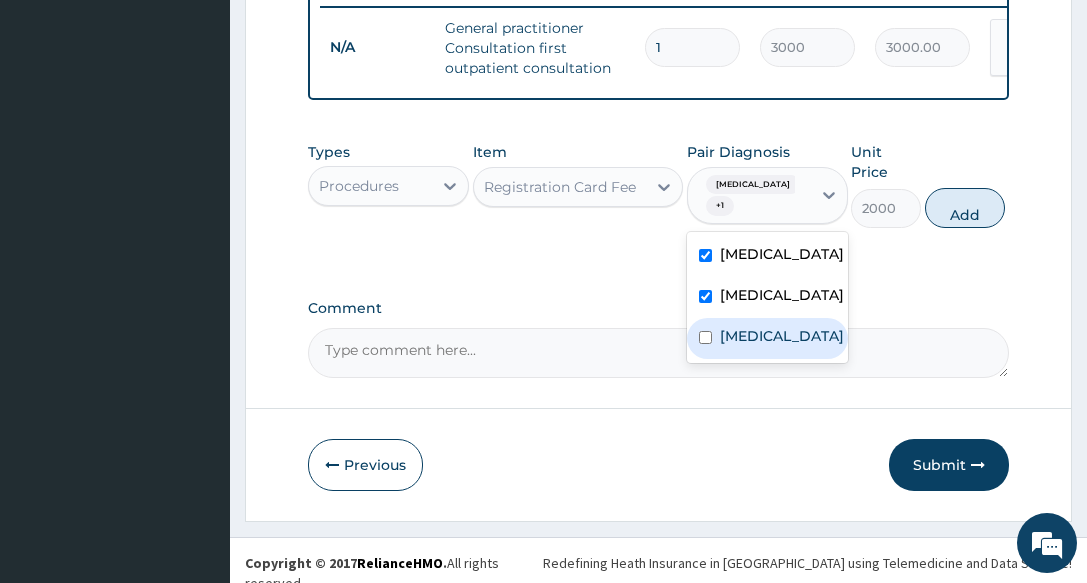click on "Sepsis" at bounding box center [782, 336] 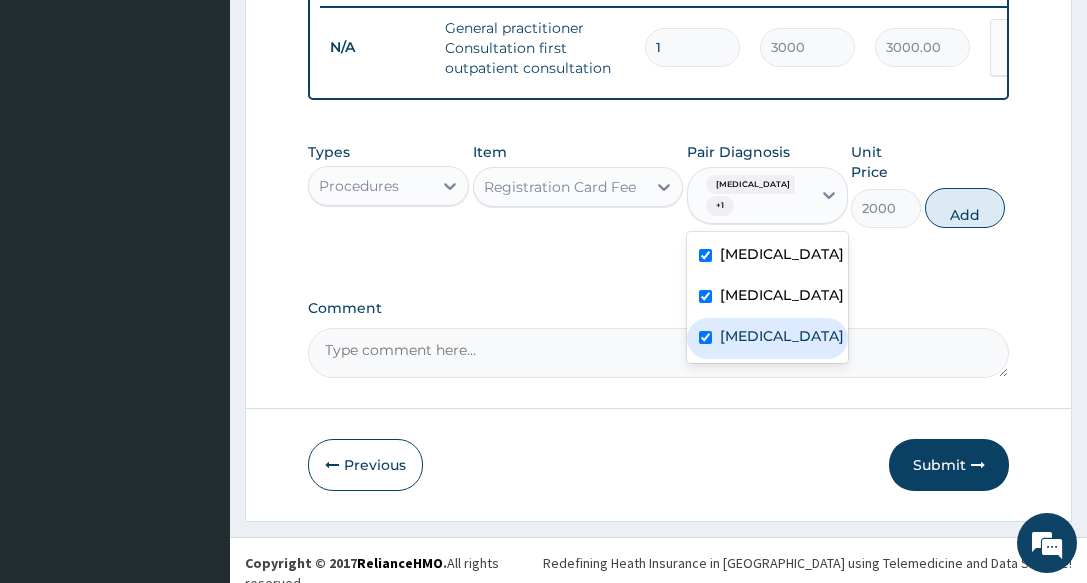 checkbox on "true" 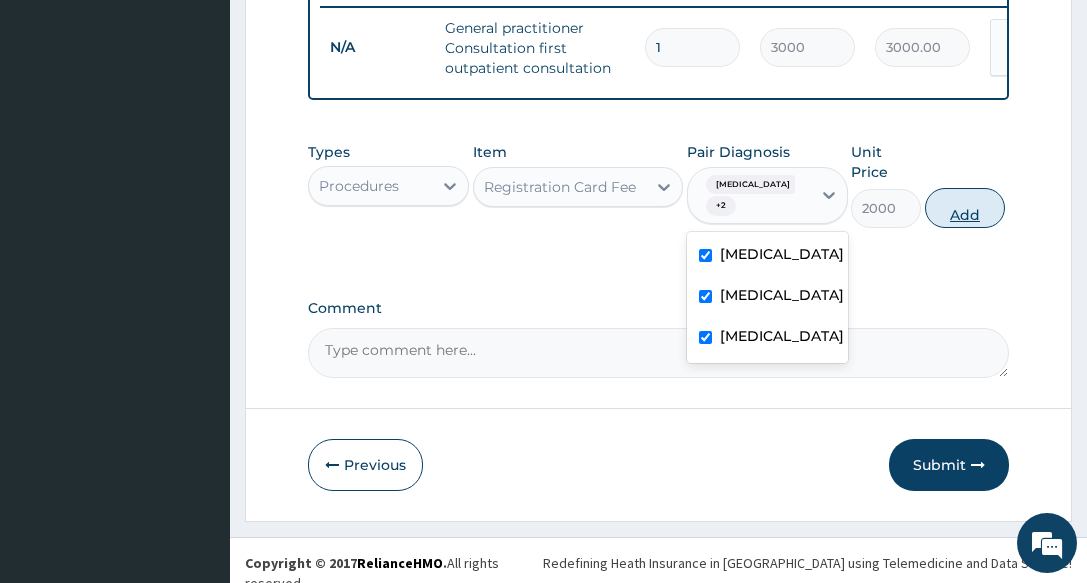 click on "Add" at bounding box center [965, 208] 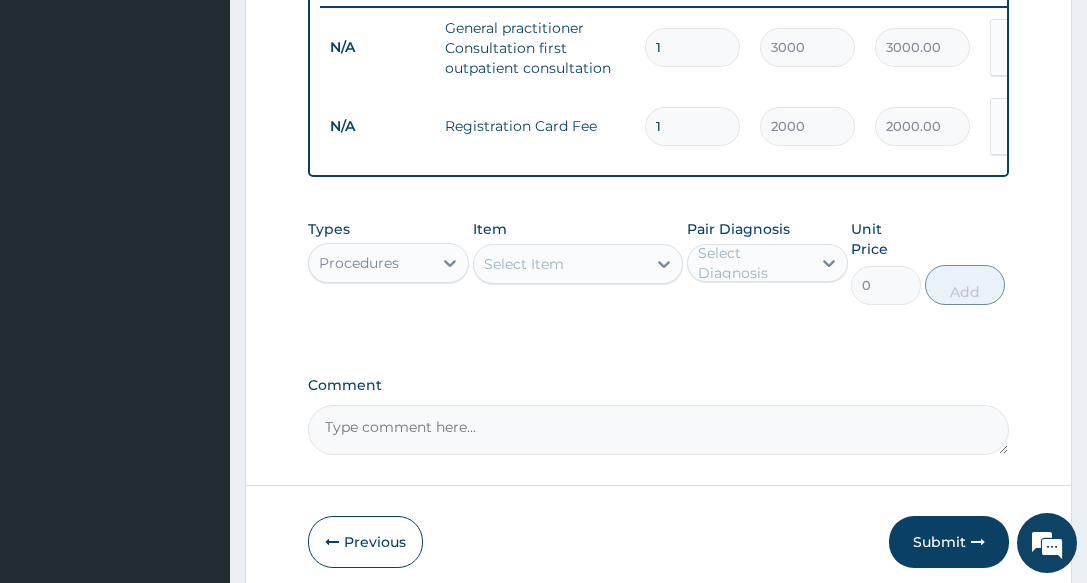click on "Procedures" at bounding box center [359, 263] 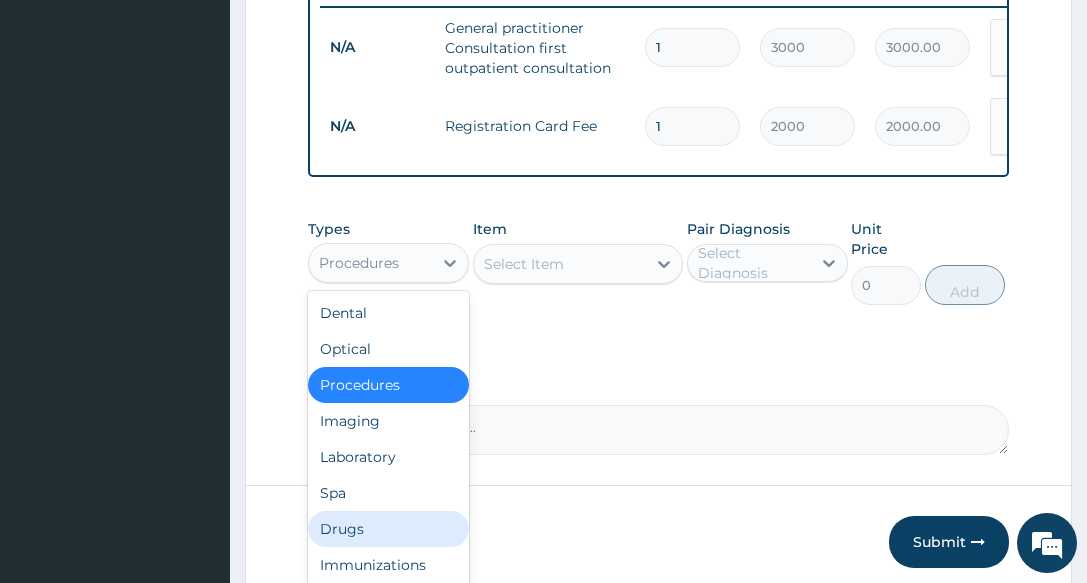 click on "Drugs" at bounding box center (388, 529) 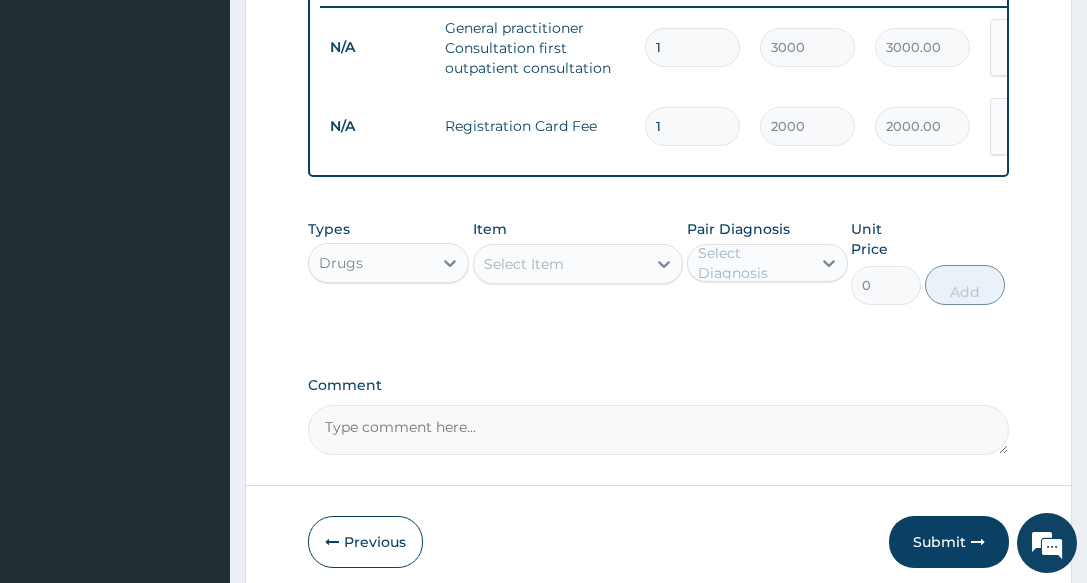 click on "Select Item" at bounding box center (560, 264) 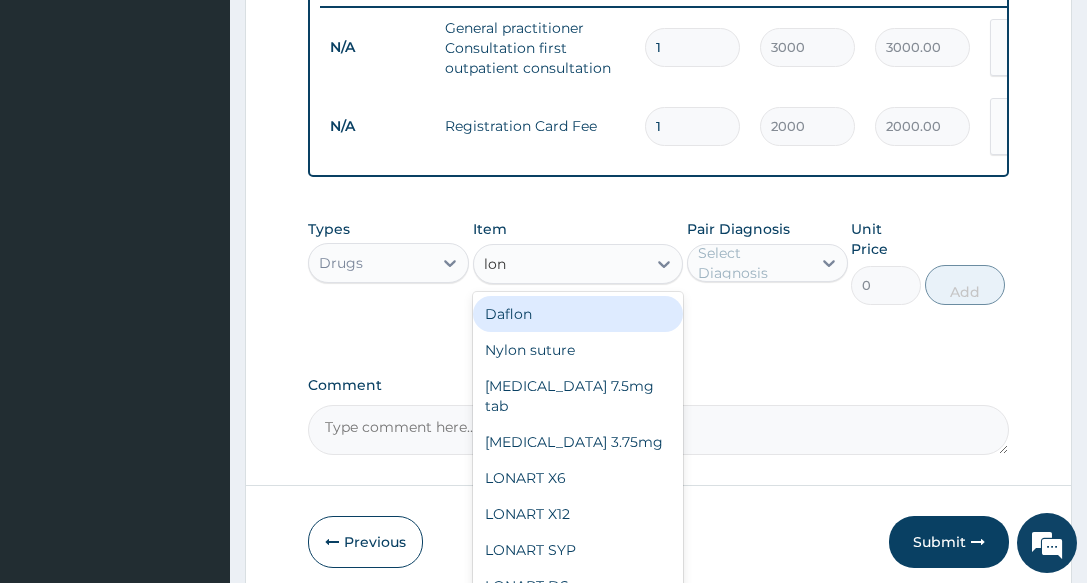 type on "lona" 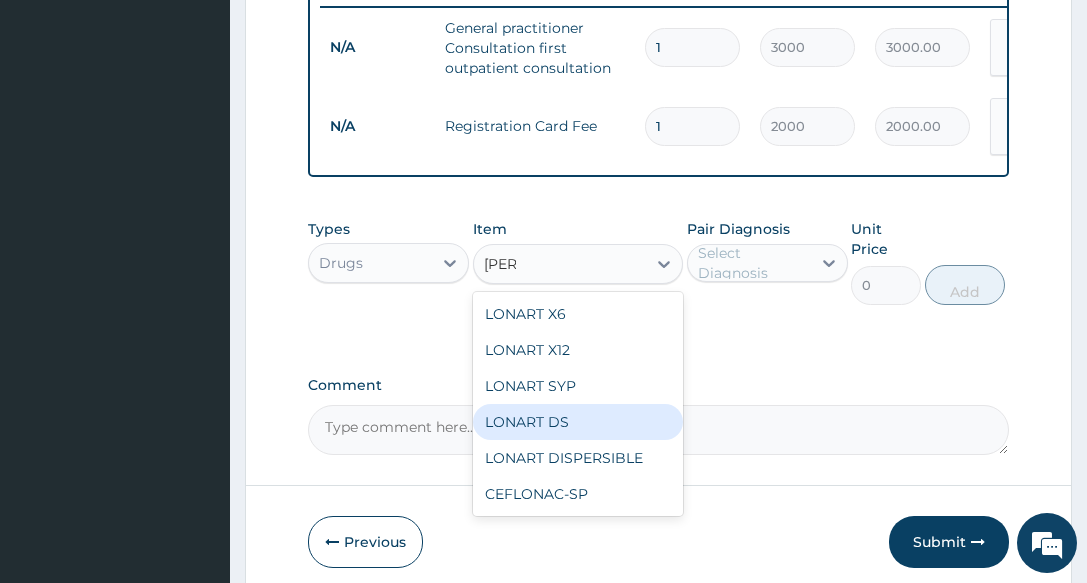 click on "LONART DS" at bounding box center (578, 422) 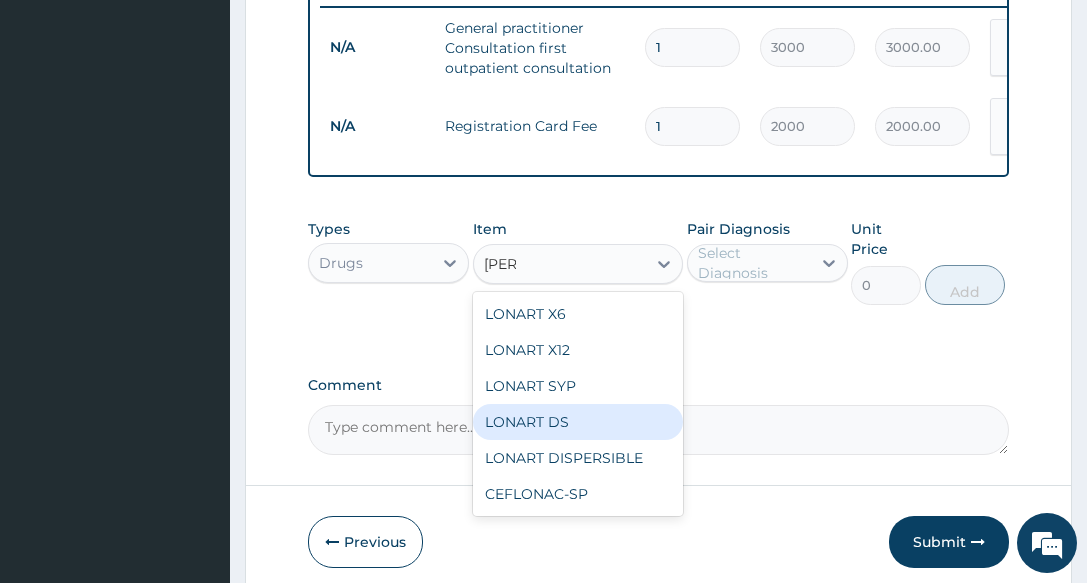 type 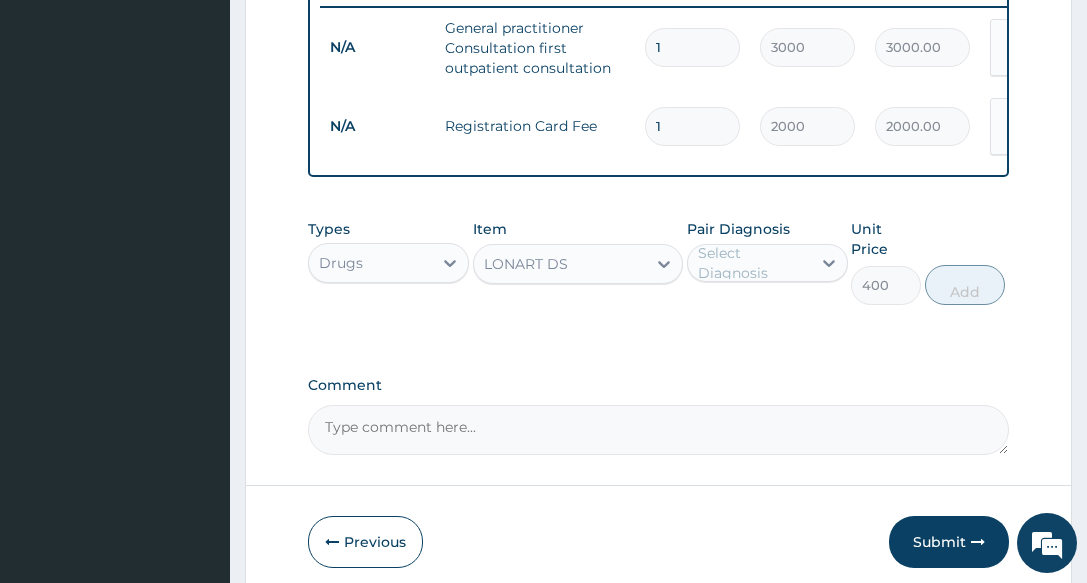 click on "Select Diagnosis" at bounding box center [767, 263] 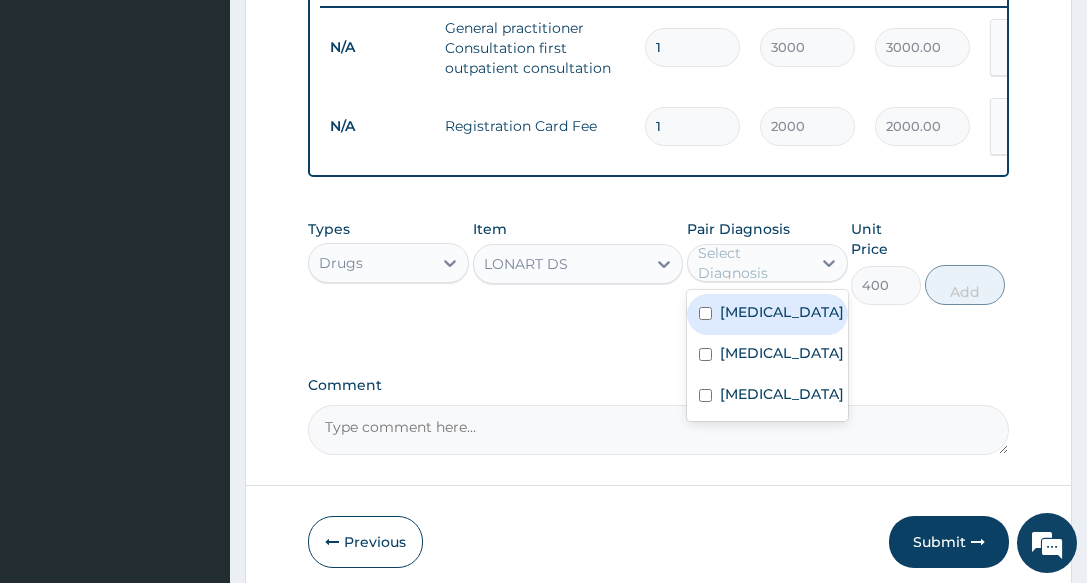 click on "Malaria" at bounding box center [782, 312] 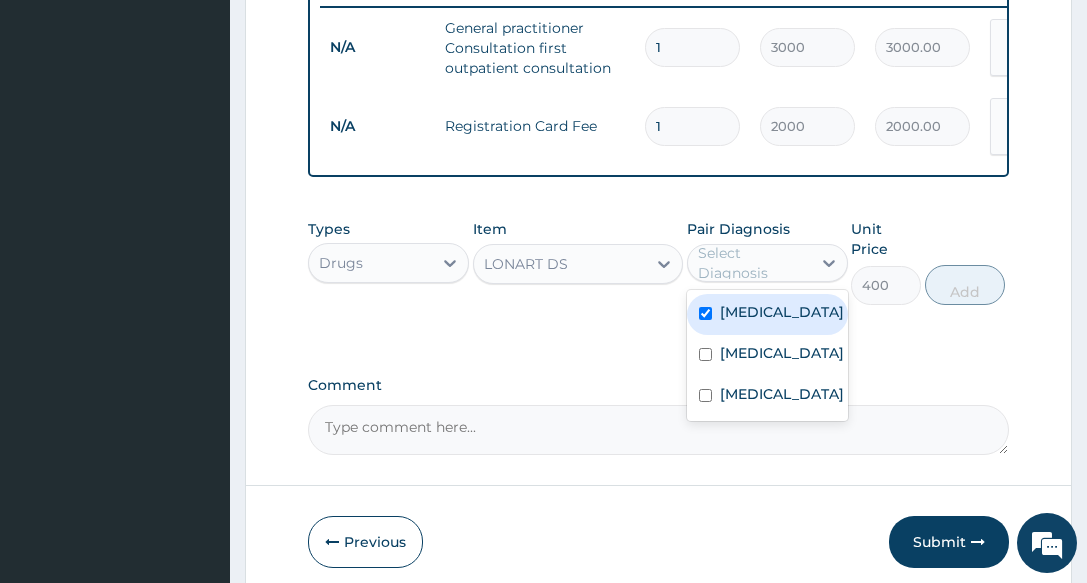checkbox on "true" 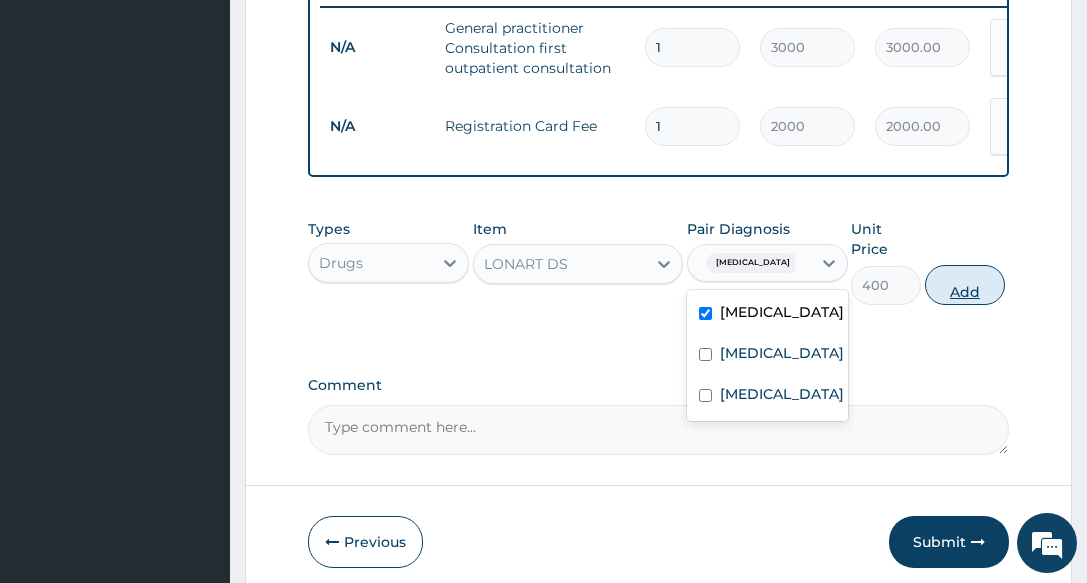 click on "Add" at bounding box center (965, 285) 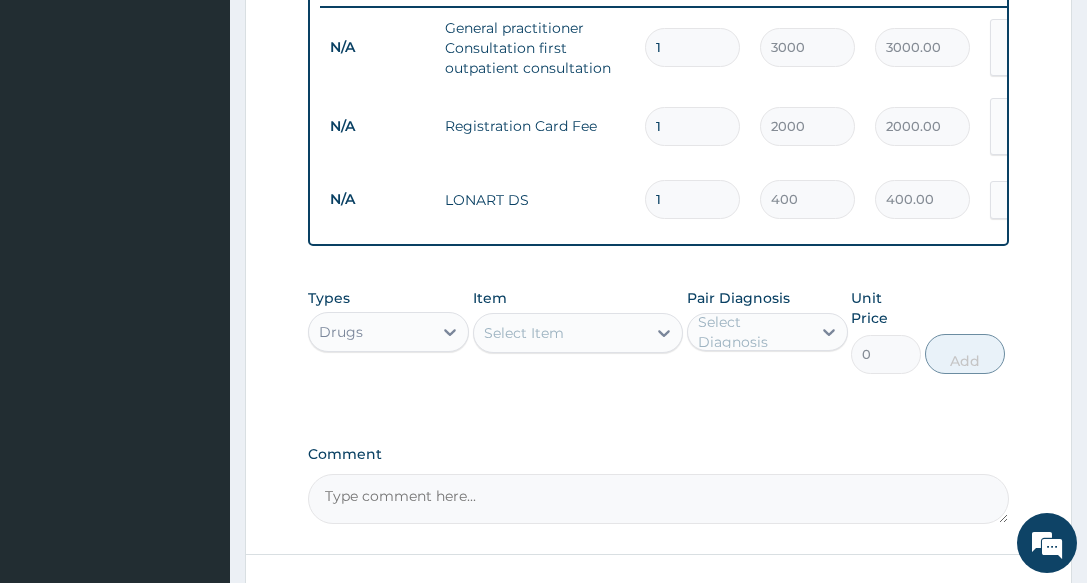 type 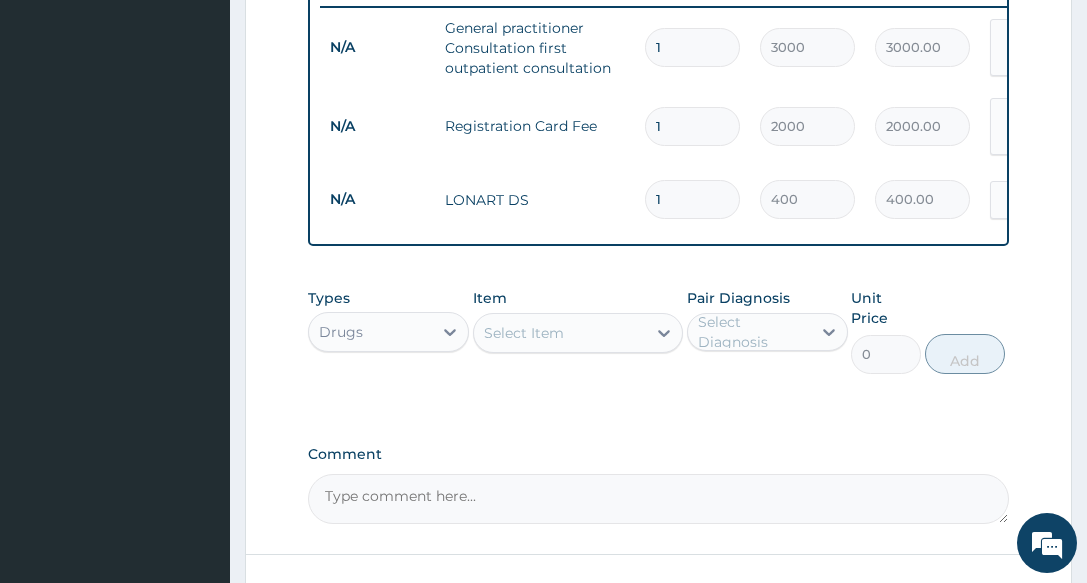 type on "0.00" 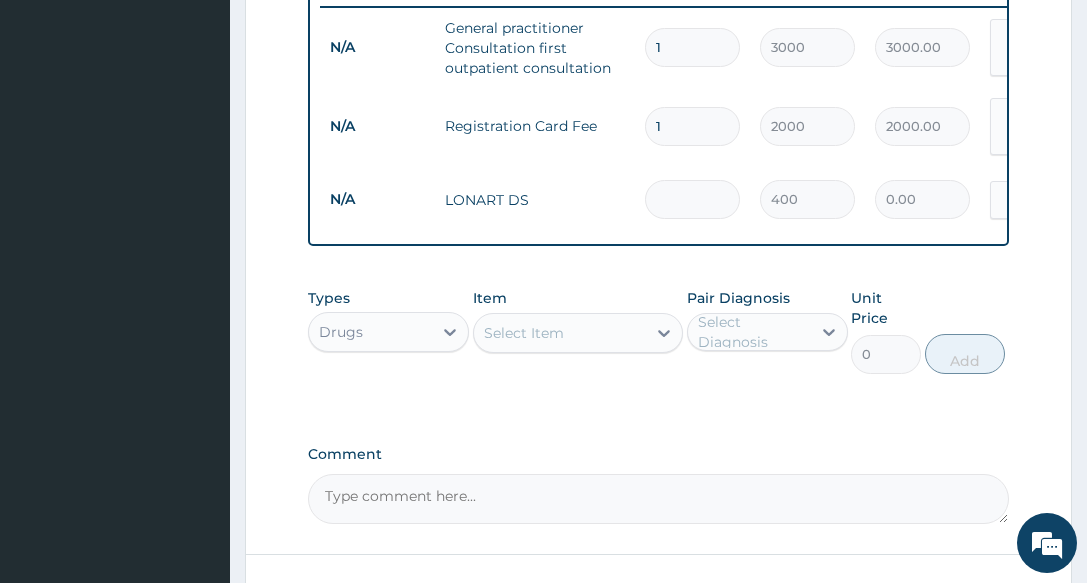 type on "6" 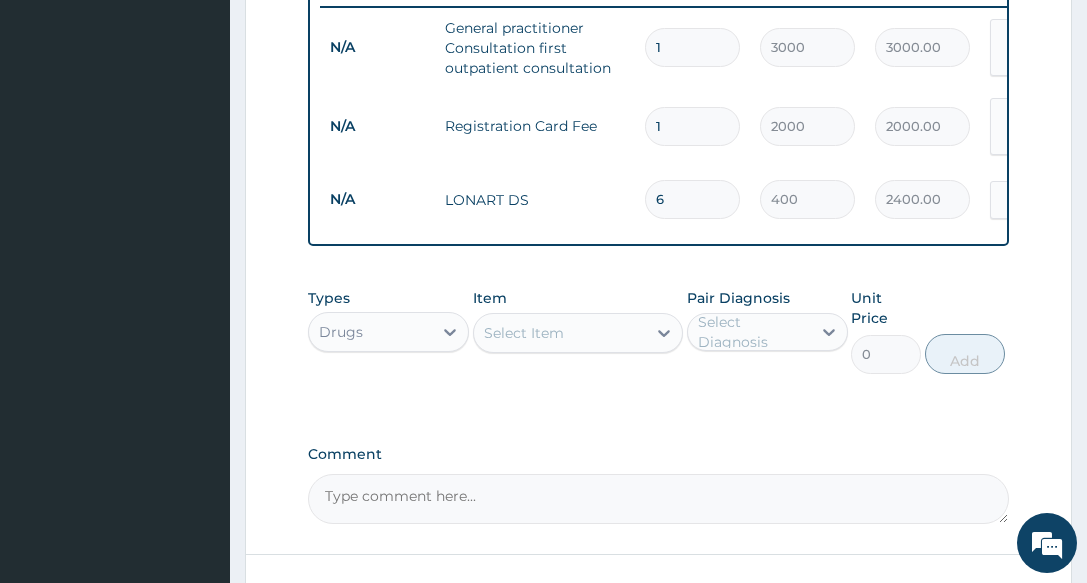 type on "6" 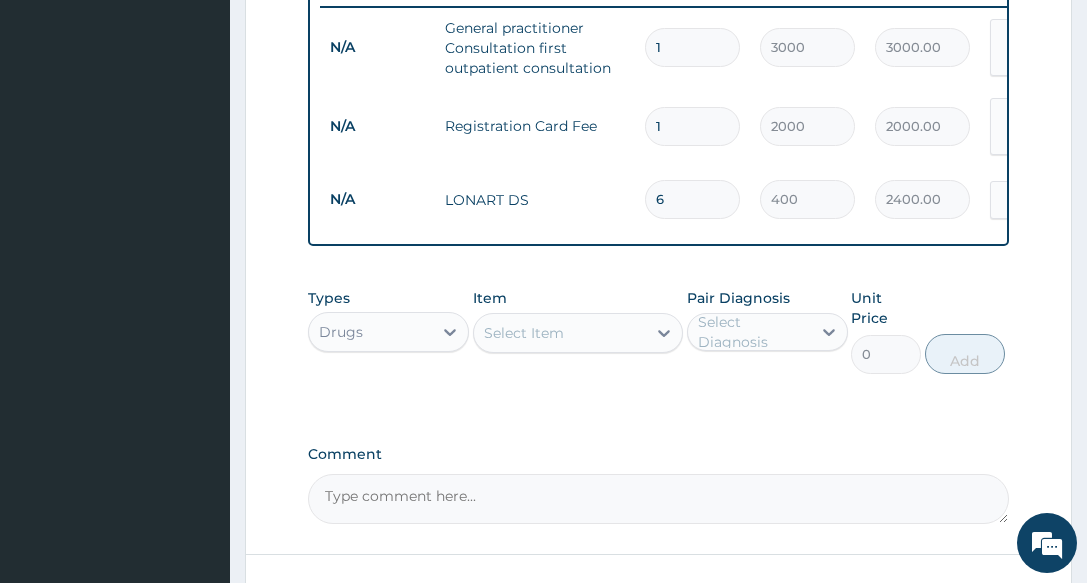 click on "PA Code / Prescription Code Enter Code(Secondary Care Only) Encounter Date 07-07-2025 Important Notice Please enter PA codes before entering items that are not attached to a PA code   All diagnoses entered must be linked to a claim item. Diagnosis & Claim Items that are visible but inactive cannot be edited because they were imported from an already approved PA code. Diagnosis Malaria Confirmed Peptic ulcer Query Sepsis Query NB: All diagnosis must be linked to a claim item Claim Items Type Name Quantity Unit Price Total Price Pair Diagnosis Actions N/A General practitioner Consultation first outpatient consultation 1 3000 3000.00 Malaria  + 2 Delete N/A Registration Card Fee 1 2000 2000.00 Malaria  + 2 Delete N/A LONART DS 6 400 2400.00 Malaria Delete Types Drugs Item Select Item Pair Diagnosis Select Diagnosis Unit Price 0 Add Comment" at bounding box center (658, -38) 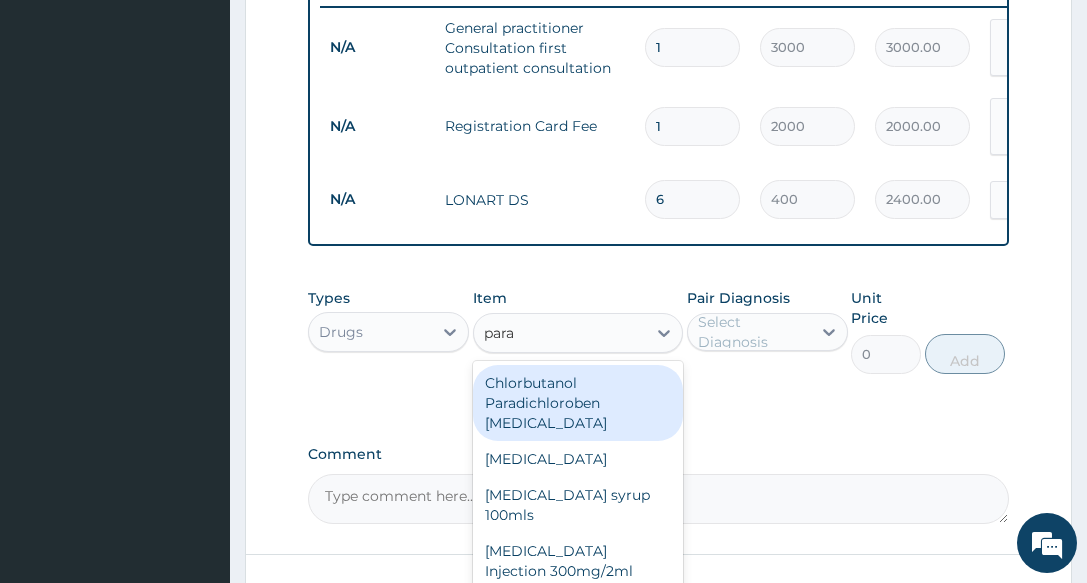 type on "parac" 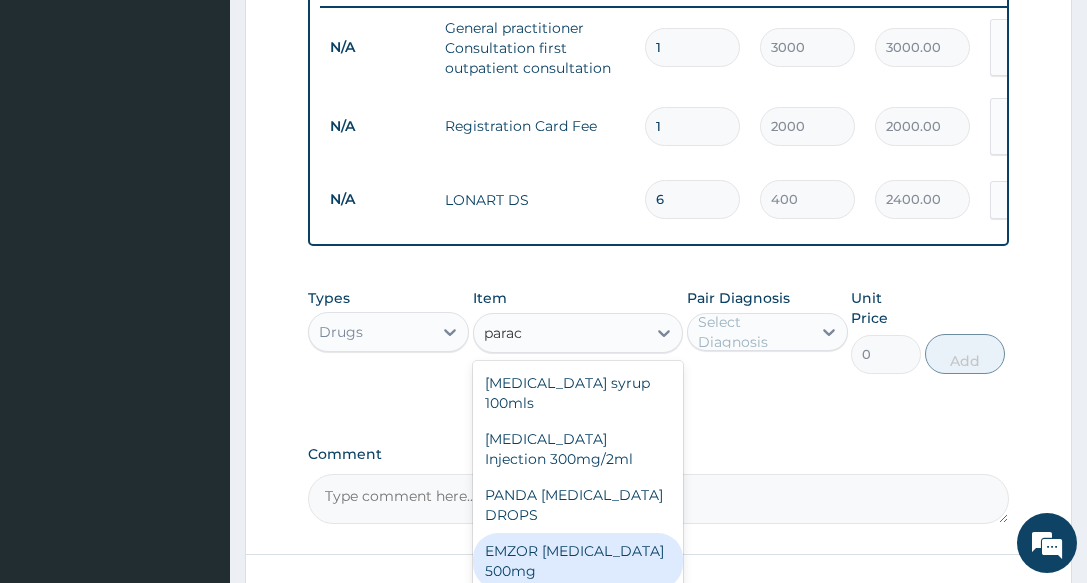 click on "EMZOR PARACETAMOL 500mg" at bounding box center (578, 561) 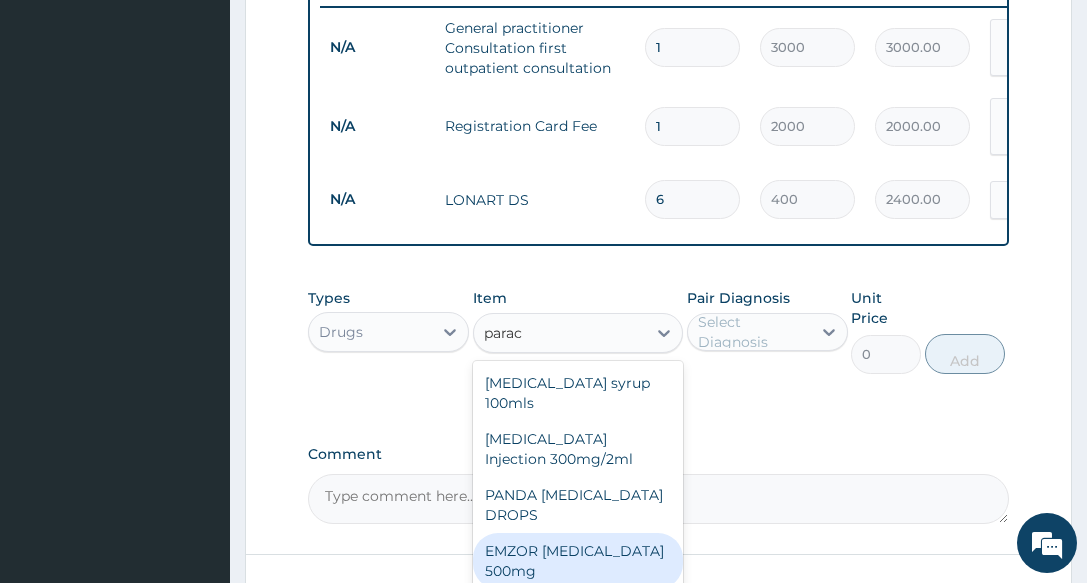 type 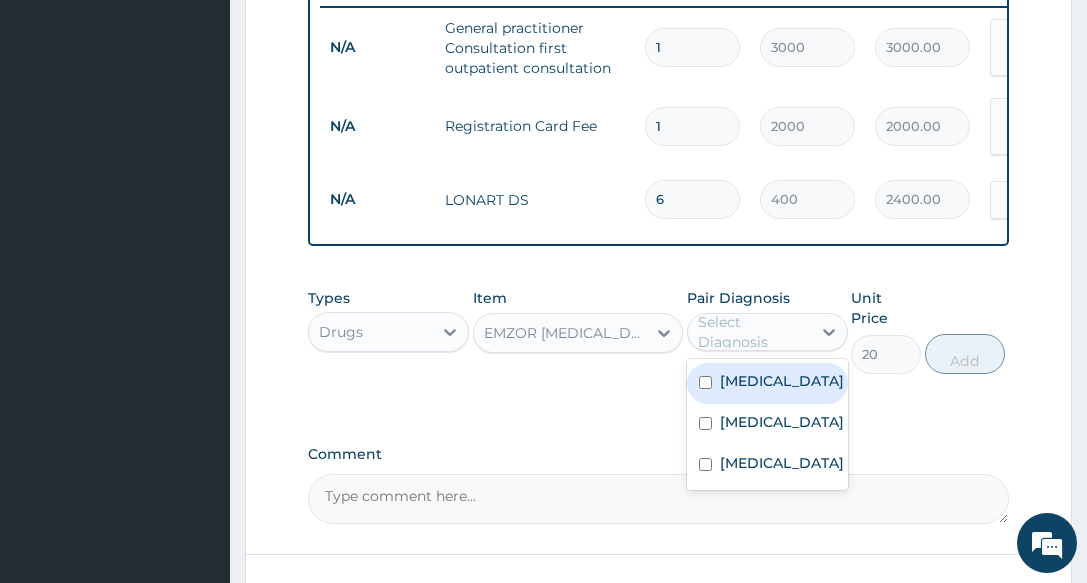 click on "Select Diagnosis" at bounding box center [753, 332] 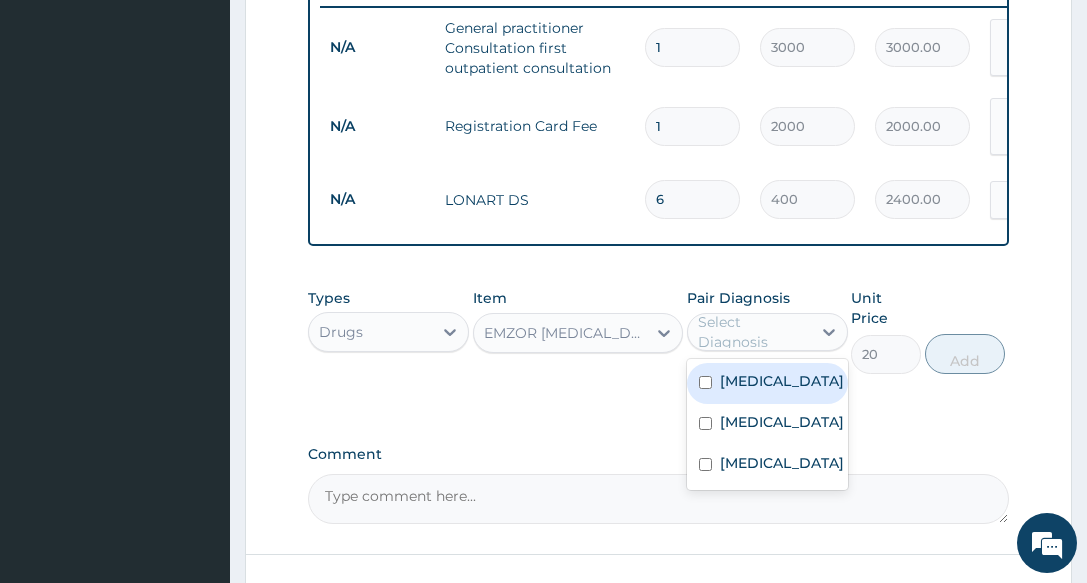 click on "Malaria" at bounding box center [782, 381] 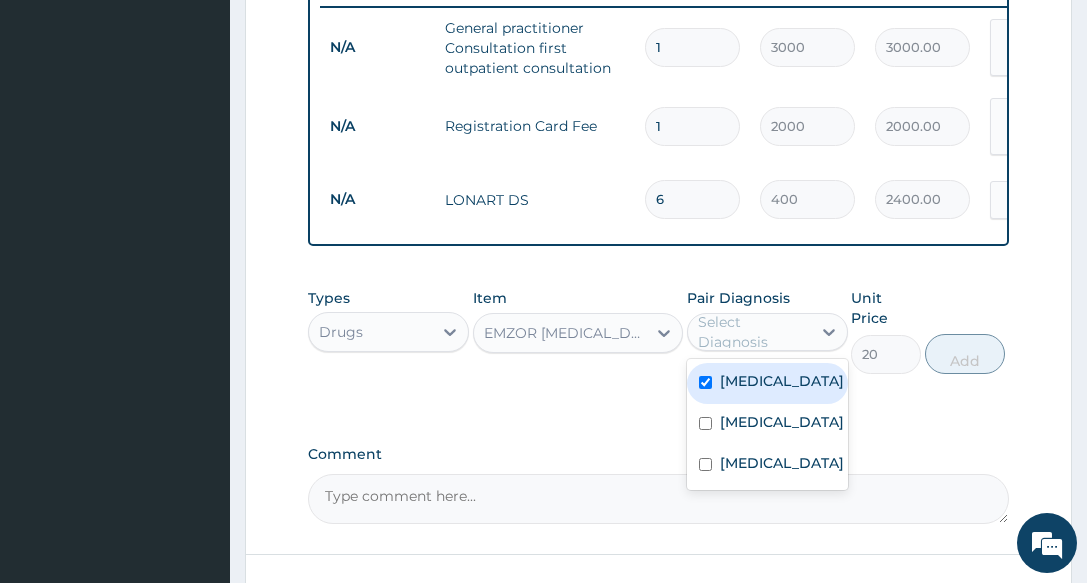 checkbox on "true" 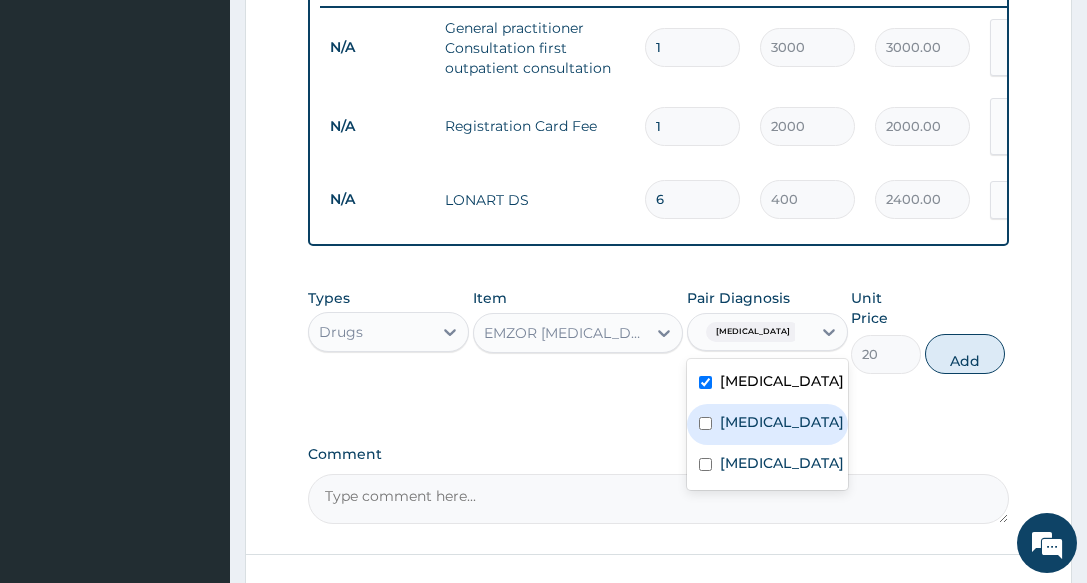 click on "Peptic ulcer" at bounding box center (767, 424) 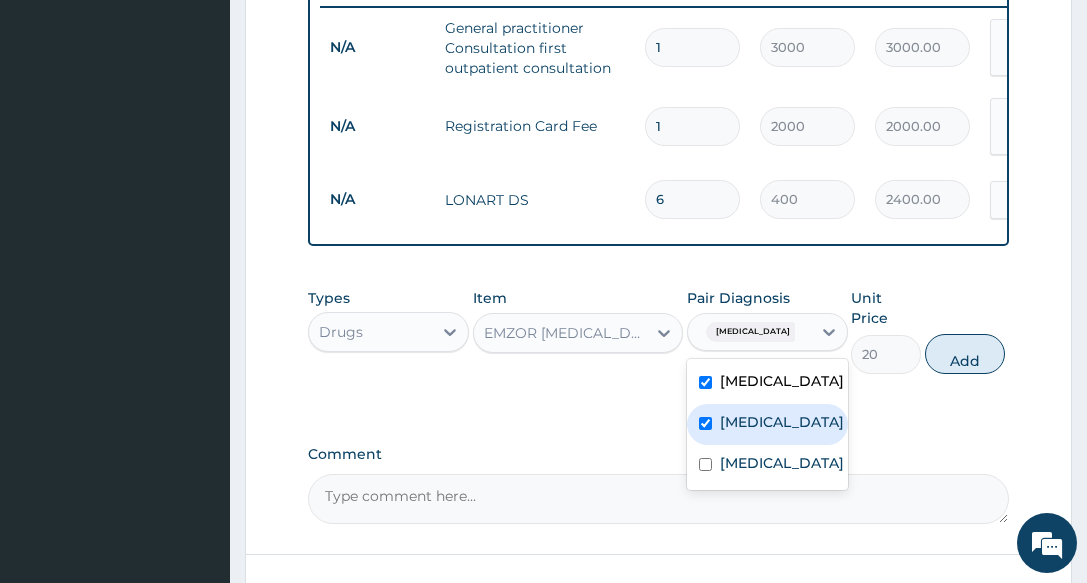 checkbox on "true" 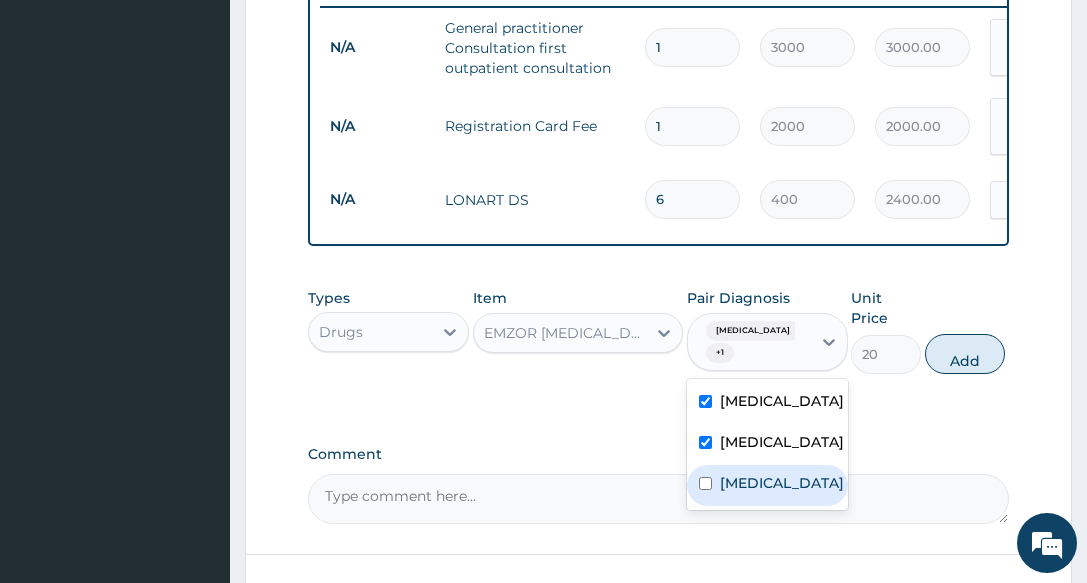 click on "Sepsis" at bounding box center [782, 483] 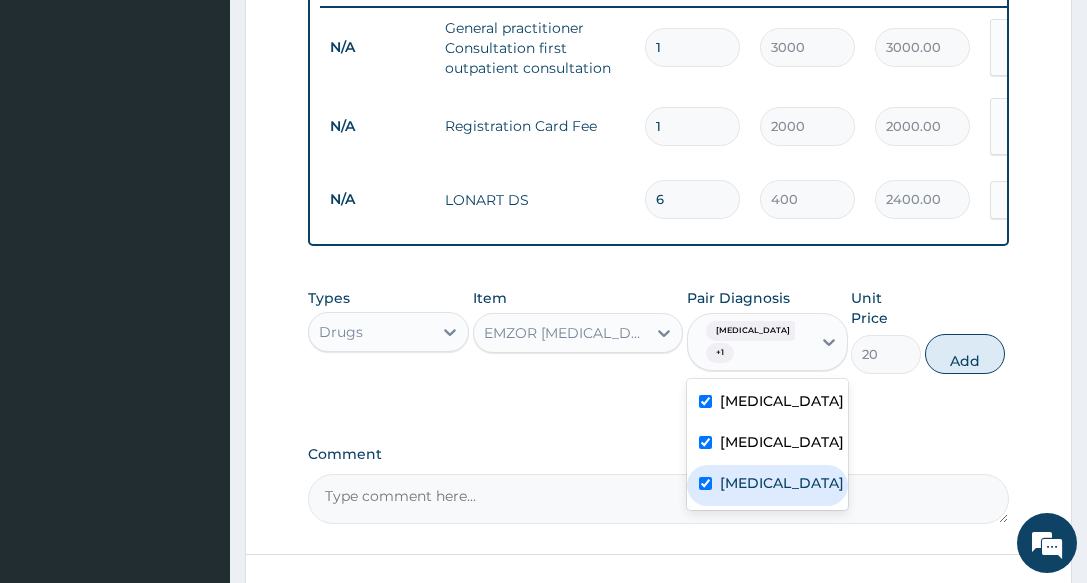 checkbox on "true" 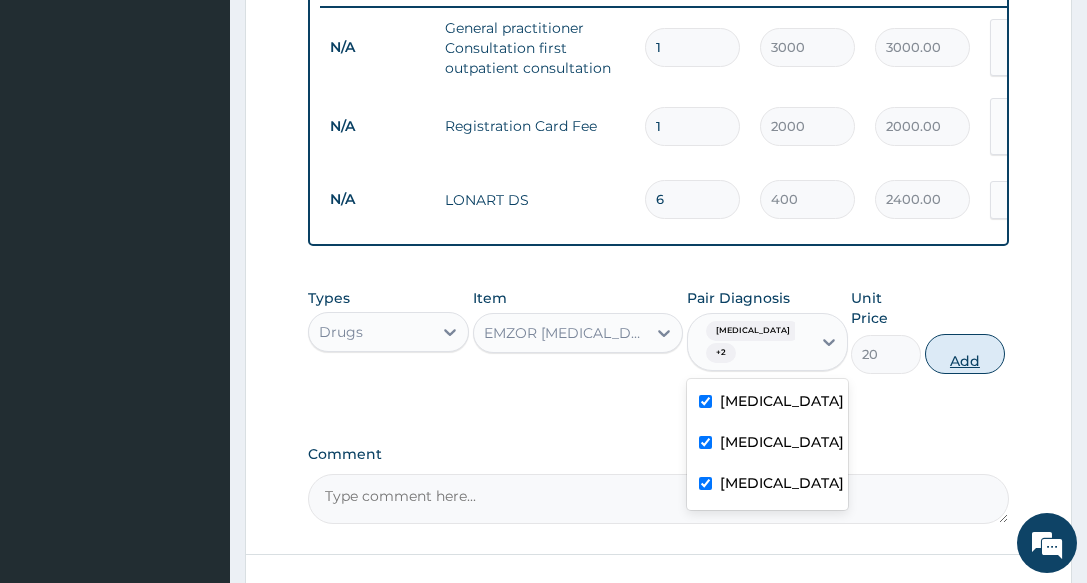 click on "Add" at bounding box center [965, 354] 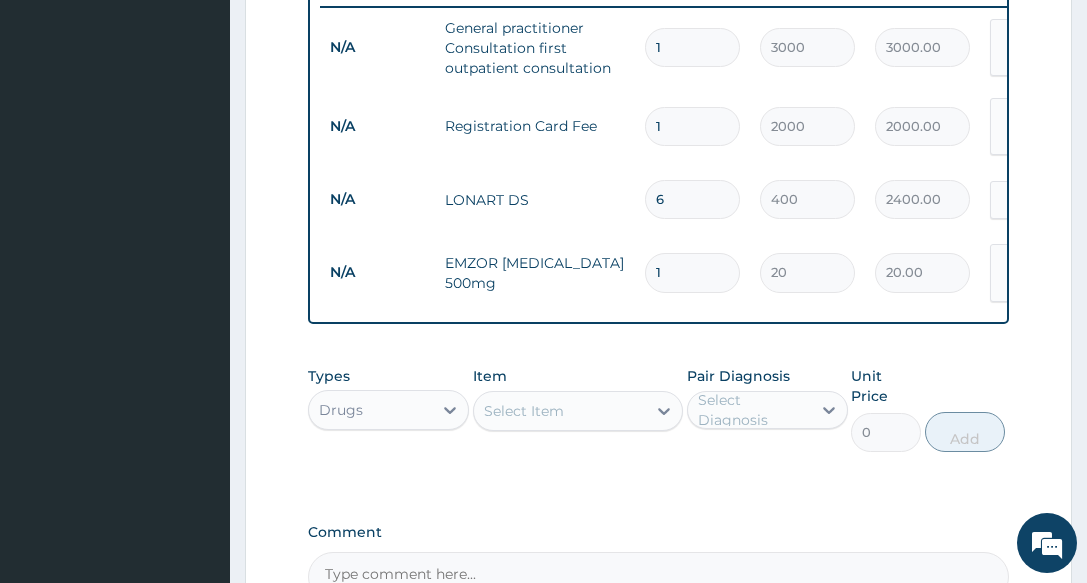 type on "18" 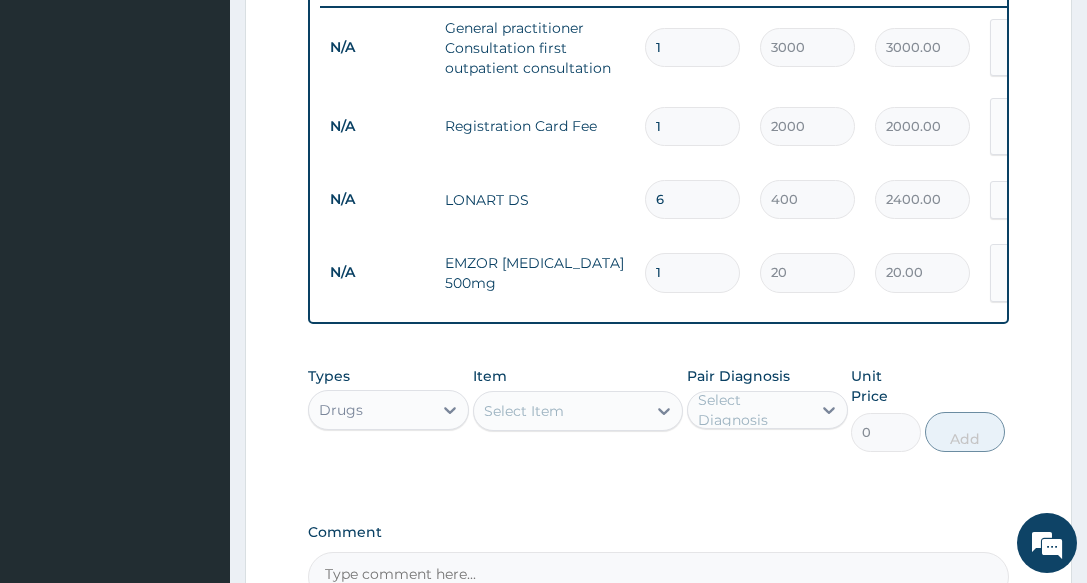 type on "360.00" 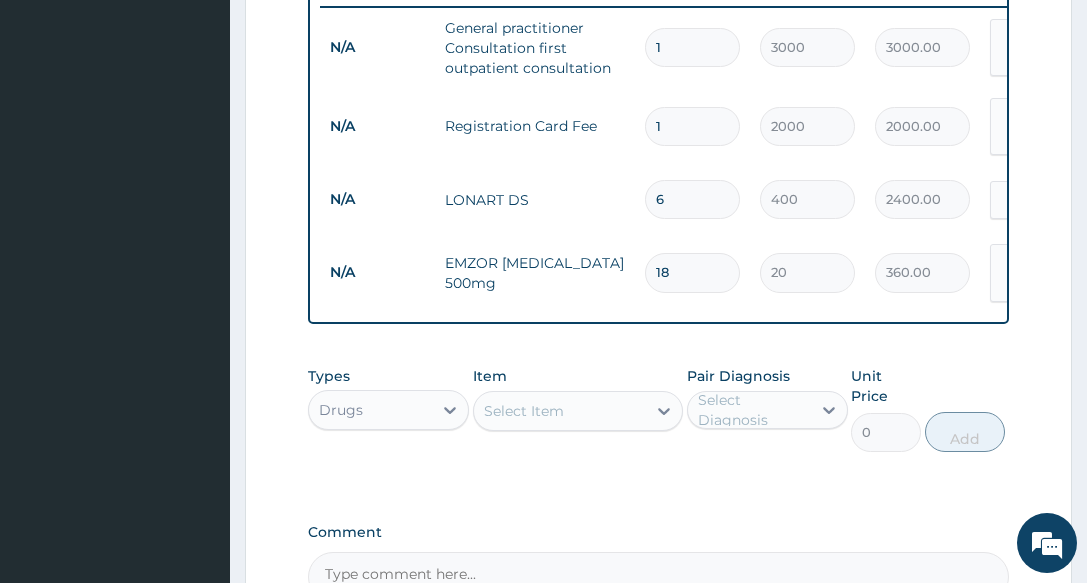 type on "18" 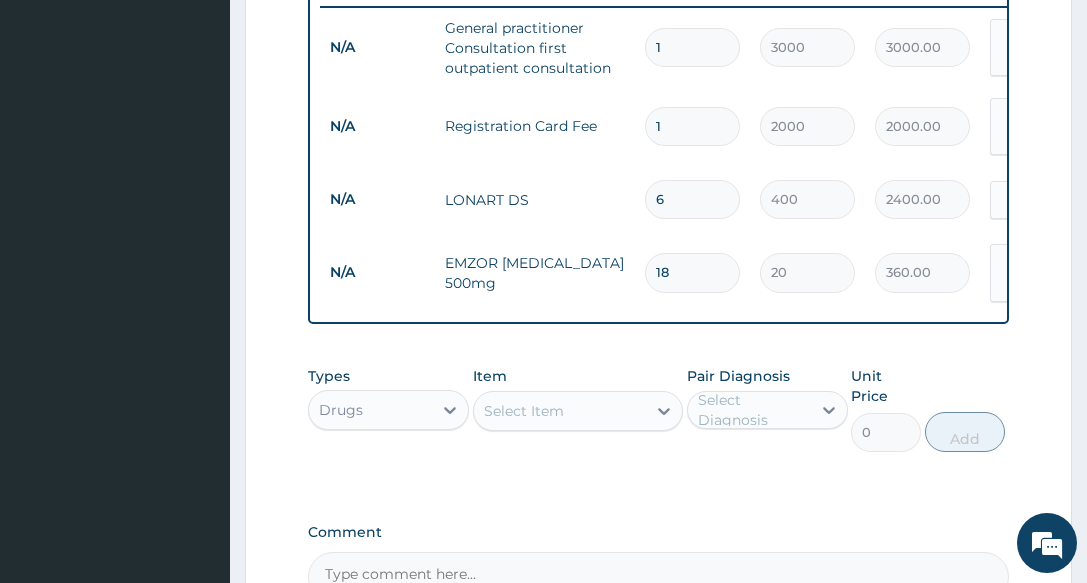 click on "PA Code / Prescription Code Enter Code(Secondary Care Only) Encounter Date 07-07-2025 Important Notice Please enter PA codes before entering items that are not attached to a PA code   All diagnoses entered must be linked to a claim item. Diagnosis & Claim Items that are visible but inactive cannot be edited because they were imported from an already approved PA code. Diagnosis Malaria Confirmed Peptic ulcer Query Sepsis Query NB: All diagnosis must be linked to a claim item Claim Items Type Name Quantity Unit Price Total Price Pair Diagnosis Actions N/A General practitioner Consultation first outpatient consultation 1 3000 3000.00 Malaria  + 2 Delete N/A Registration Card Fee 1 2000 2000.00 Malaria  + 2 Delete N/A LONART DS 6 400 2400.00 Malaria Delete N/A EMZOR PARACETAMOL 500mg 18 20 360.00 Malaria  + 2 Delete Types Drugs Item Select Item Pair Diagnosis Select Diagnosis Unit Price 0 Add Comment" at bounding box center [658, 1] 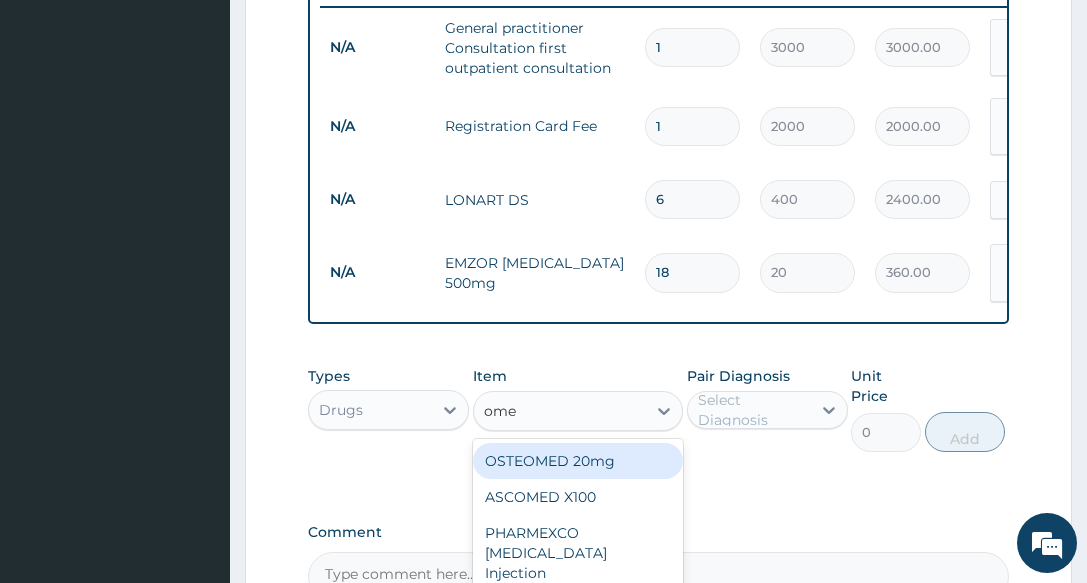 type on "omep" 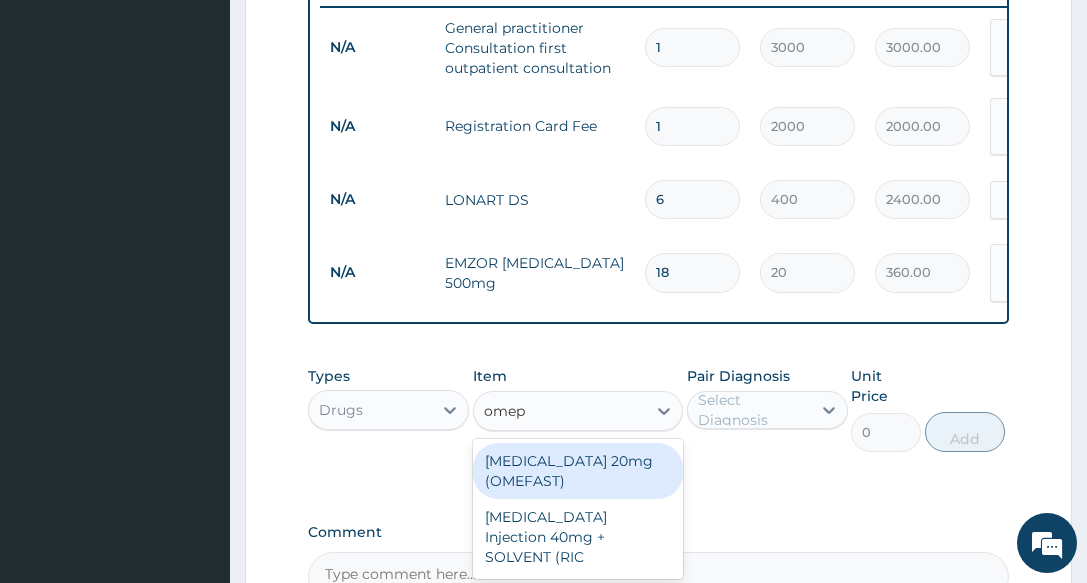 drag, startPoint x: 547, startPoint y: 470, endPoint x: 680, endPoint y: 448, distance: 134.80727 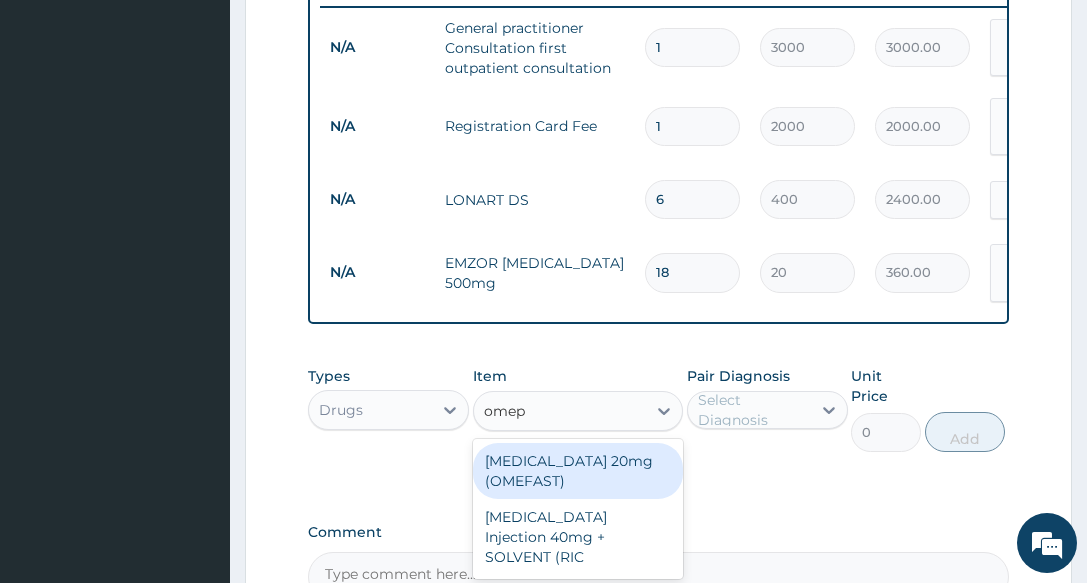 click on "OMEPRAZOLE 20mg (OMEFAST)" at bounding box center [578, 471] 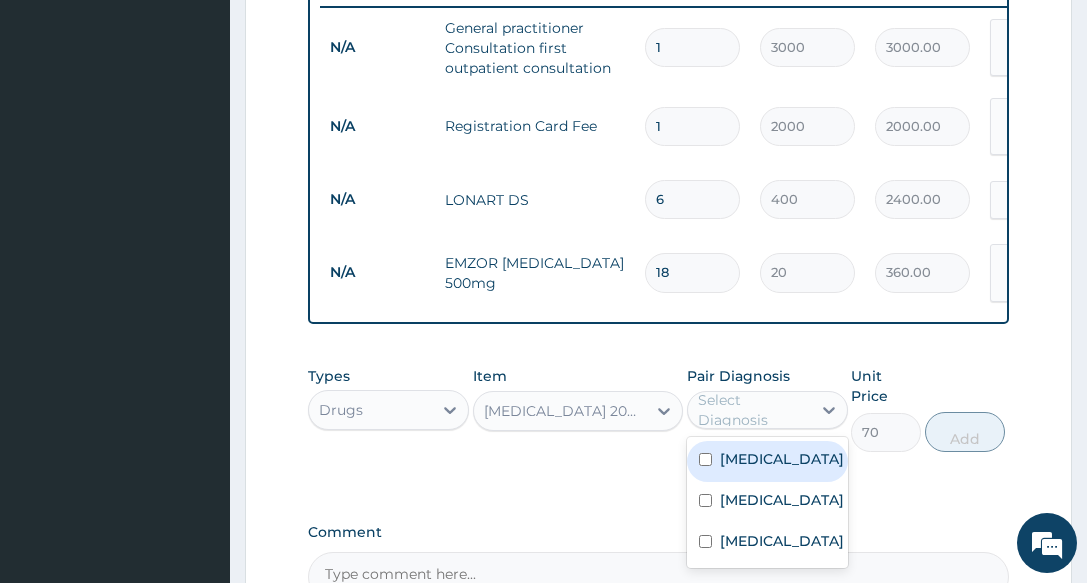 click on "Select Diagnosis" at bounding box center [753, 410] 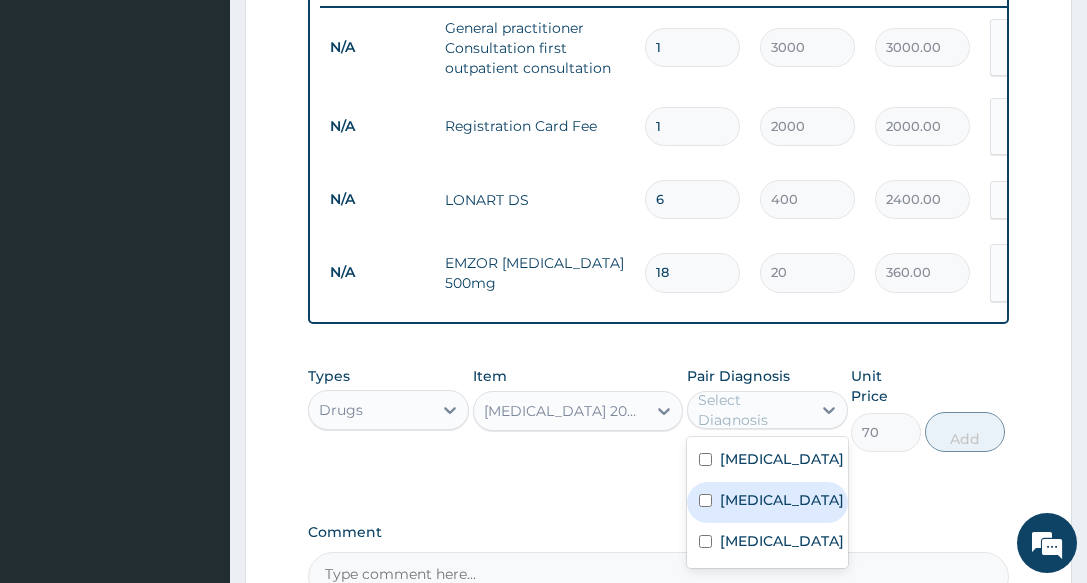 click on "Peptic ulcer" at bounding box center [782, 500] 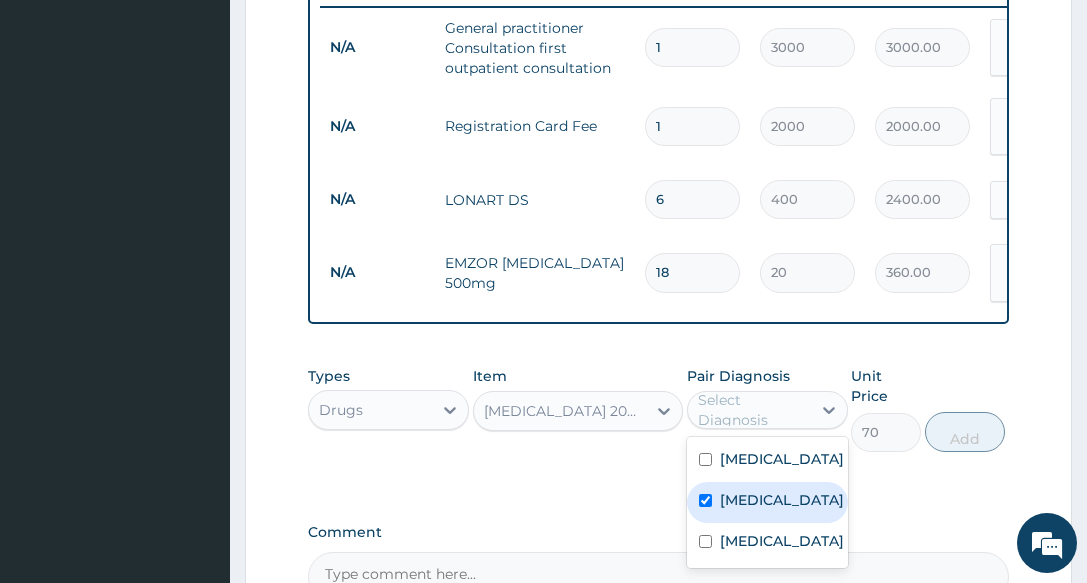 checkbox on "true" 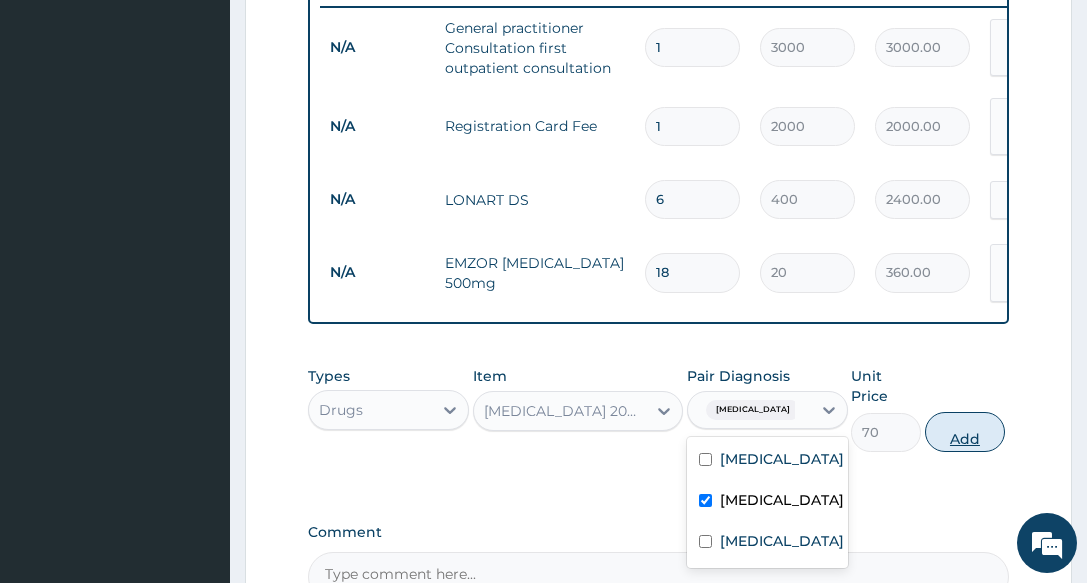 click on "Add" at bounding box center (965, 432) 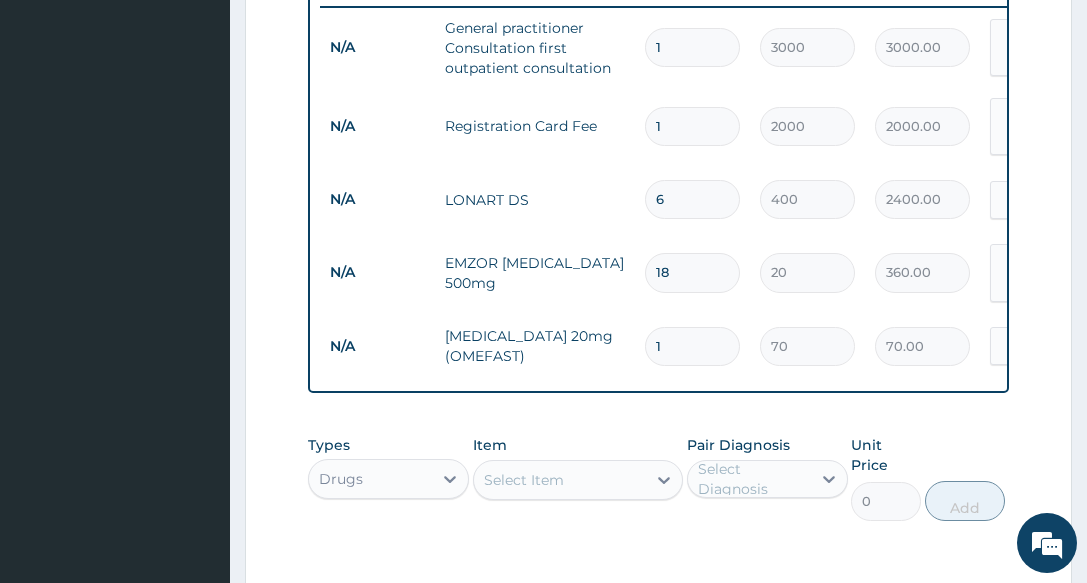 type 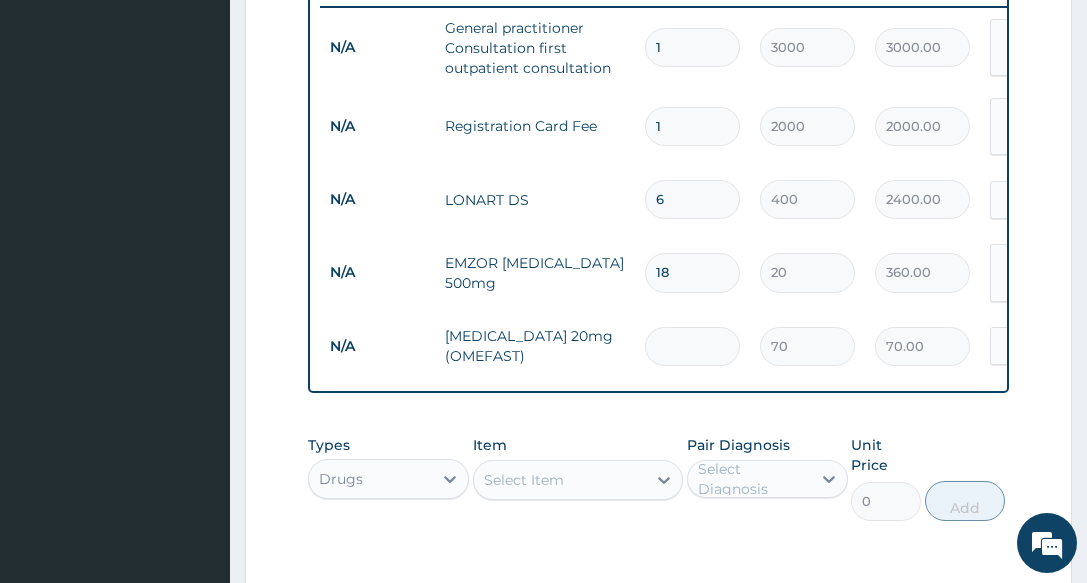 type on "0.00" 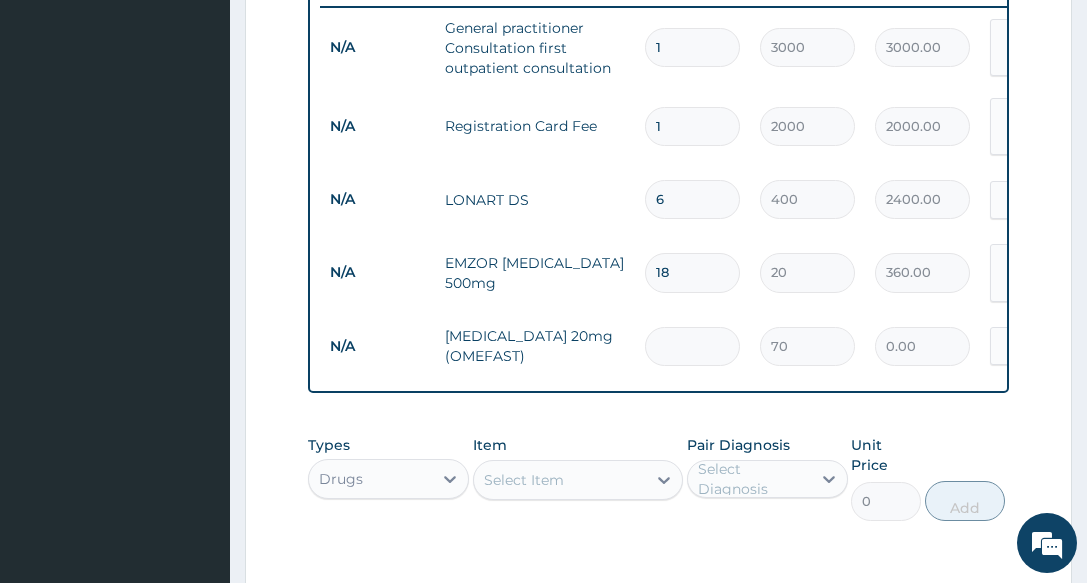 type on "2" 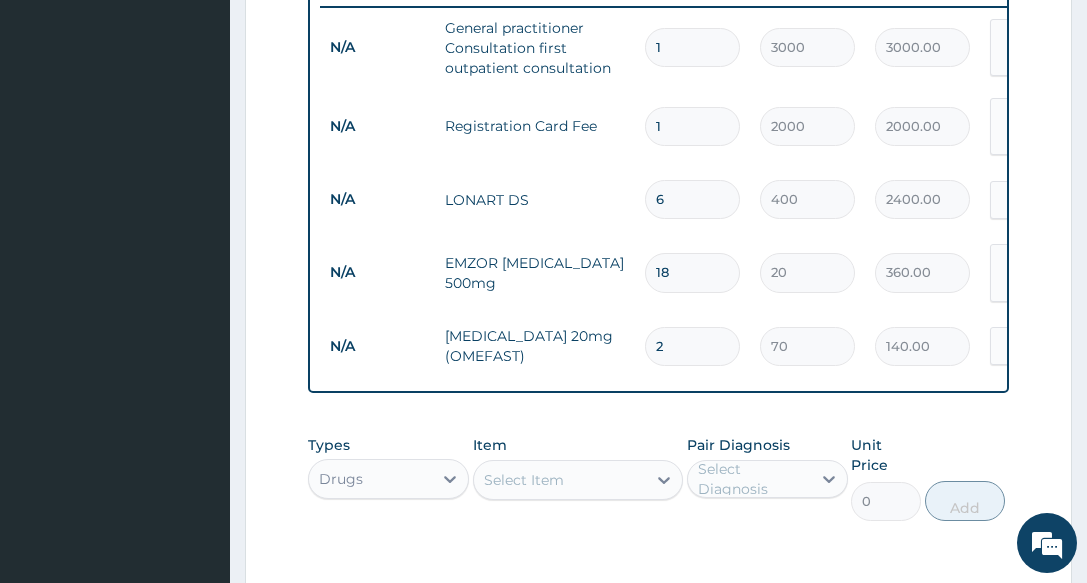 type on "28" 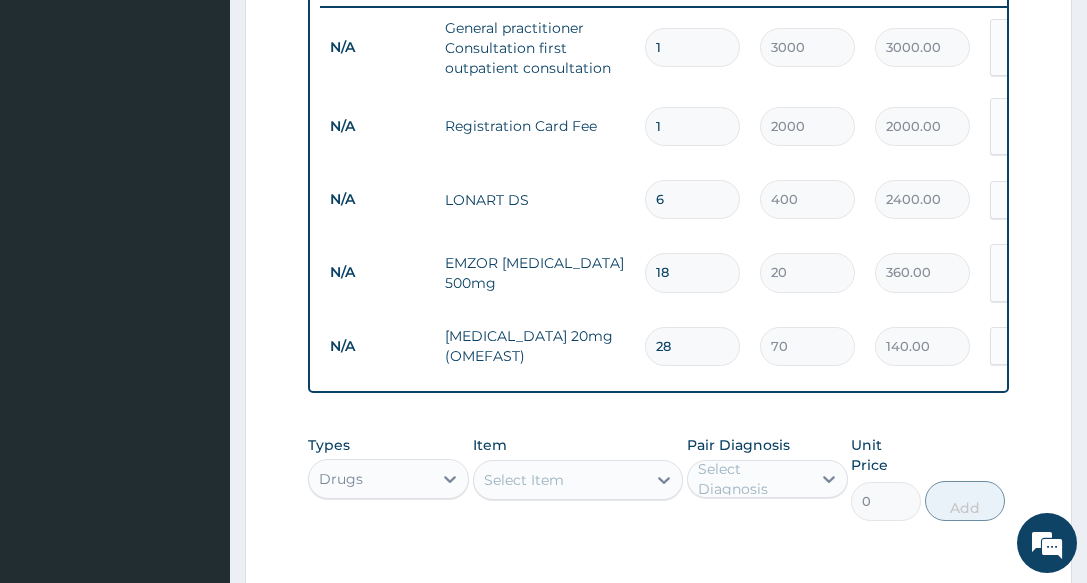 type on "1960.00" 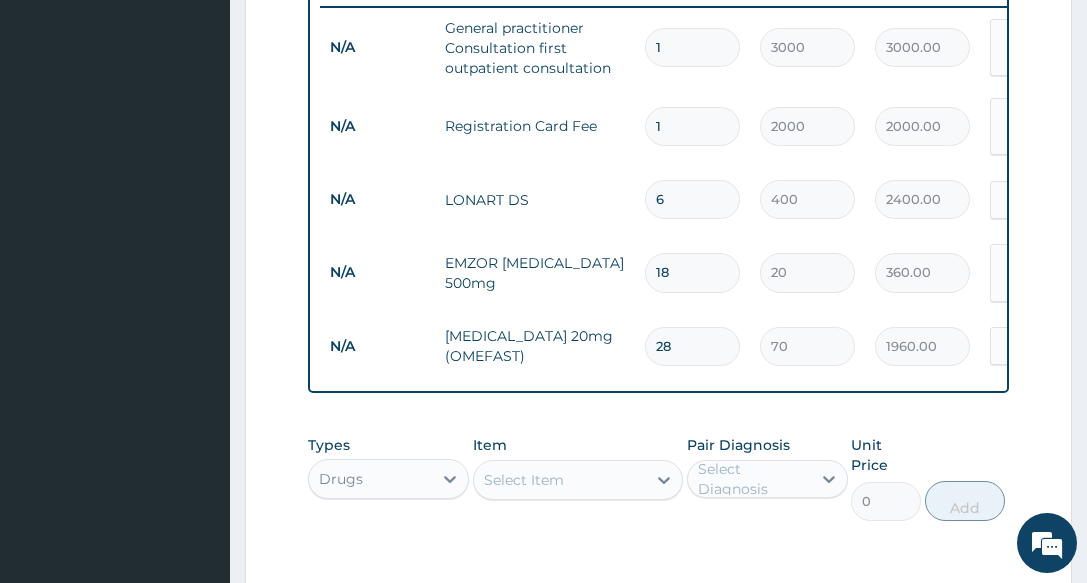 type on "28" 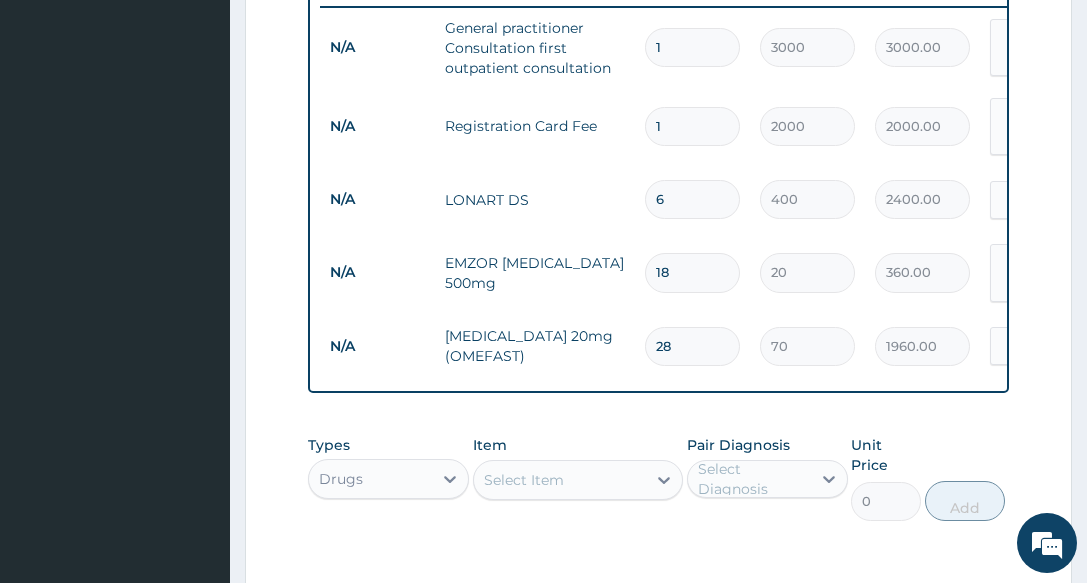 click on "PA Code / Prescription Code Enter Code(Secondary Care Only) Encounter Date 07-07-2025 Important Notice Please enter PA codes before entering items that are not attached to a PA code   All diagnoses entered must be linked to a claim item. Diagnosis & Claim Items that are visible but inactive cannot be edited because they were imported from an already approved PA code. Diagnosis Malaria Confirmed Peptic ulcer Query Sepsis Query NB: All diagnosis must be linked to a claim item Claim Items Type Name Quantity Unit Price Total Price Pair Diagnosis Actions N/A General practitioner Consultation first outpatient consultation 1 3000 3000.00 Malaria  + 2 Delete N/A Registration Card Fee 1 2000 2000.00 Malaria  + 2 Delete N/A LONART DS 6 400 2400.00 Malaria Delete N/A EMZOR PARACETAMOL 500mg 18 20 360.00 Malaria  + 2 Delete N/A OMEPRAZOLE 20mg (OMEFAST)  28 70 1960.00 Peptic ulcer Delete Types Drugs Item Select Item Pair Diagnosis Select Diagnosis Unit Price 0 Add Comment" at bounding box center (658, 36) 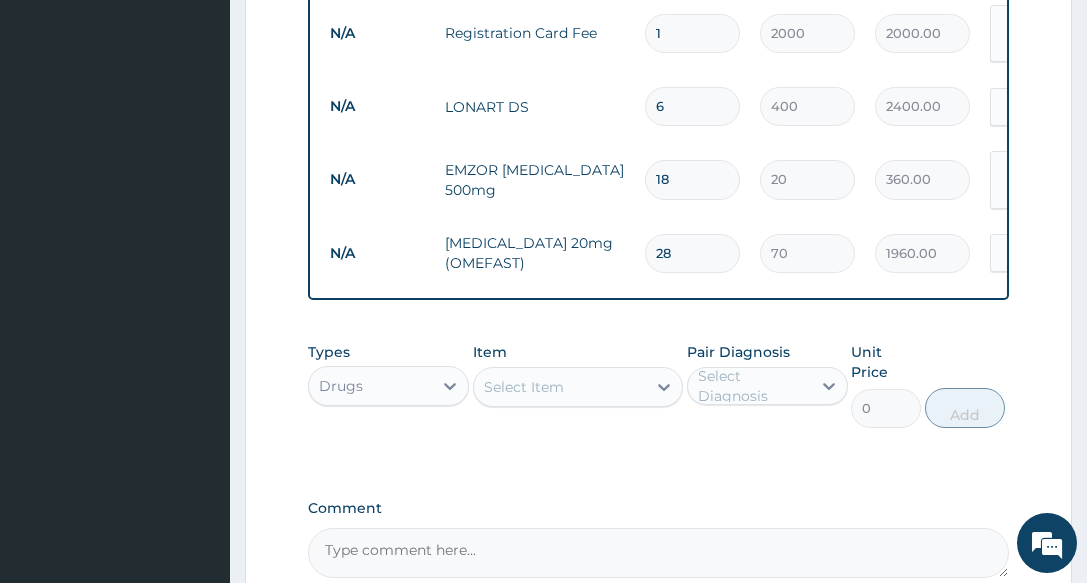 scroll, scrollTop: 990, scrollLeft: 0, axis: vertical 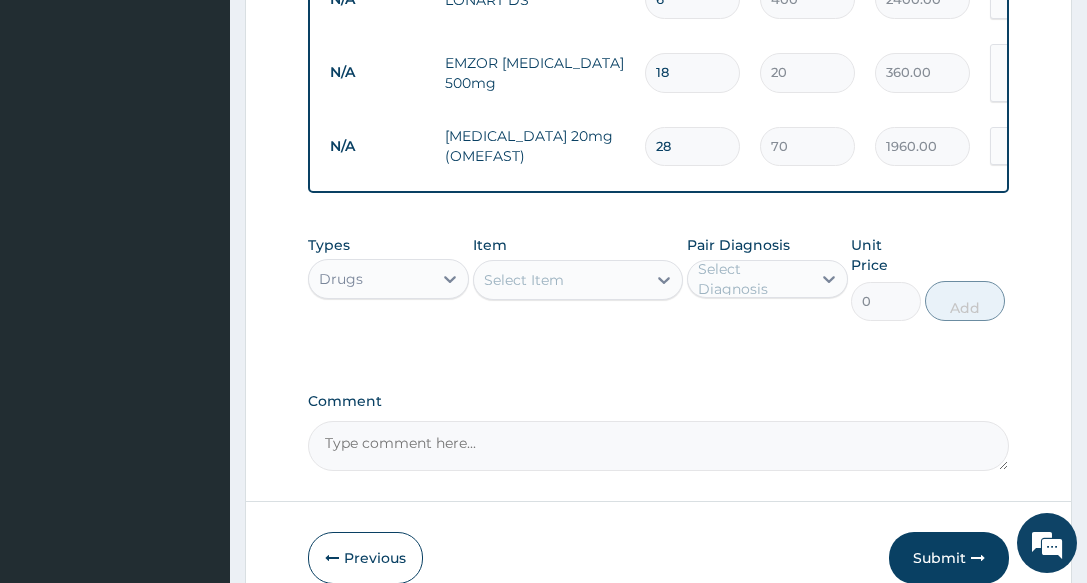 click on "Select Item" at bounding box center [560, 280] 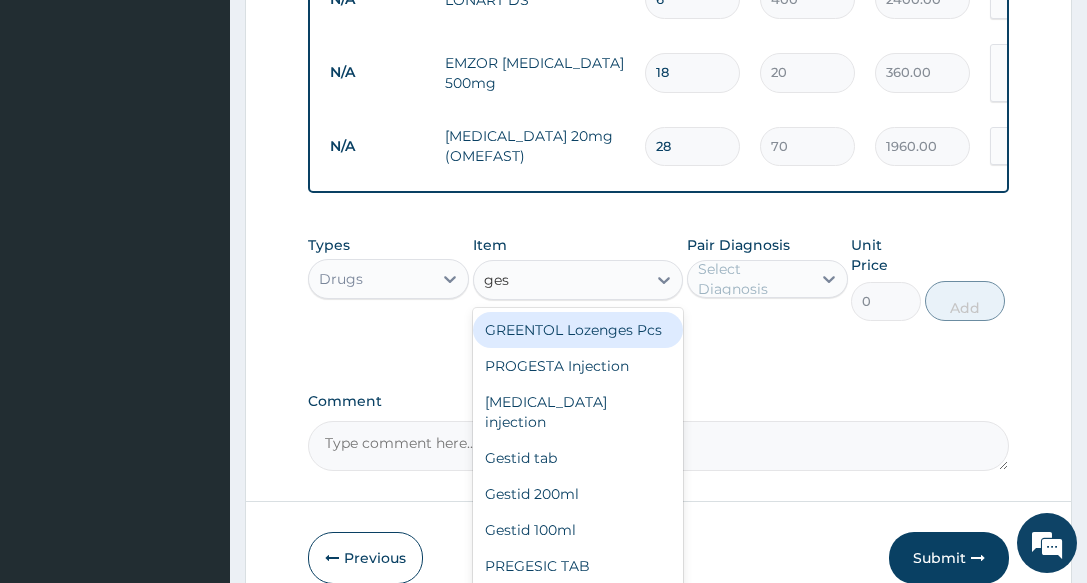 type on "gest" 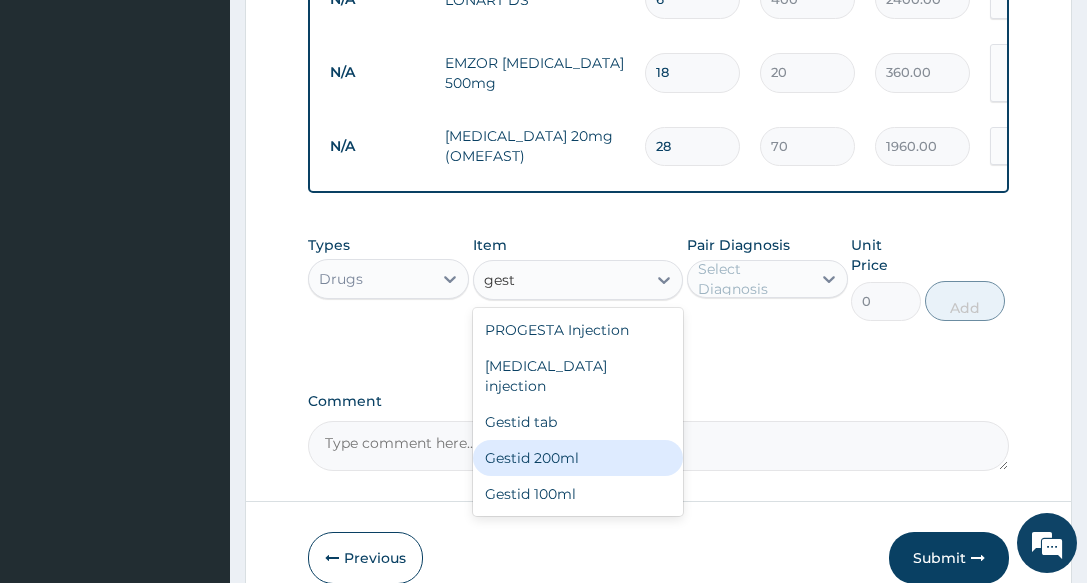 click on "Gestid 200ml" at bounding box center [578, 458] 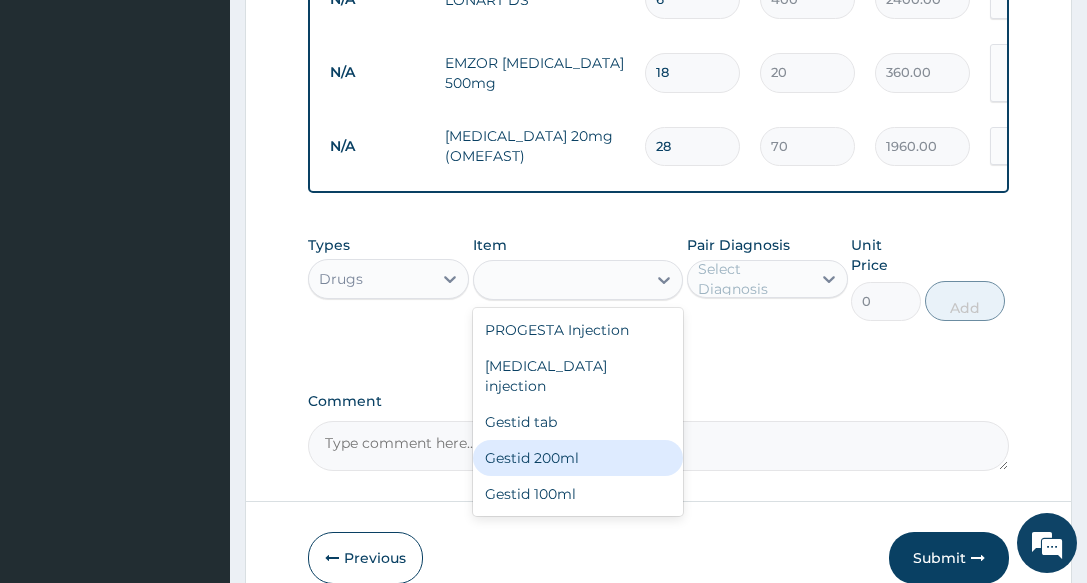 type on "900" 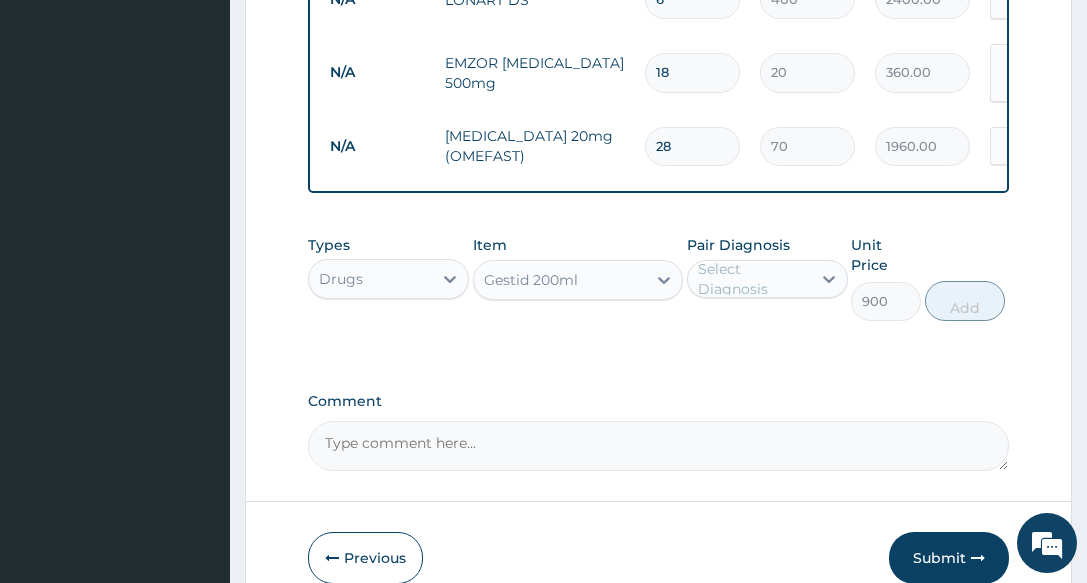 click on "Select Diagnosis" at bounding box center (753, 279) 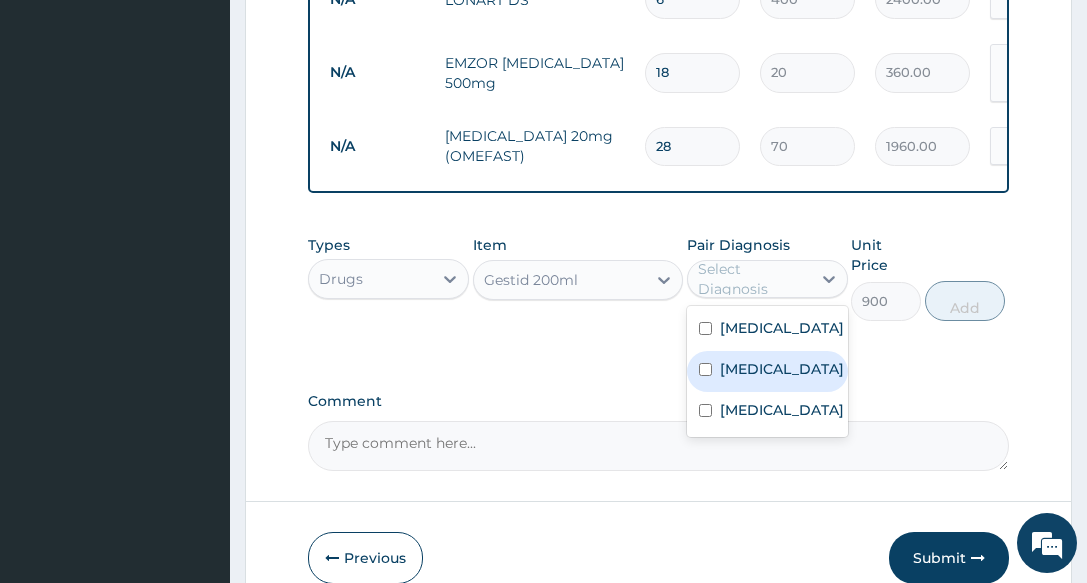 click on "Peptic ulcer" at bounding box center [782, 369] 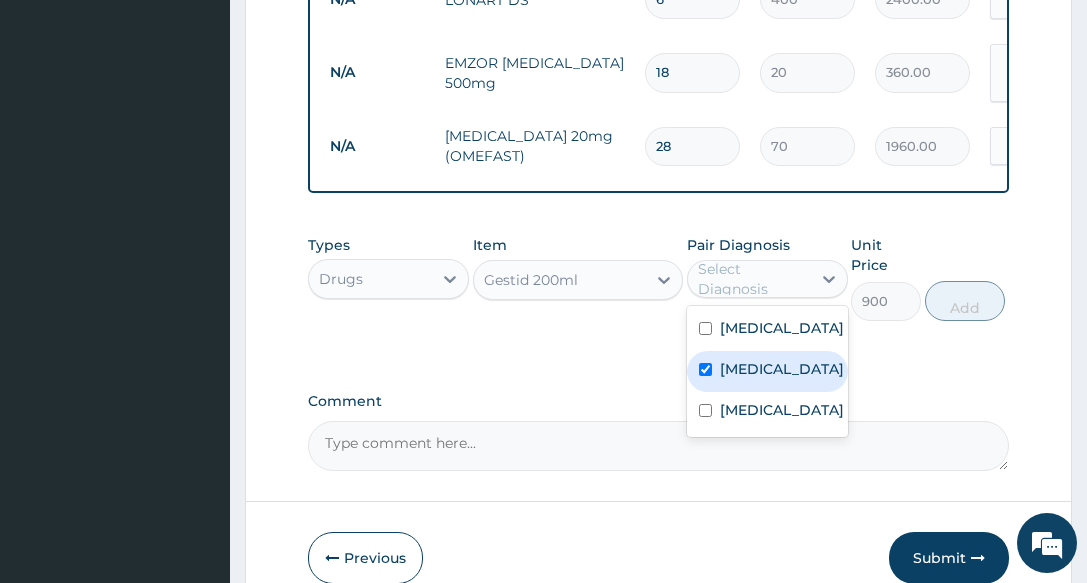 checkbox on "true" 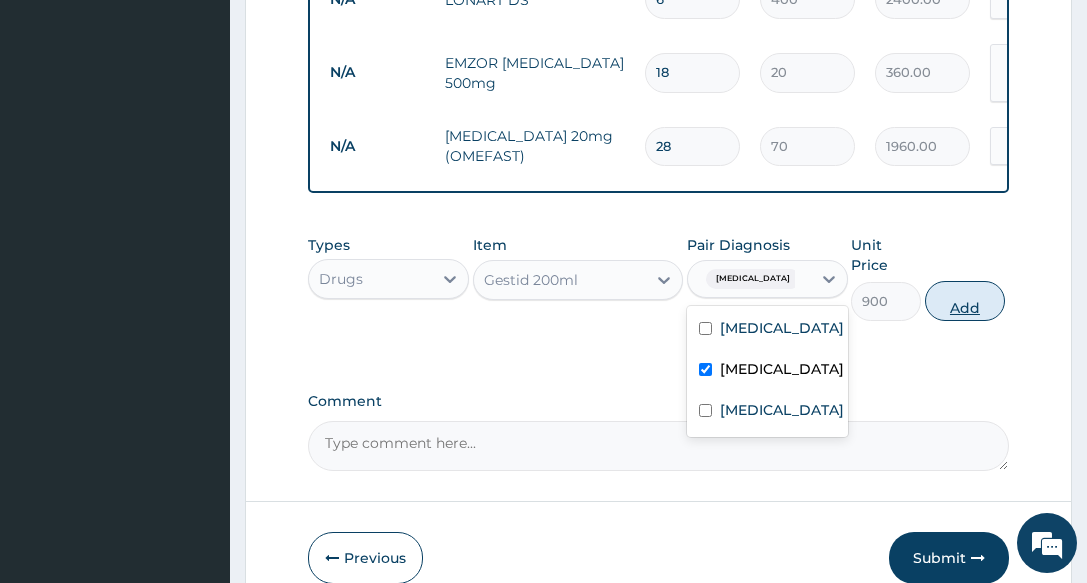 click on "Add" at bounding box center (965, 301) 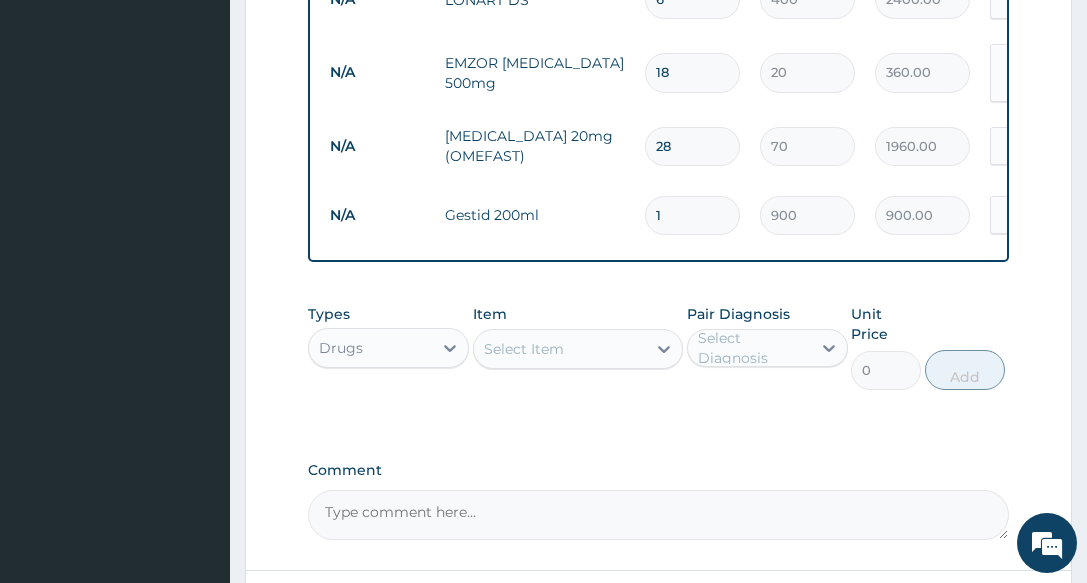 click on "Select Item" at bounding box center [560, 349] 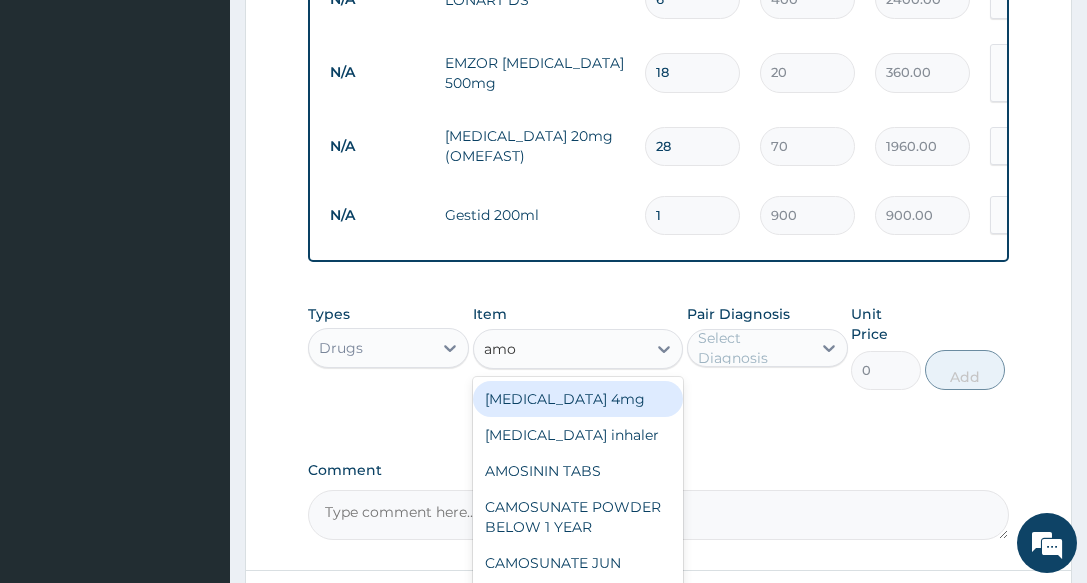 type on "amox" 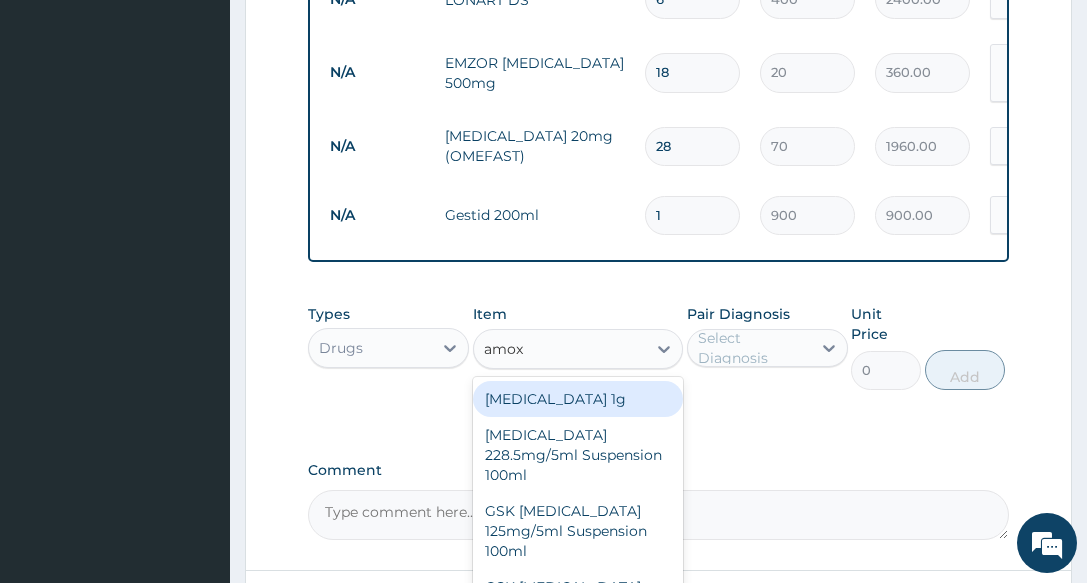 scroll, scrollTop: 96, scrollLeft: 0, axis: vertical 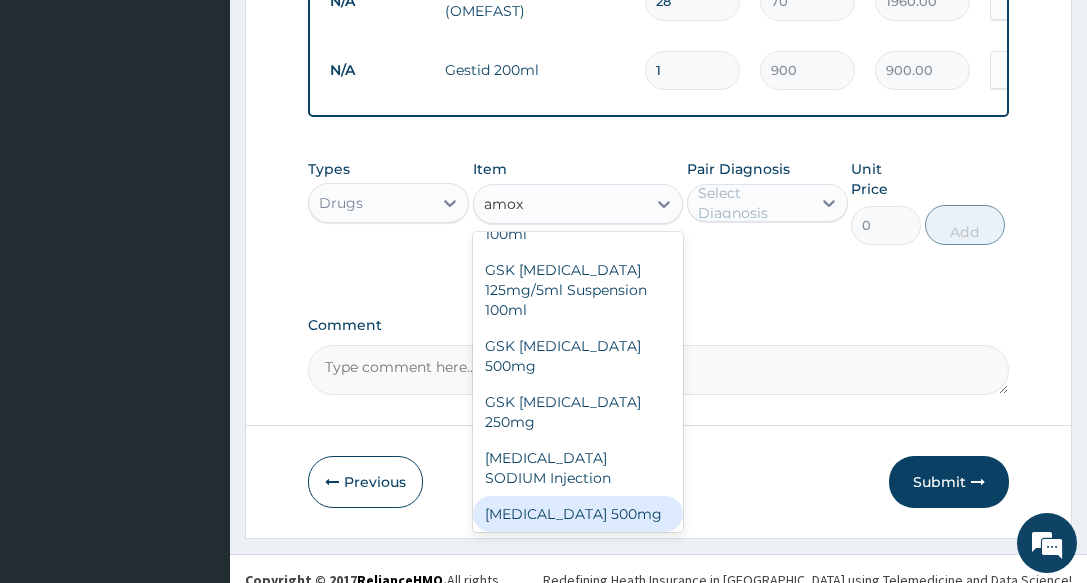 drag, startPoint x: 581, startPoint y: 455, endPoint x: 643, endPoint y: 383, distance: 95.015785 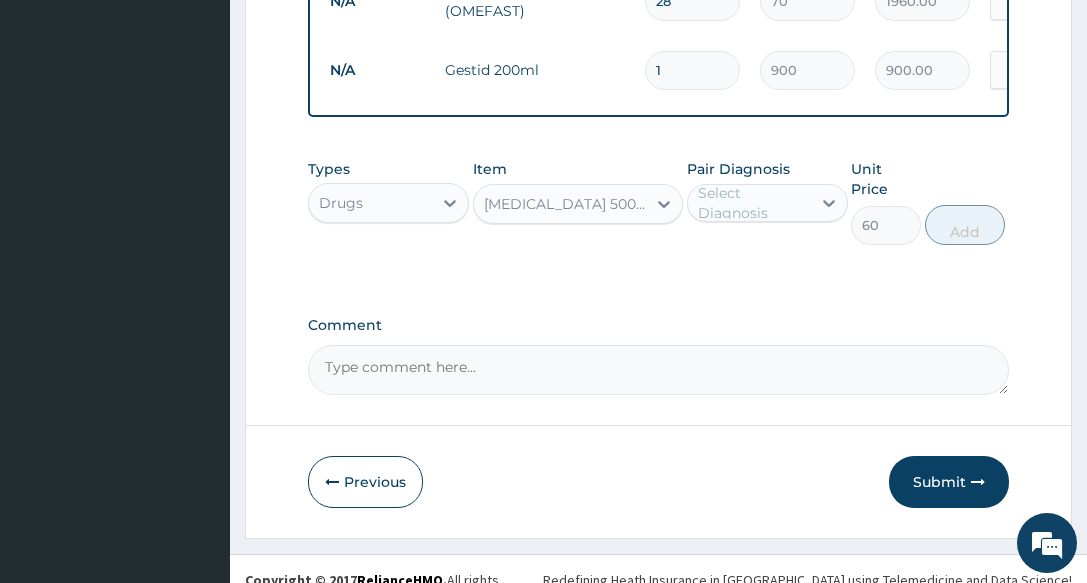 click on "Select Diagnosis" at bounding box center [753, 203] 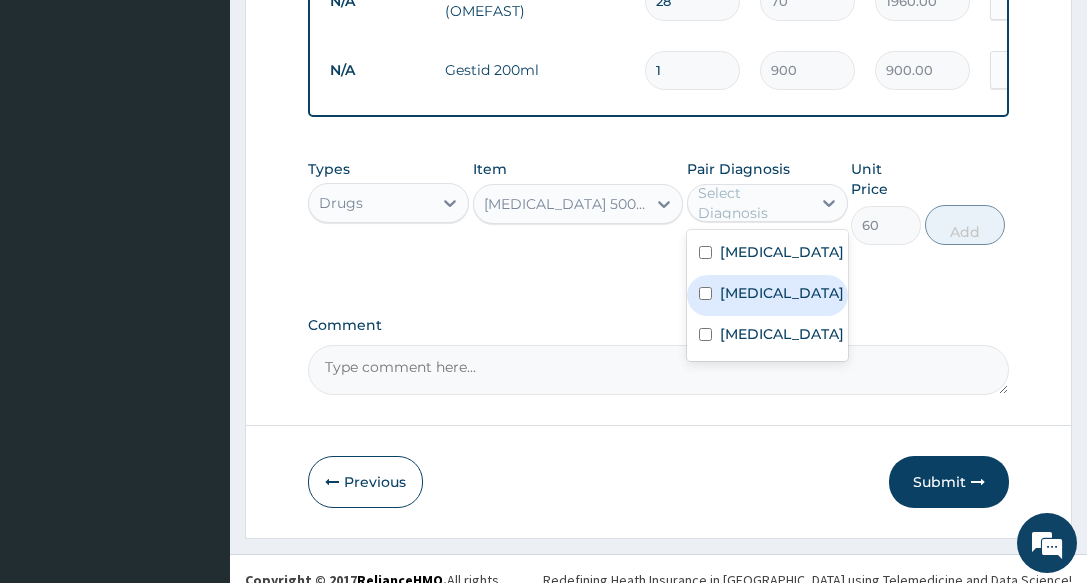 click on "Peptic ulcer" at bounding box center (767, 295) 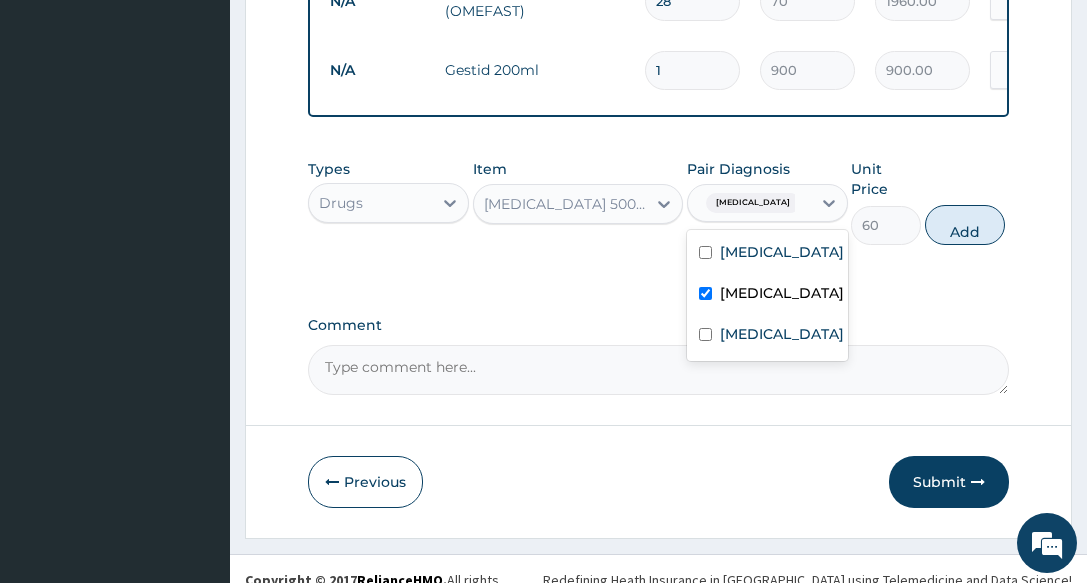 click on "Peptic ulcer" at bounding box center (767, 295) 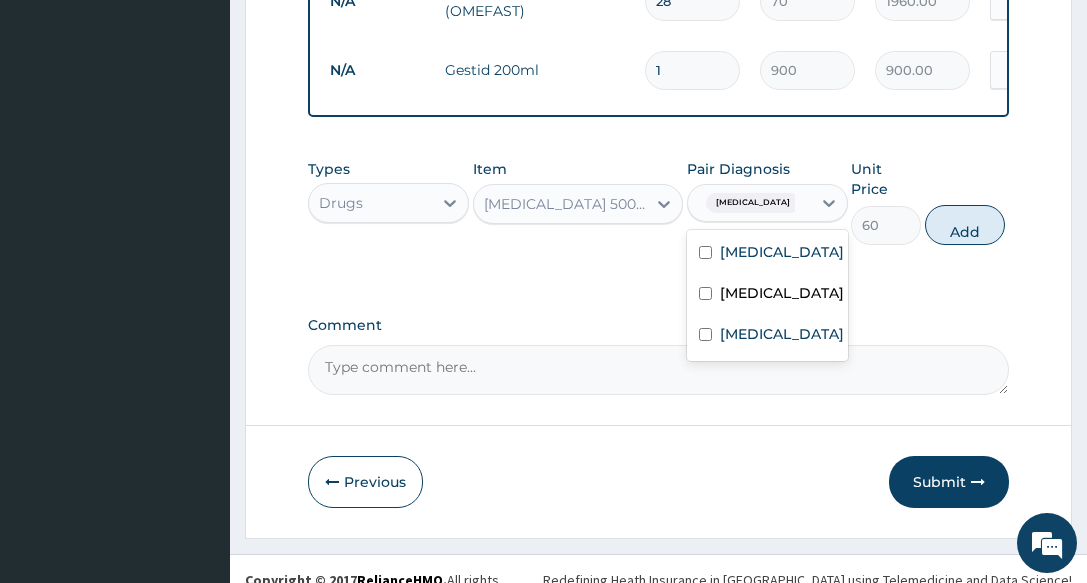checkbox on "false" 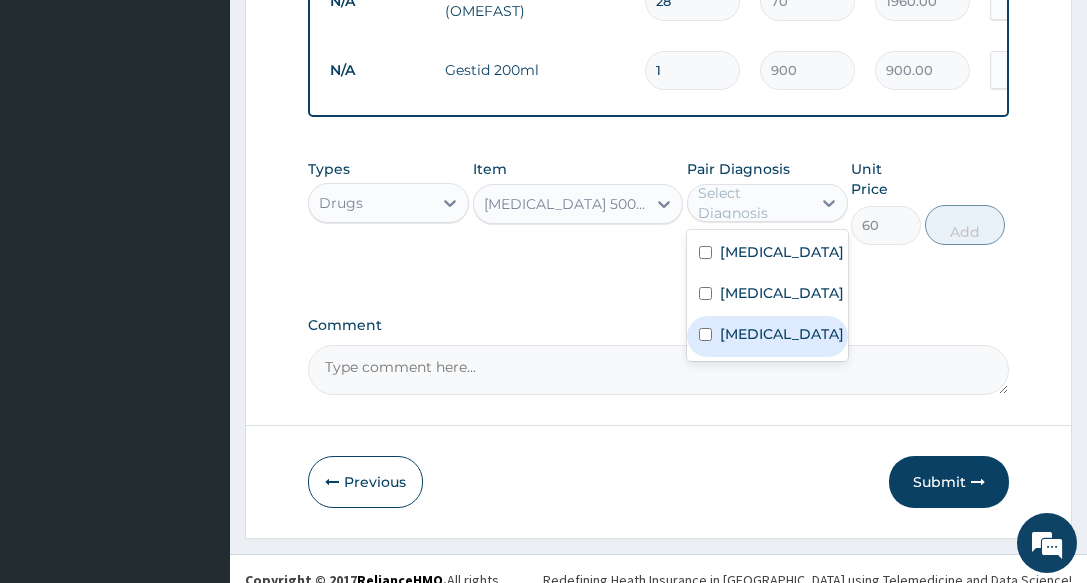 click on "Sepsis" at bounding box center (767, 336) 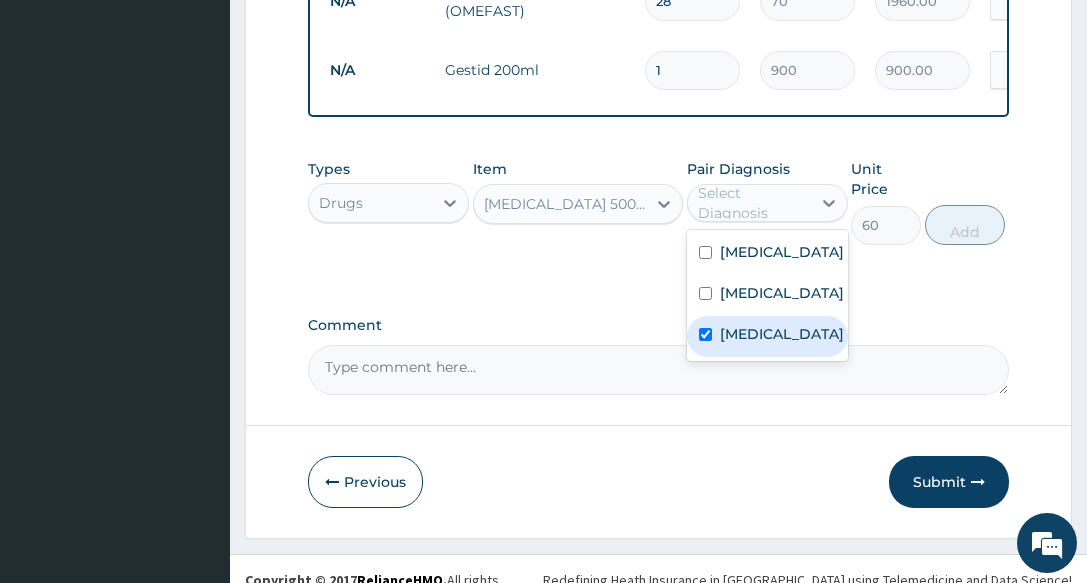 checkbox on "true" 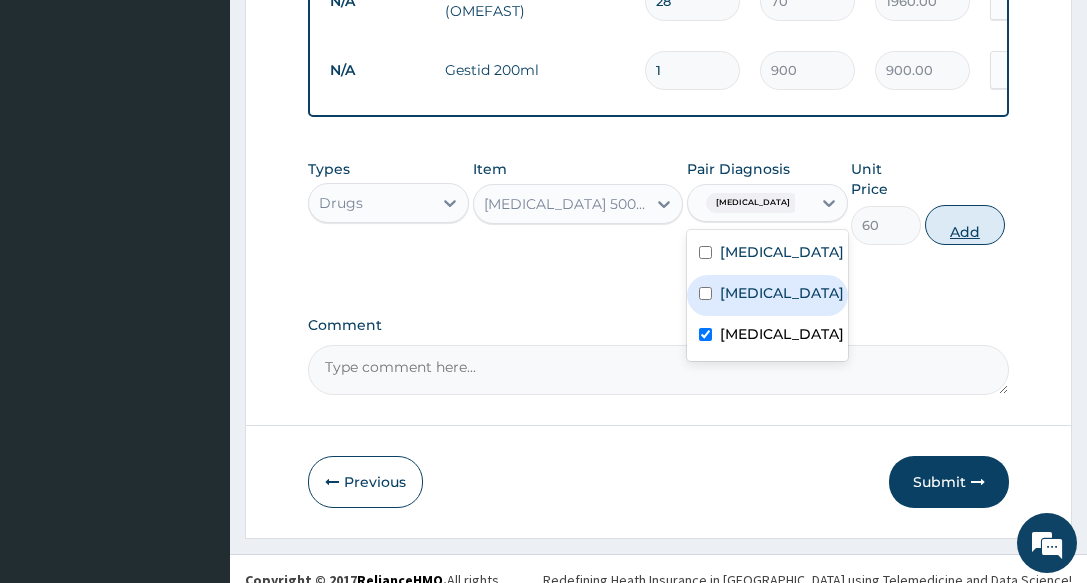 click on "Add" at bounding box center [965, 225] 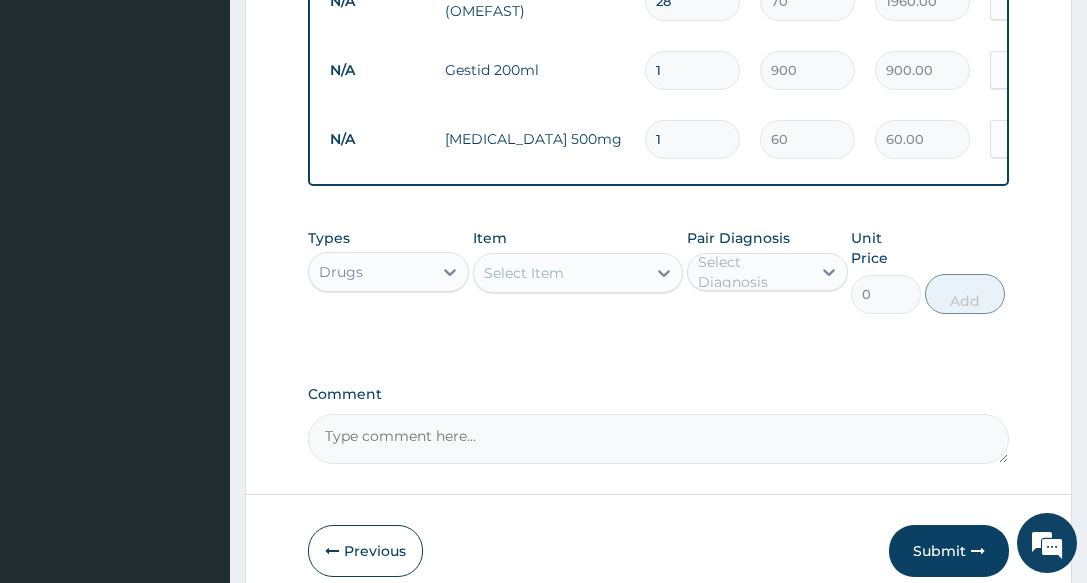 type on "10" 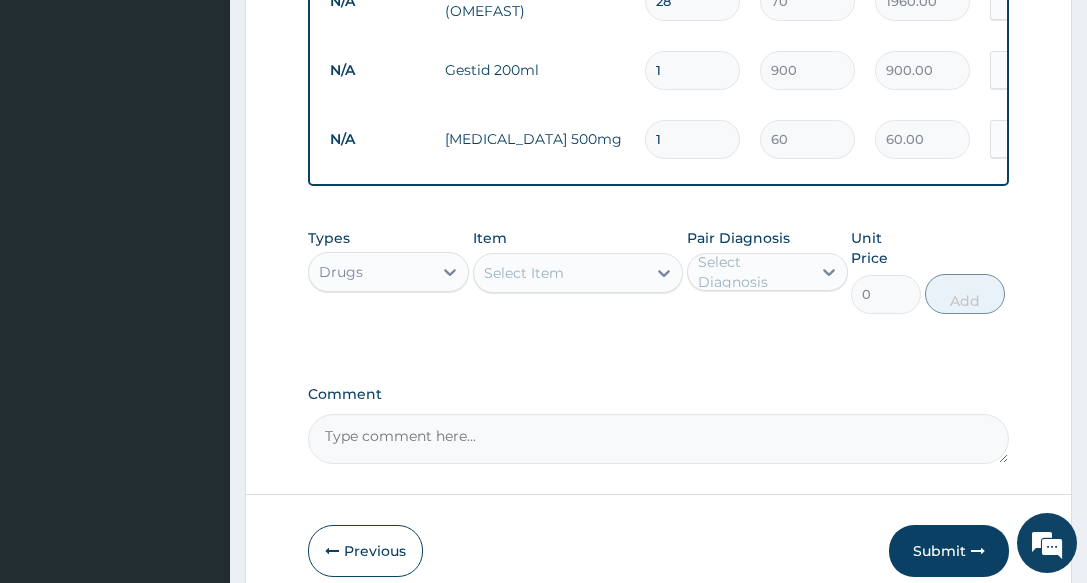 type on "600.00" 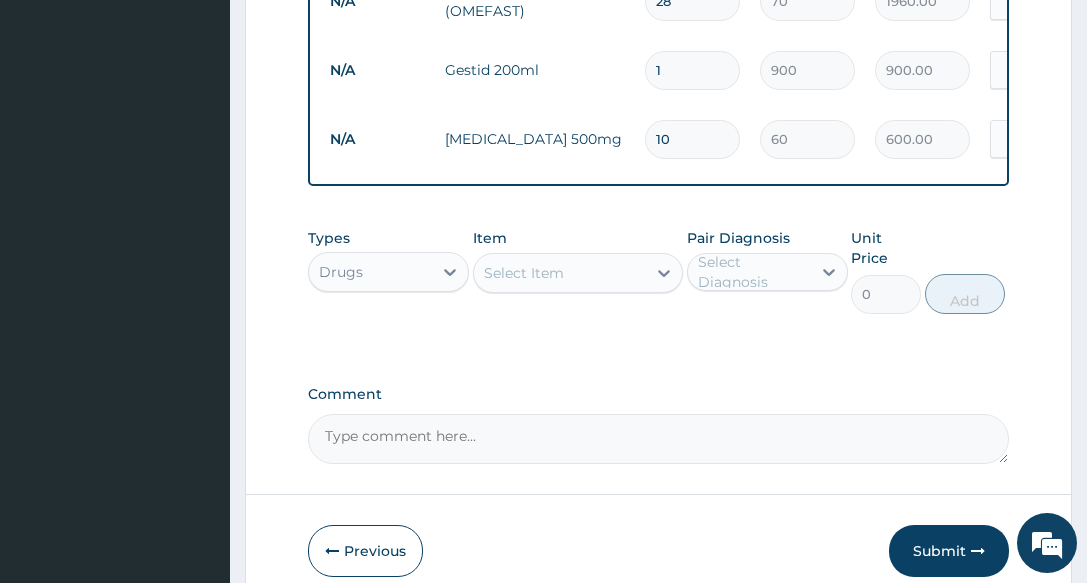 type on "10" 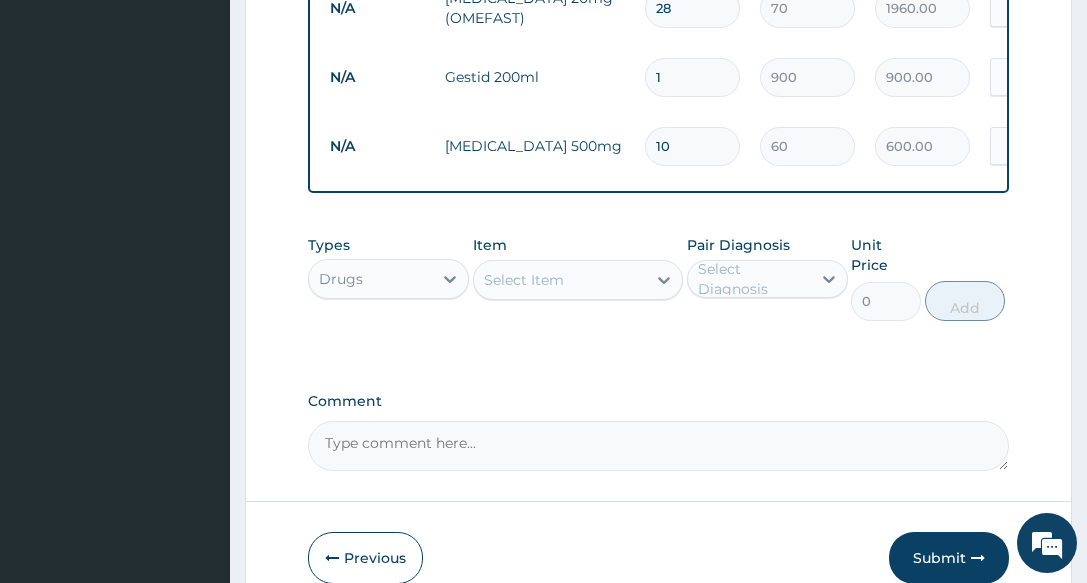 scroll, scrollTop: 1204, scrollLeft: 0, axis: vertical 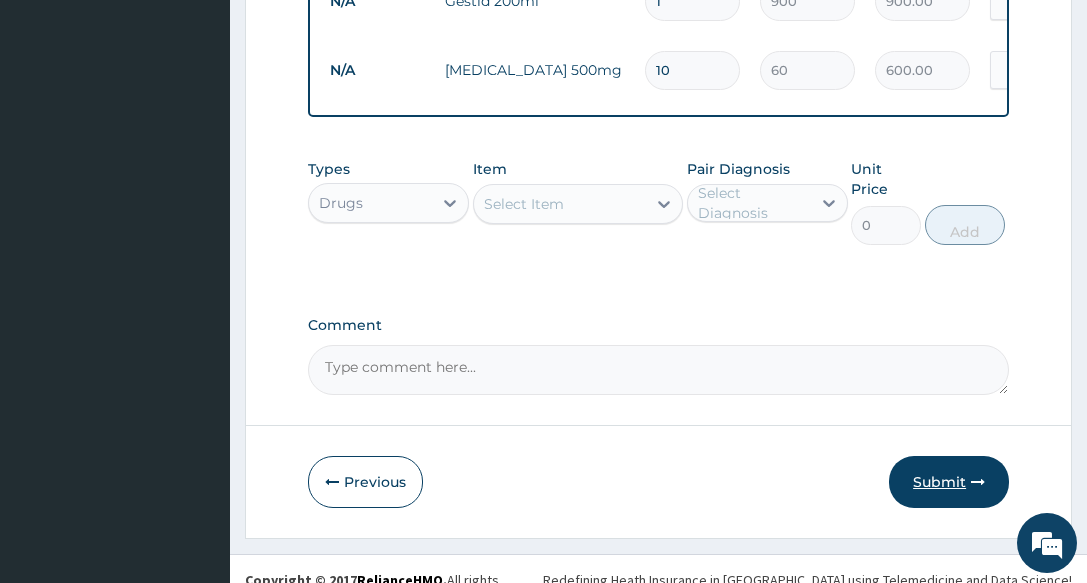 click on "Submit" at bounding box center [949, 482] 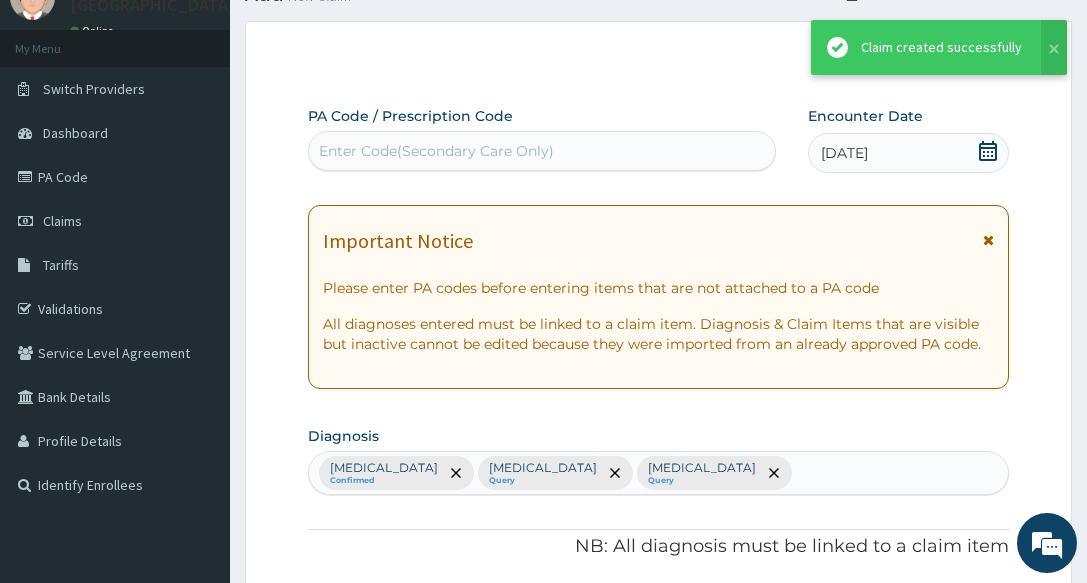 scroll, scrollTop: 1204, scrollLeft: 0, axis: vertical 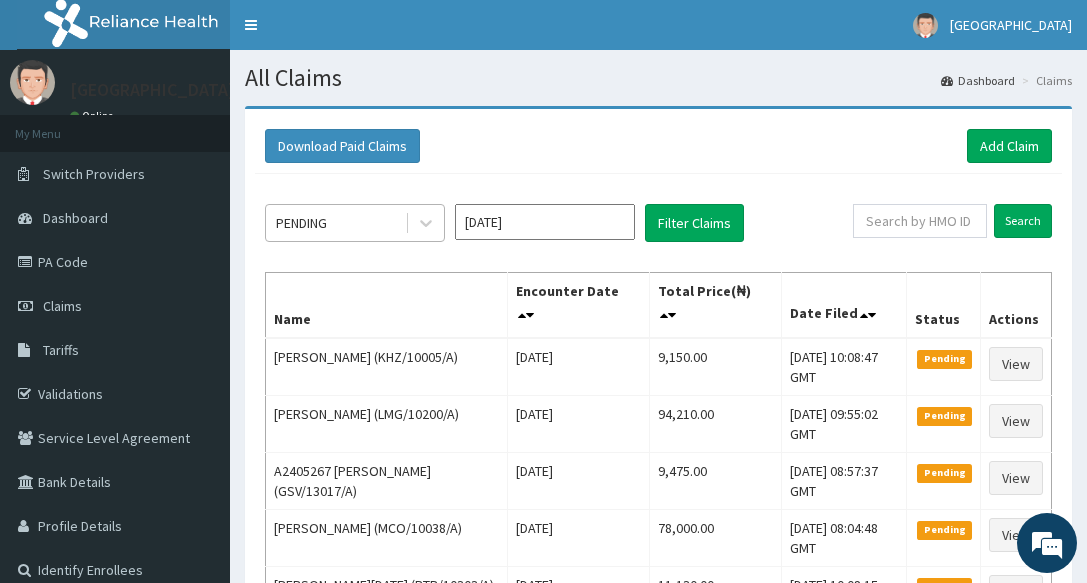 click on "PENDING" at bounding box center [335, 223] 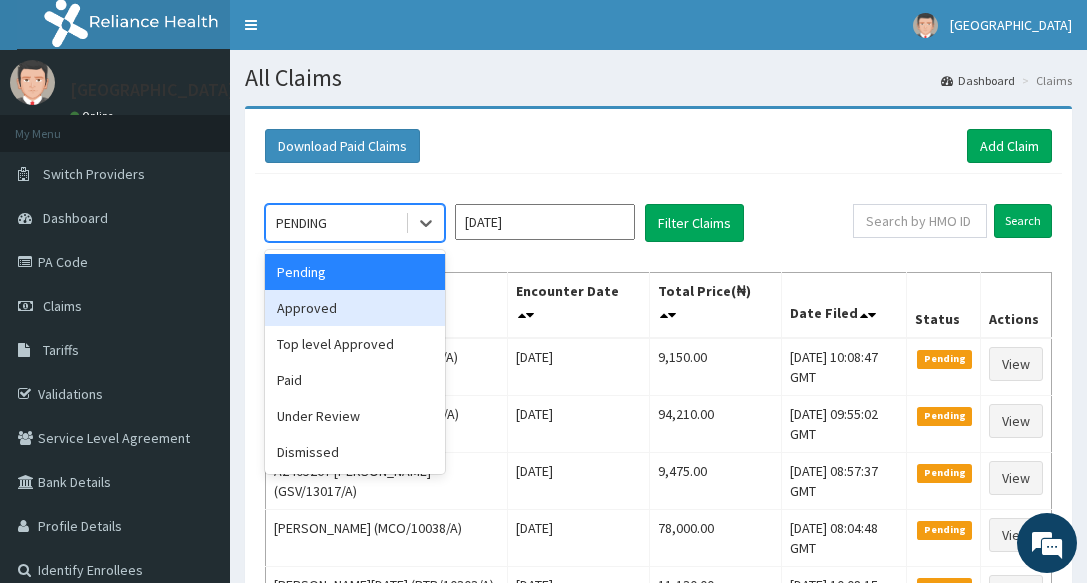drag, startPoint x: 342, startPoint y: 305, endPoint x: 591, endPoint y: 258, distance: 253.39693 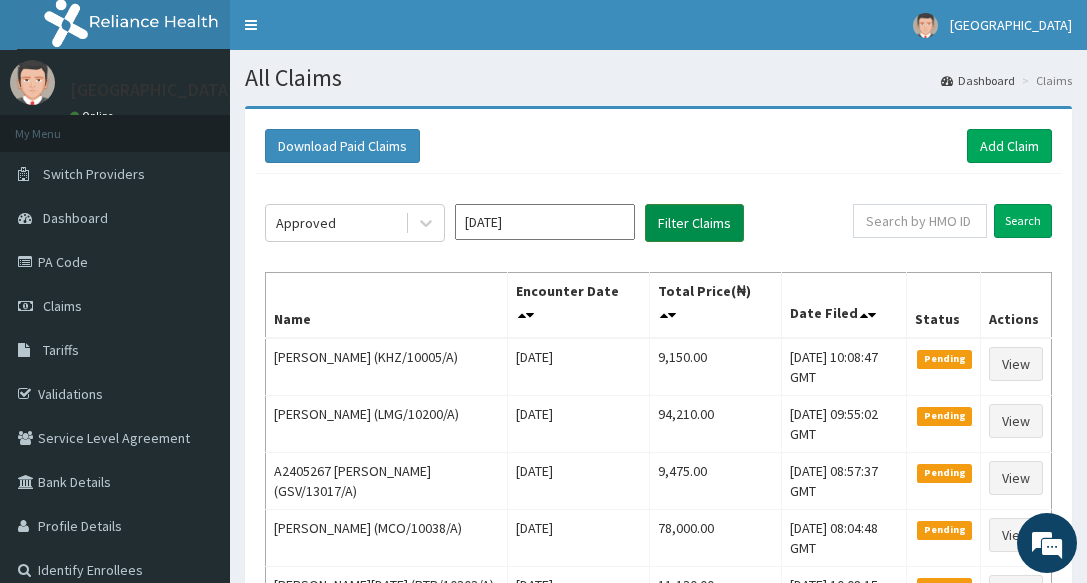 drag, startPoint x: 686, startPoint y: 228, endPoint x: 667, endPoint y: 256, distance: 33.83785 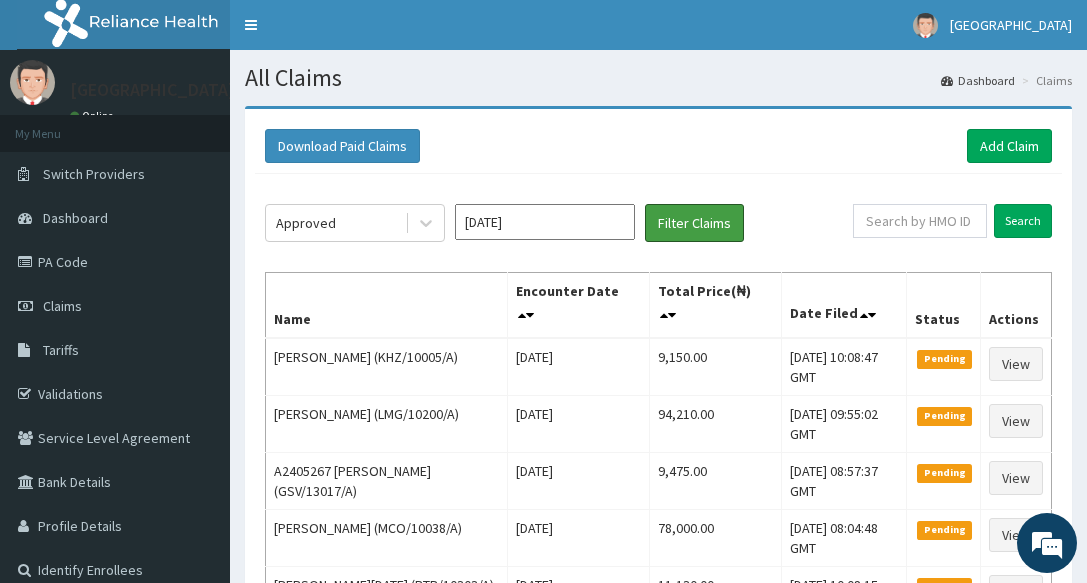 click on "Filter Claims" at bounding box center [694, 223] 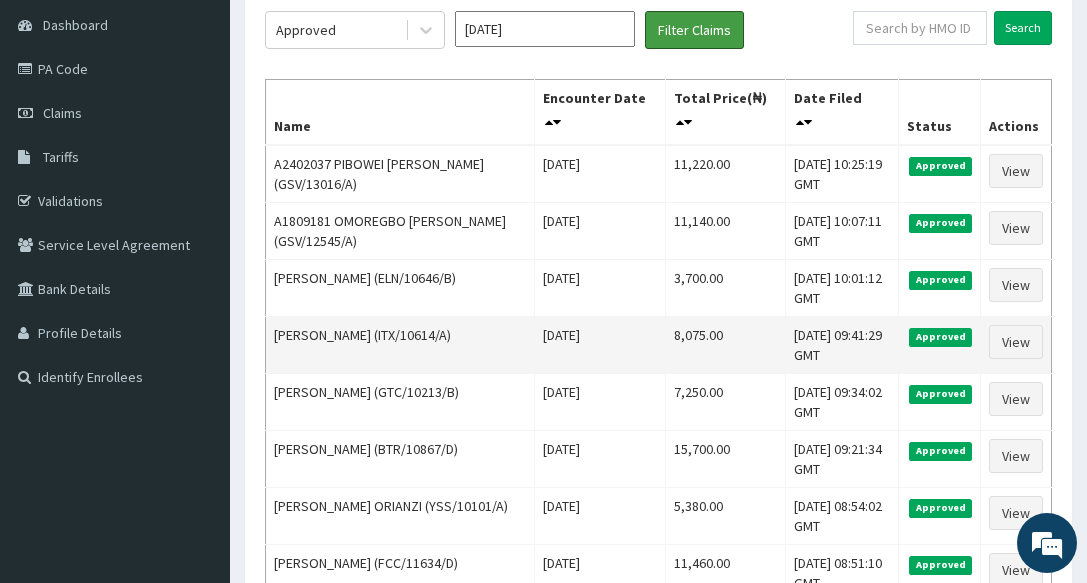 scroll, scrollTop: 200, scrollLeft: 0, axis: vertical 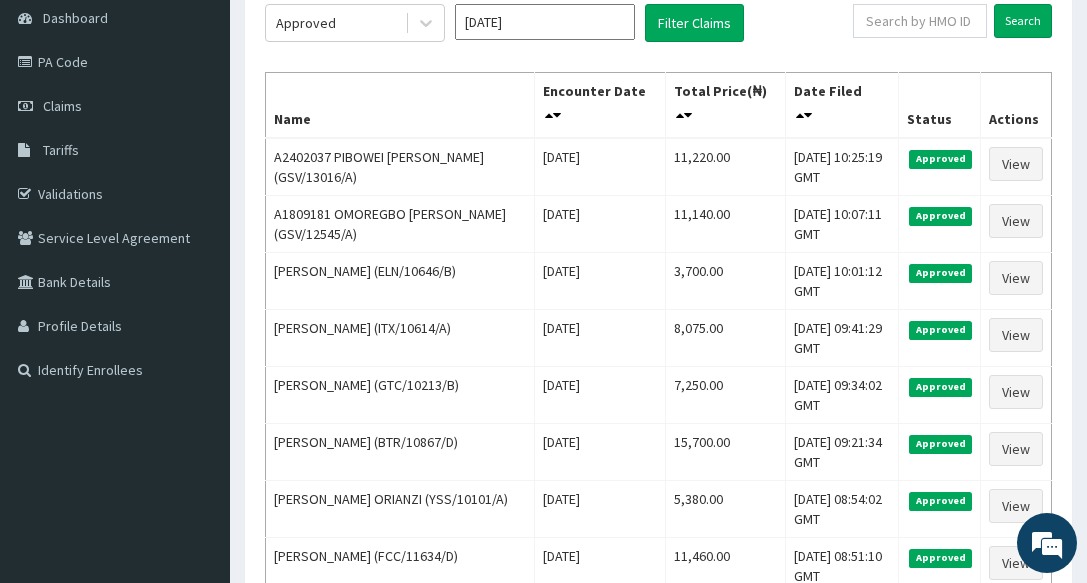 click on "Approved [DATE] Filter Claims Search Name Encounter Date Total Price(₦) Date Filed Status Actions A2402037 PIBOWEI [PERSON_NAME] (GSV/13016/A) [DATE] 11,220.00 [DATE] 10:25:19 GMT Approved View A1809181 OMOREGBO [PERSON_NAME] (GSV/12545/A) [DATE] 11,140.00 [DATE] 10:07:11 GMT Approved View [PERSON_NAME] (ELN/10646/B) [DATE] 3,700.00 [DATE] 10:01:12 GMT Approved View [PERSON_NAME] (ITX/10614/A) [DATE] 8,075.00 [DATE] 09:41:29 GMT Approved View [PERSON_NAME] (GTC/10213/B) [DATE] 7,250.00 [DATE] 09:34:02 GMT Approved View Akoh [PERSON_NAME] (BTR/10867/D) [DATE] 15,700.00 [DATE] 09:21:34 GMT Approved View [PERSON_NAME] ORIANZI (YSS/10101/A) [DATE] 5,380.00 [DATE] 08:54:02 GMT Approved View [PERSON_NAME] (FCC/11634/D) [DATE] 11,460.00 [DATE] 08:51:10 GMT Approved View ZAKARI BLESSING  (BTR/10867/A) [DATE] 12,525.00 [DATE] 08:36:31 GMT Approved View View" 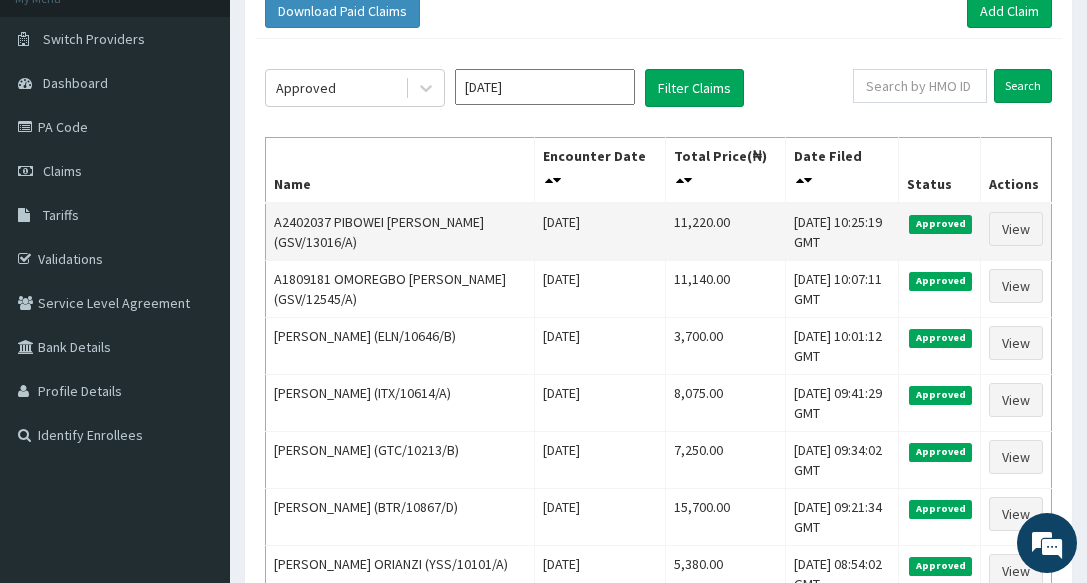 scroll, scrollTop: 100, scrollLeft: 0, axis: vertical 